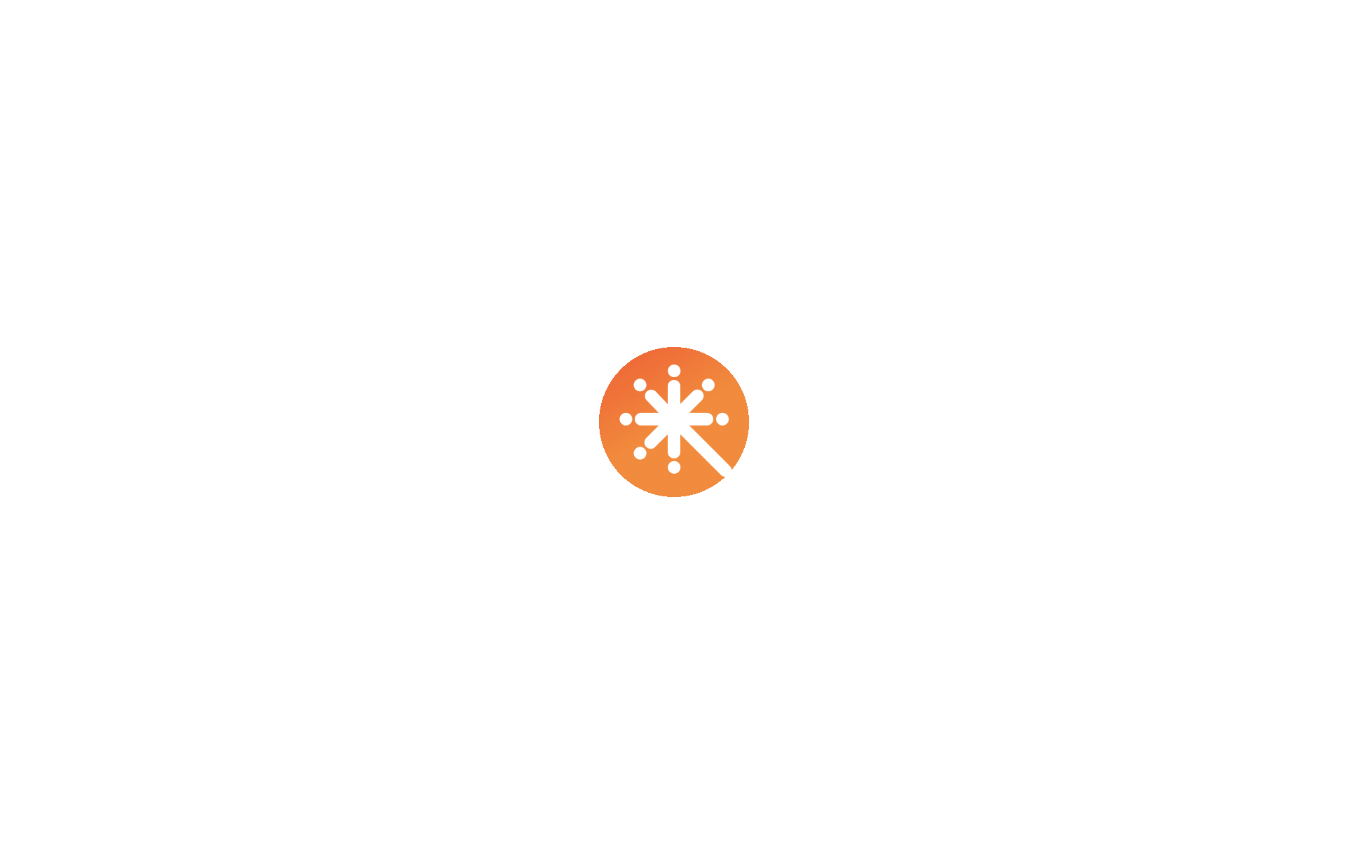 scroll, scrollTop: 0, scrollLeft: 0, axis: both 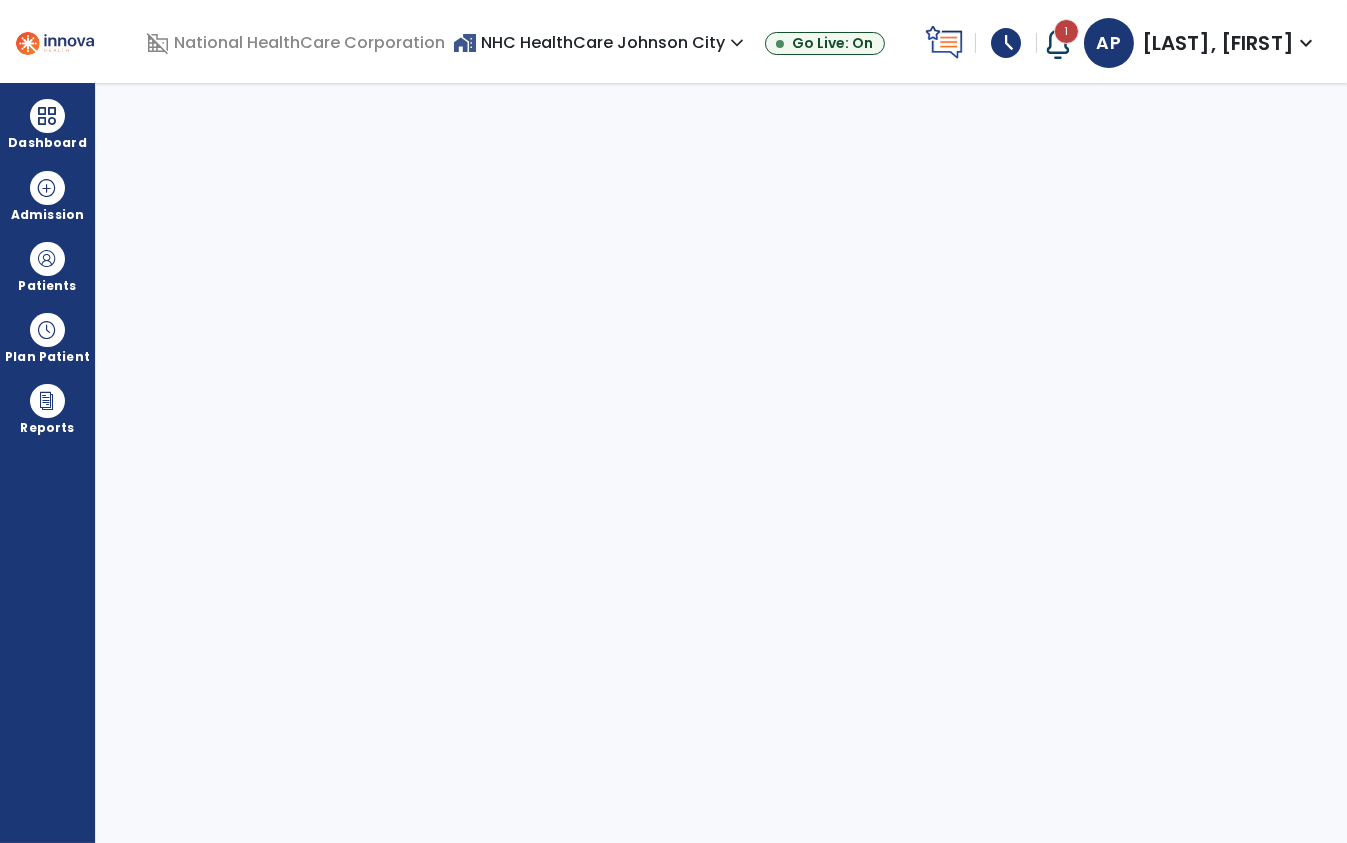 select on "****" 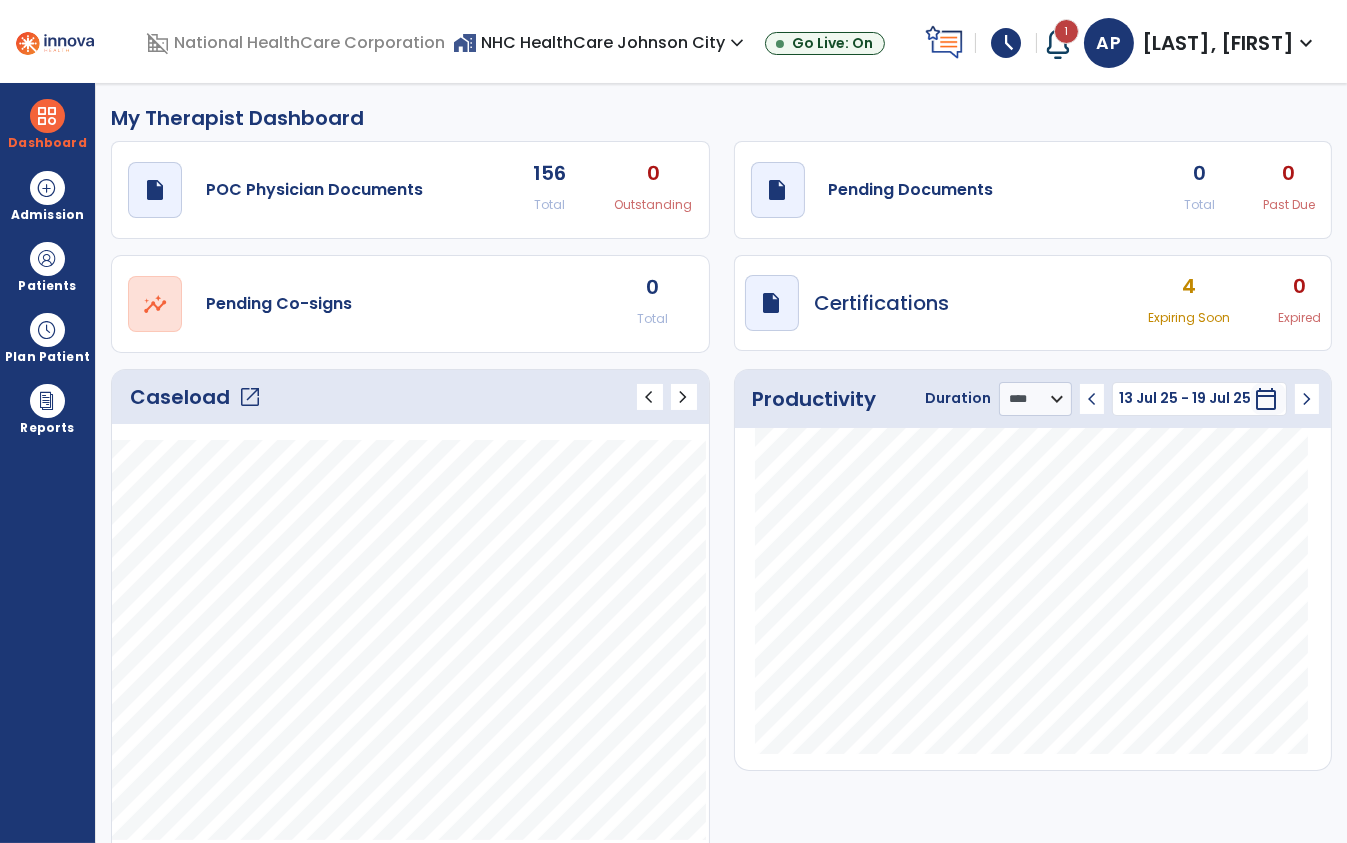 click on "schedule" at bounding box center (1006, 43) 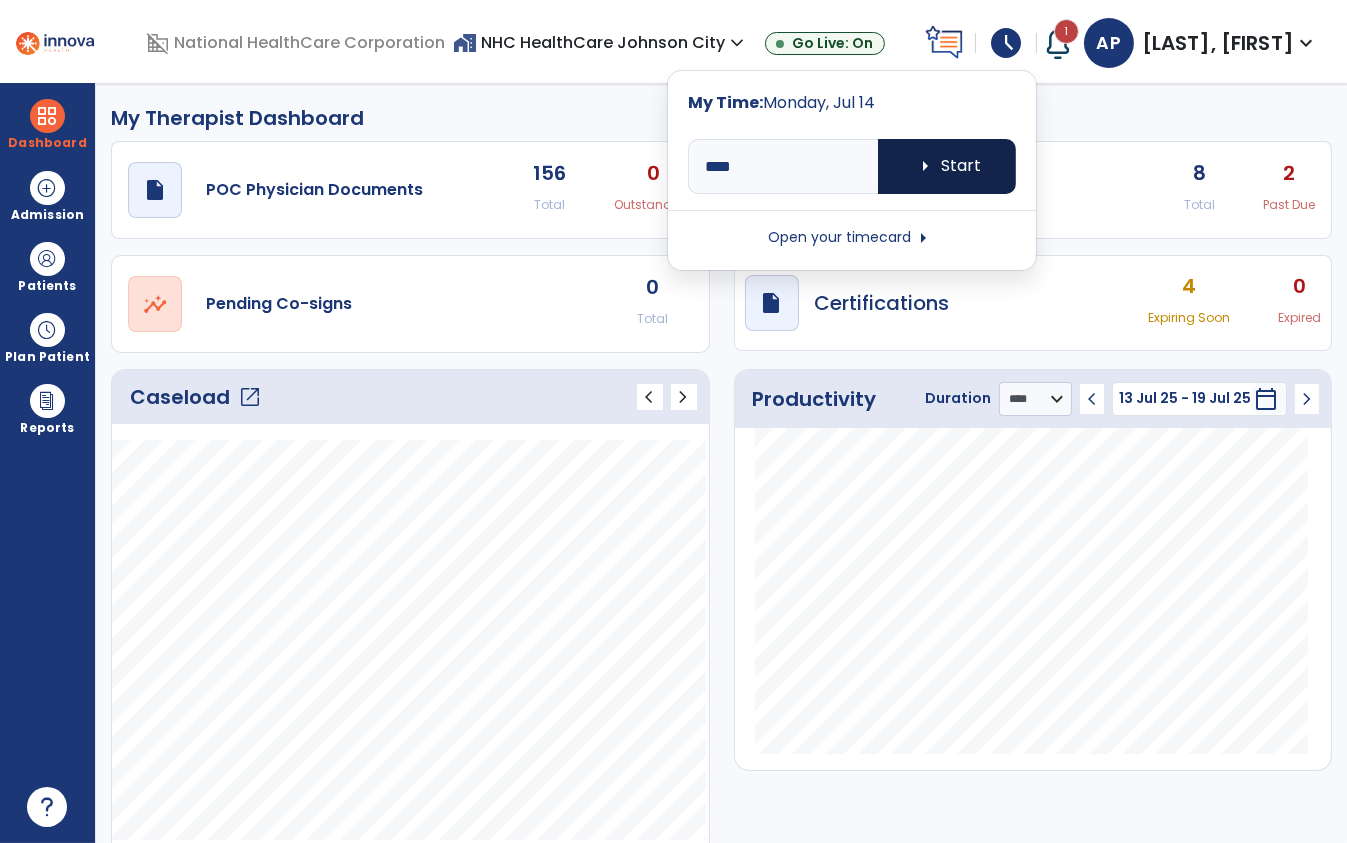 click on "arrow_right  Start" at bounding box center (947, 166) 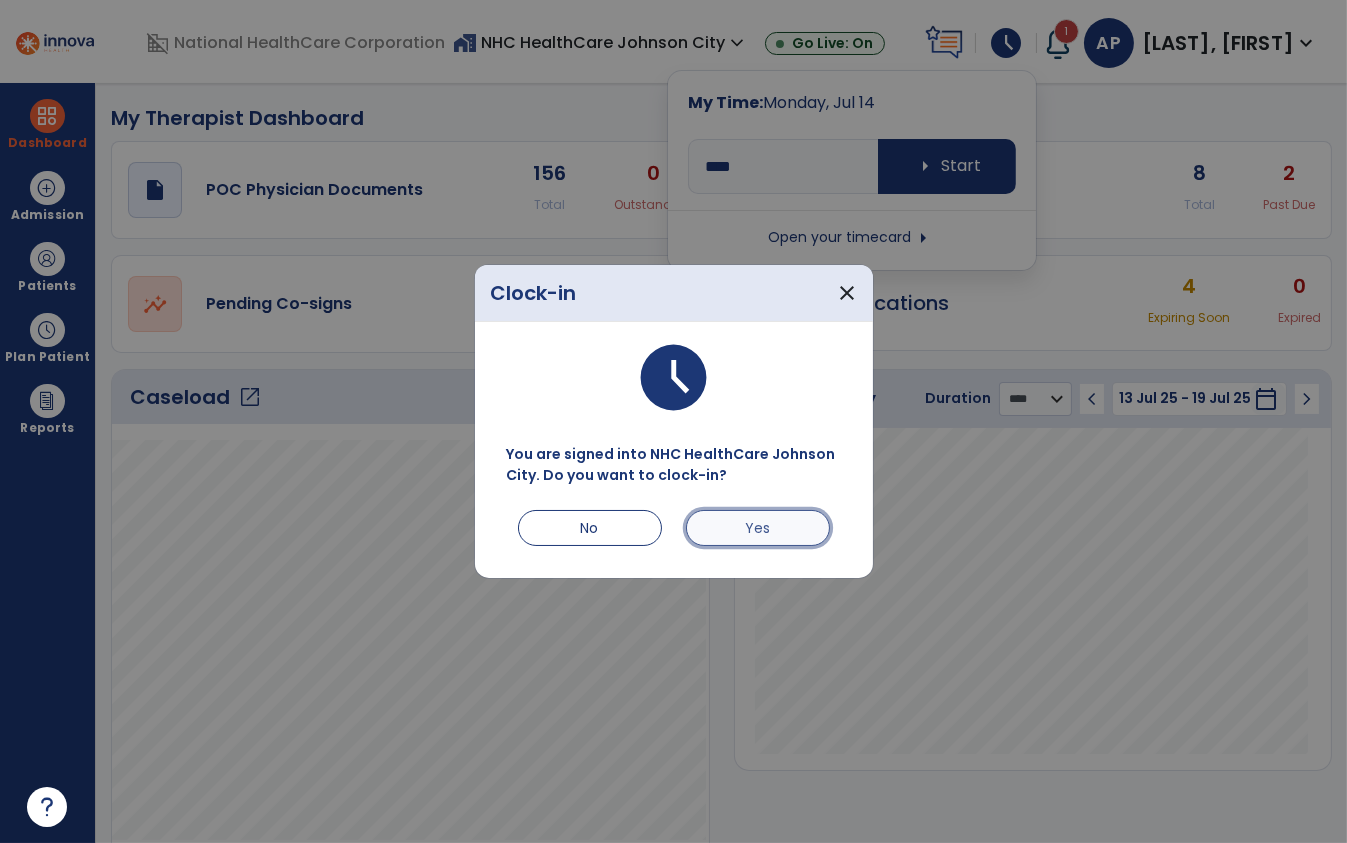 click on "Yes" at bounding box center [758, 528] 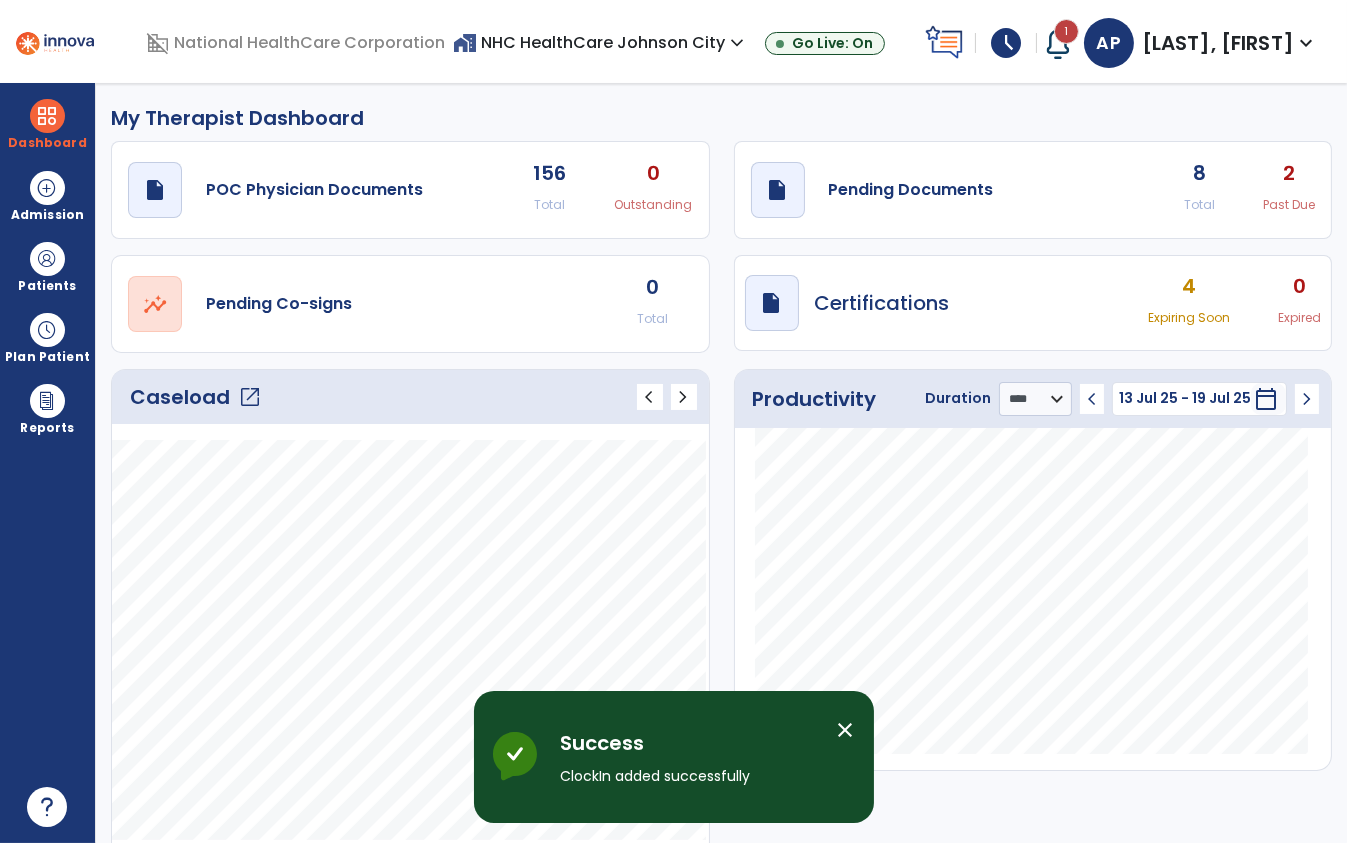 click on "close" at bounding box center (846, 730) 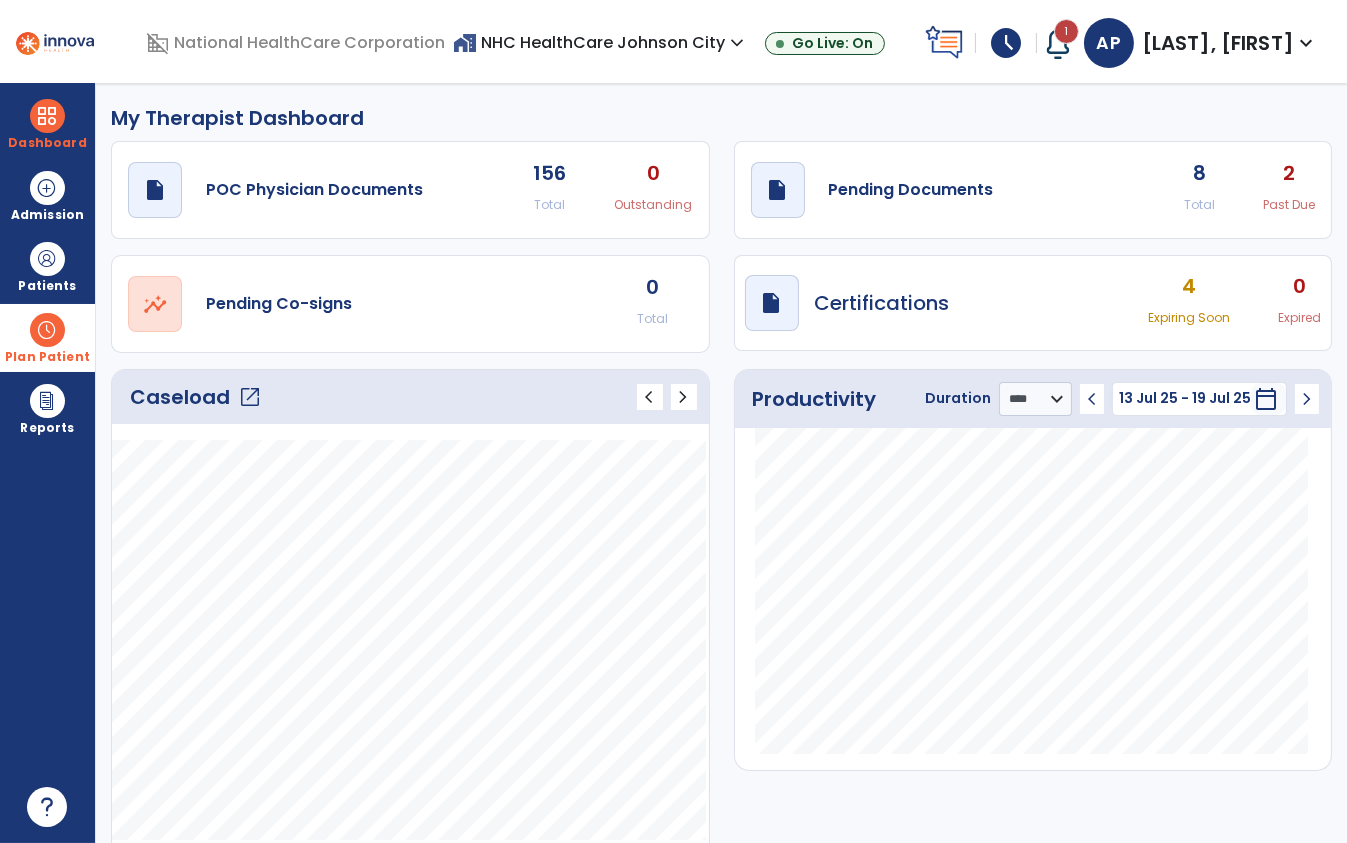 click at bounding box center (47, 330) 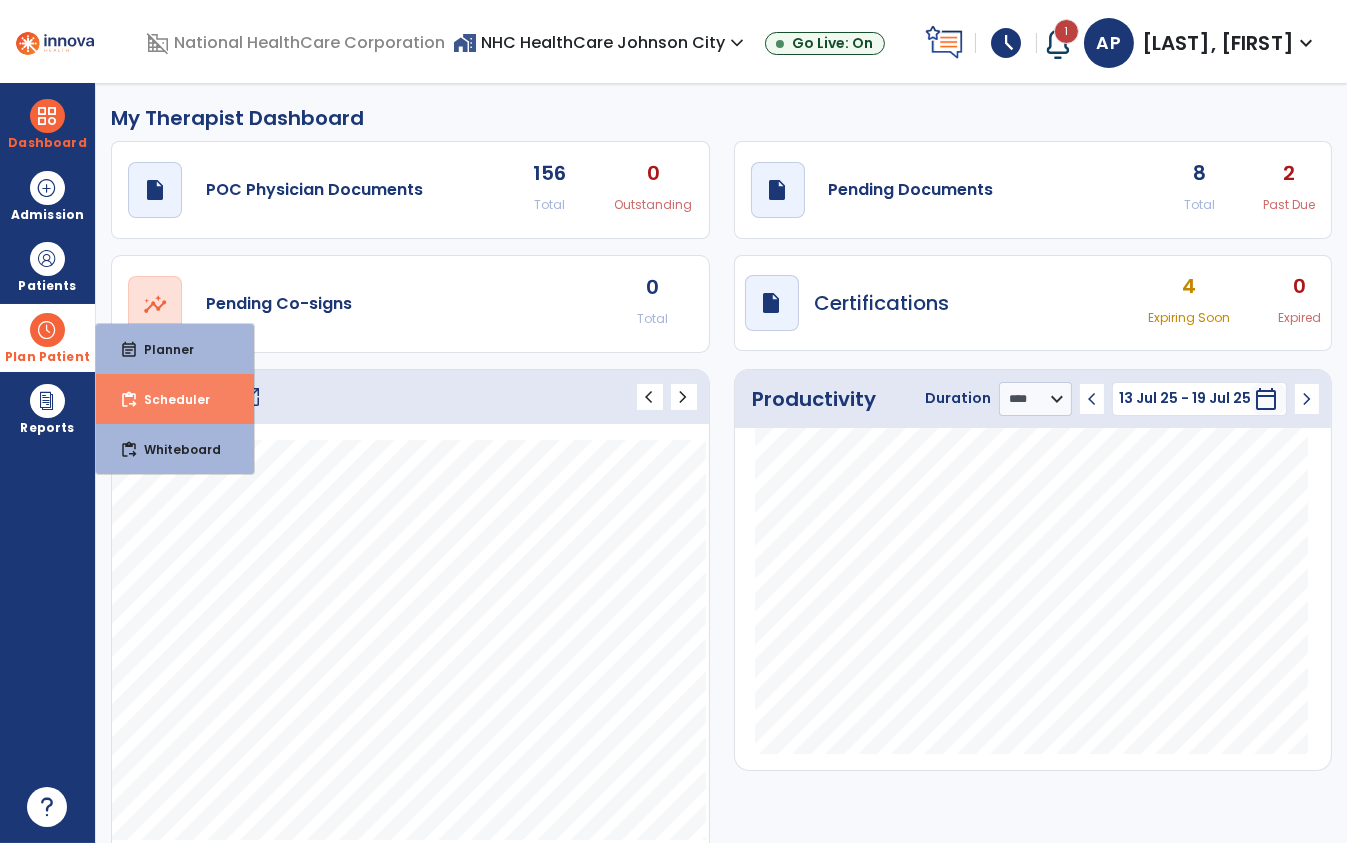 click on "Scheduler" at bounding box center (169, 399) 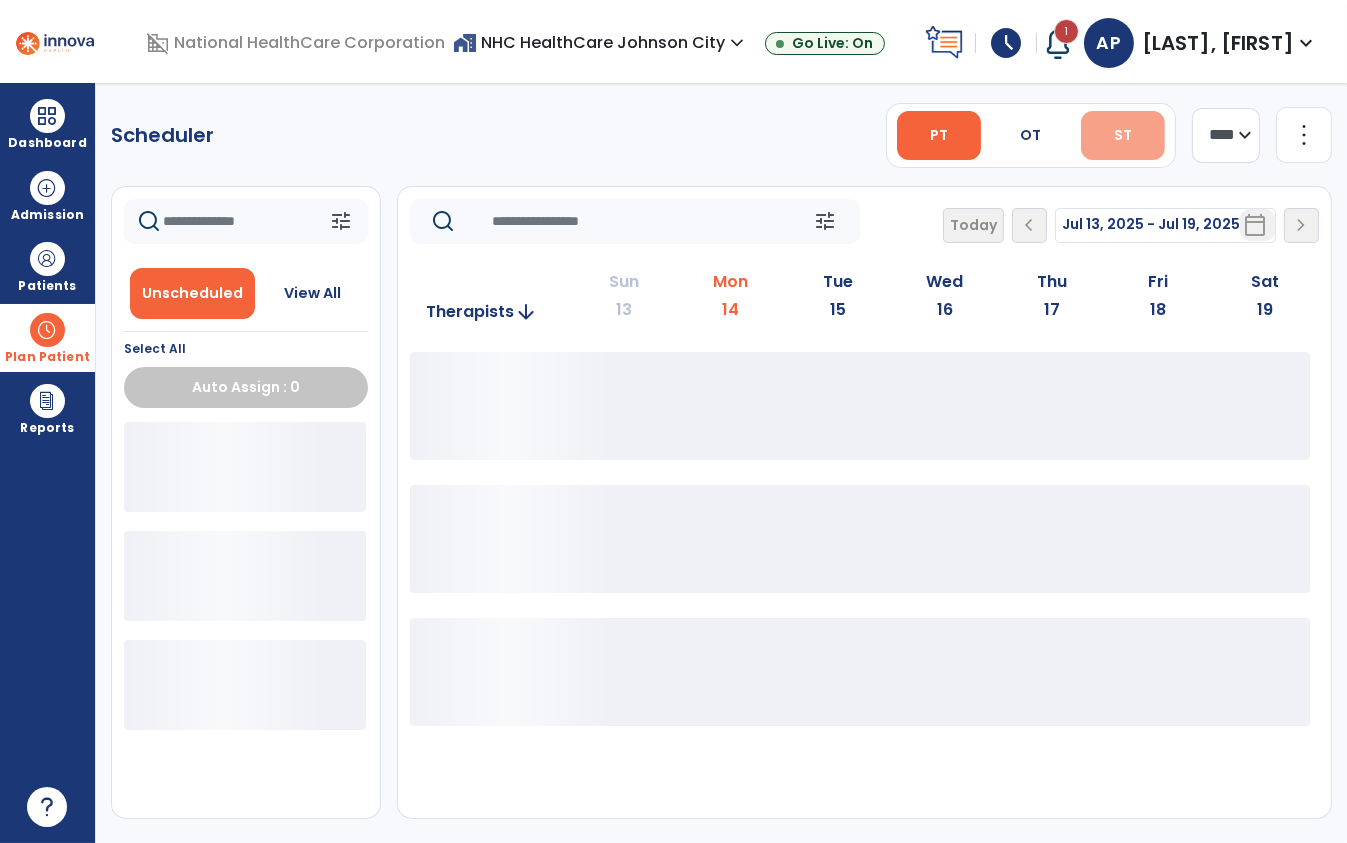 click on "ST" at bounding box center [1123, 135] 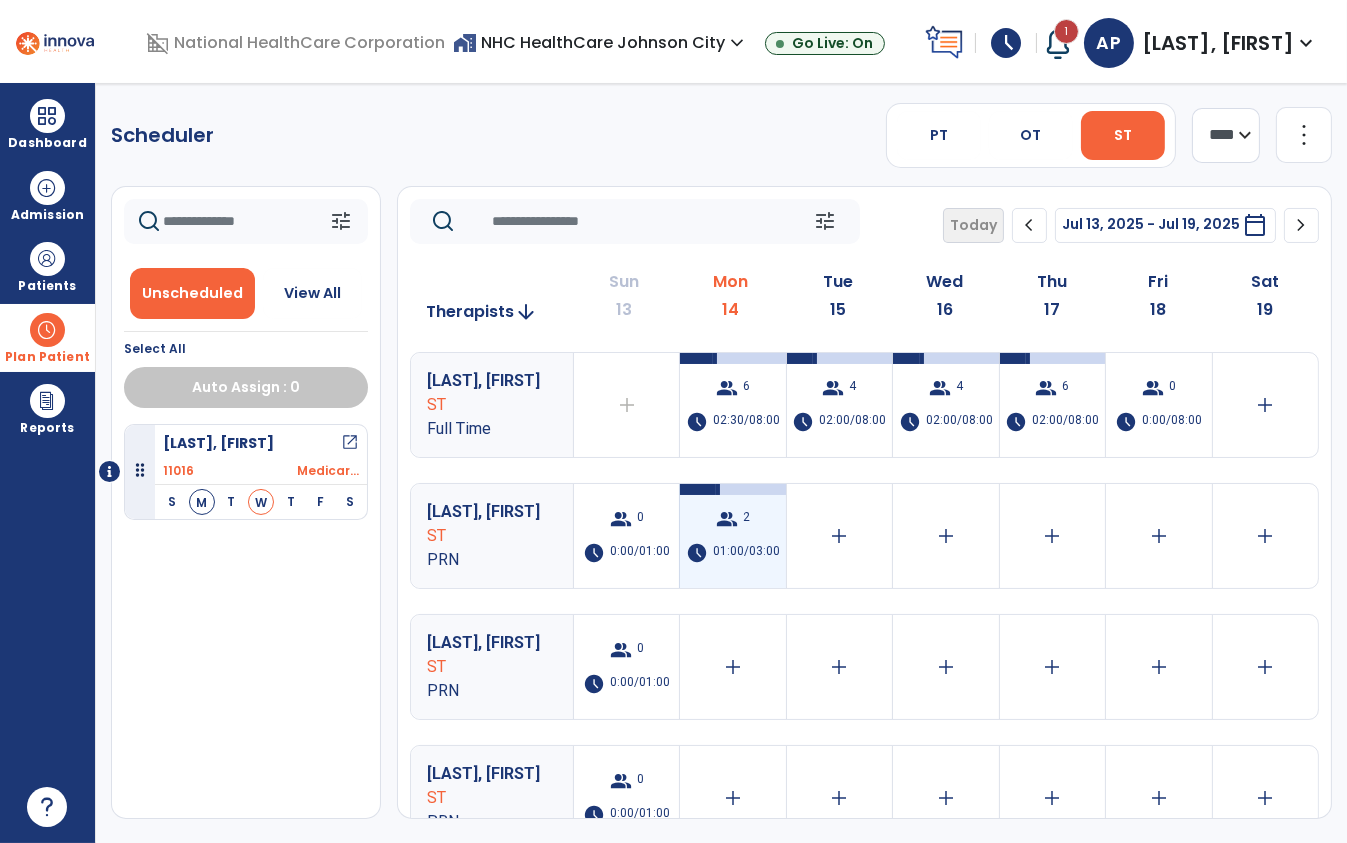 click on "01:00/03:00" at bounding box center (746, 553) 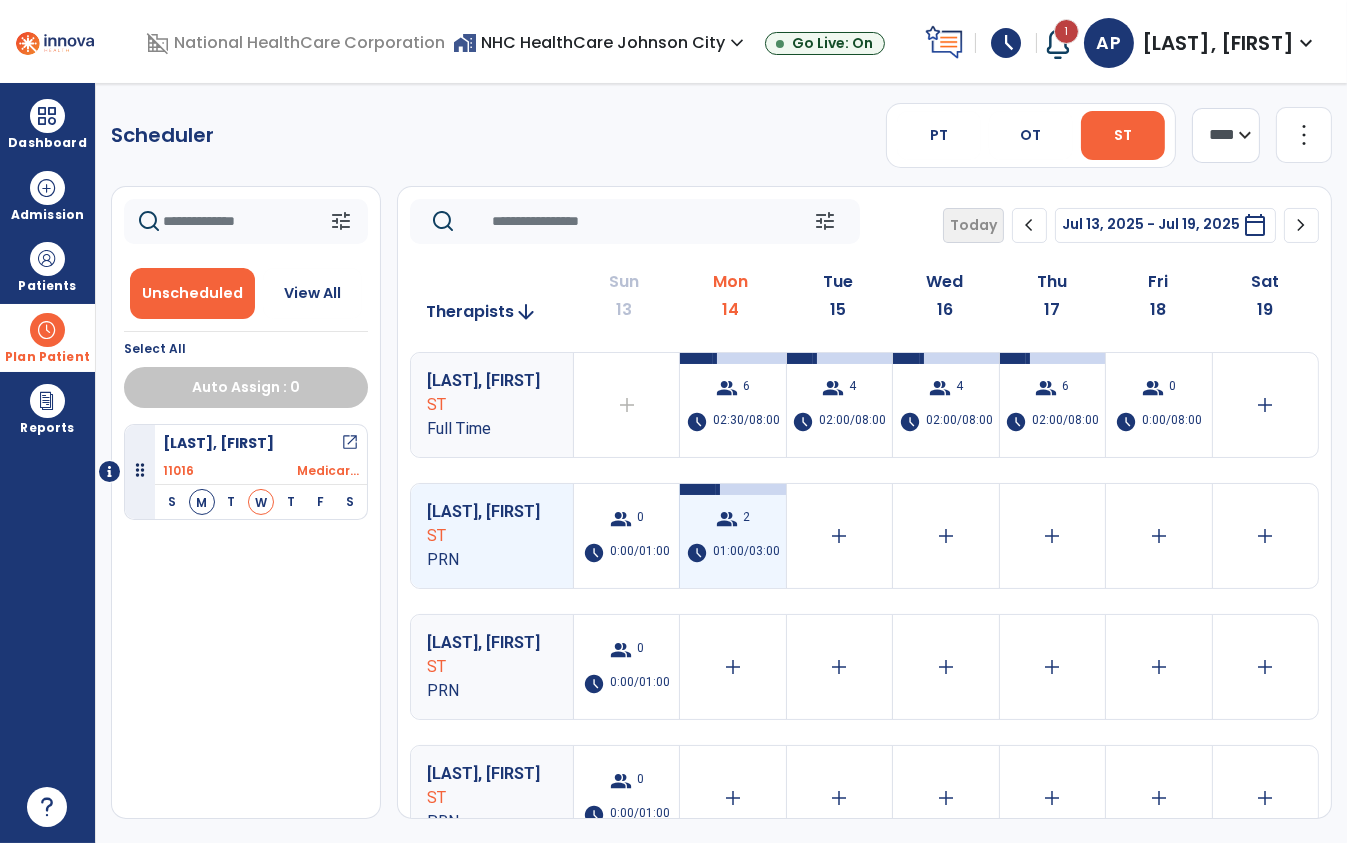 click on "01:00/03:00" at bounding box center [746, 553] 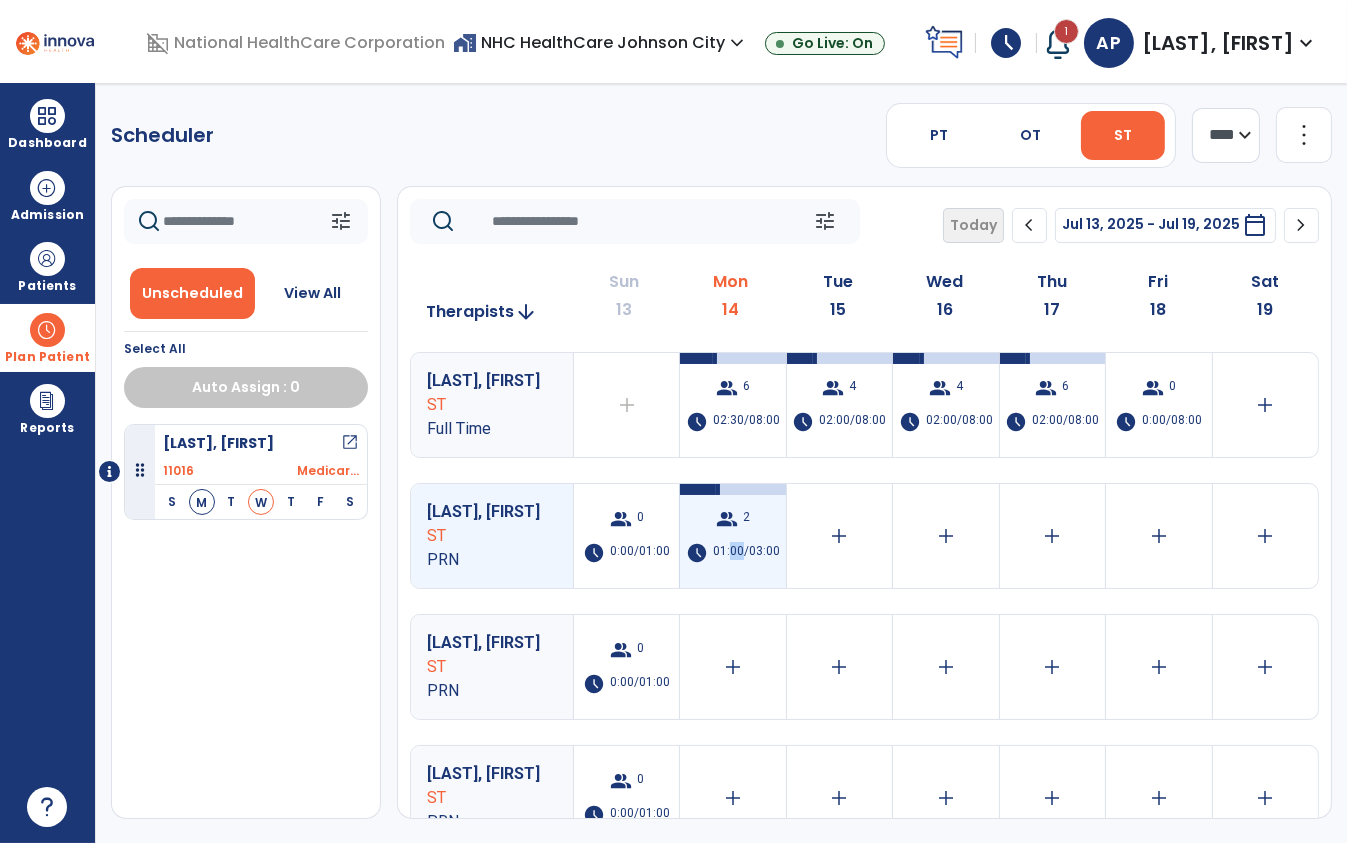 click on "01:00/03:00" at bounding box center (746, 553) 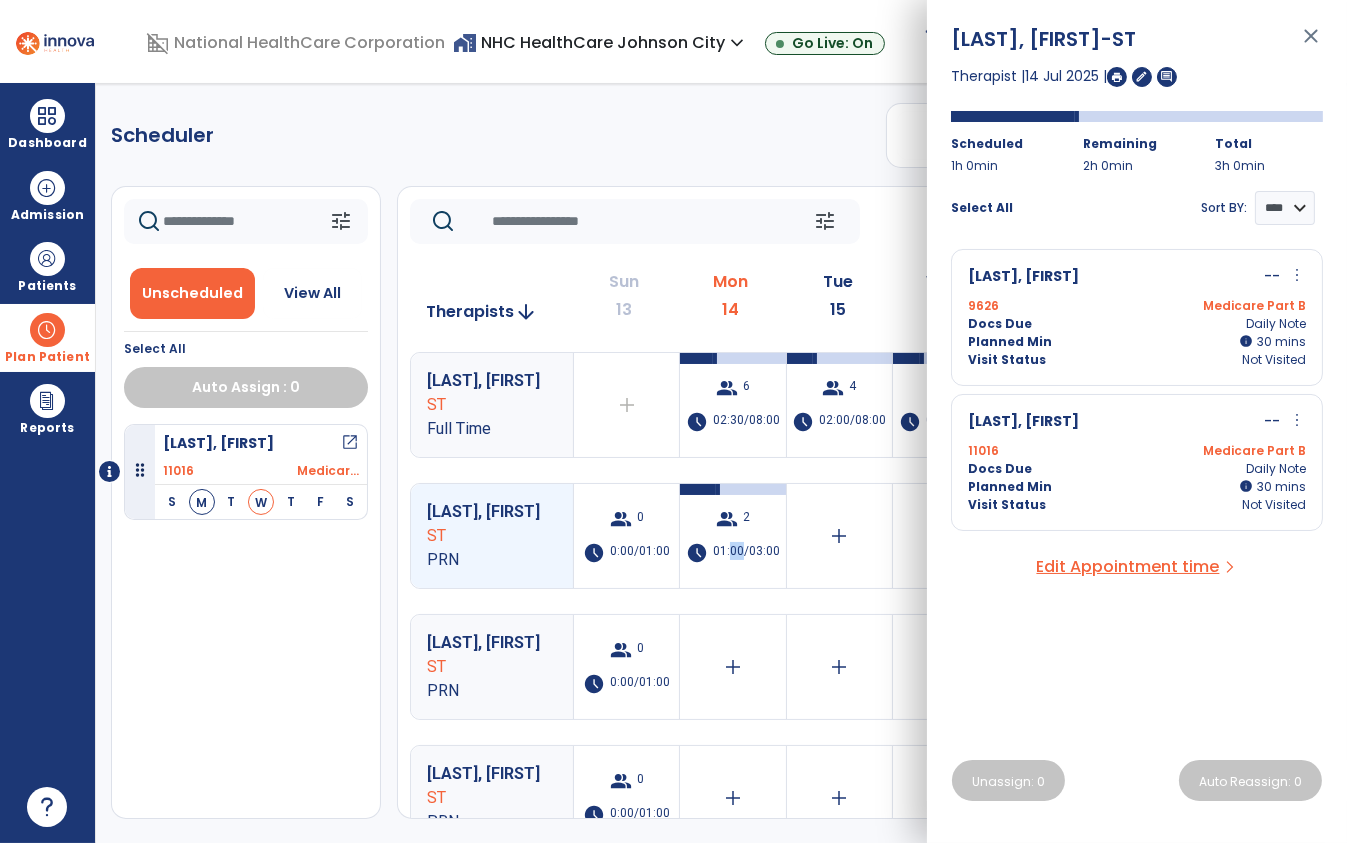 click at bounding box center (1117, 77) 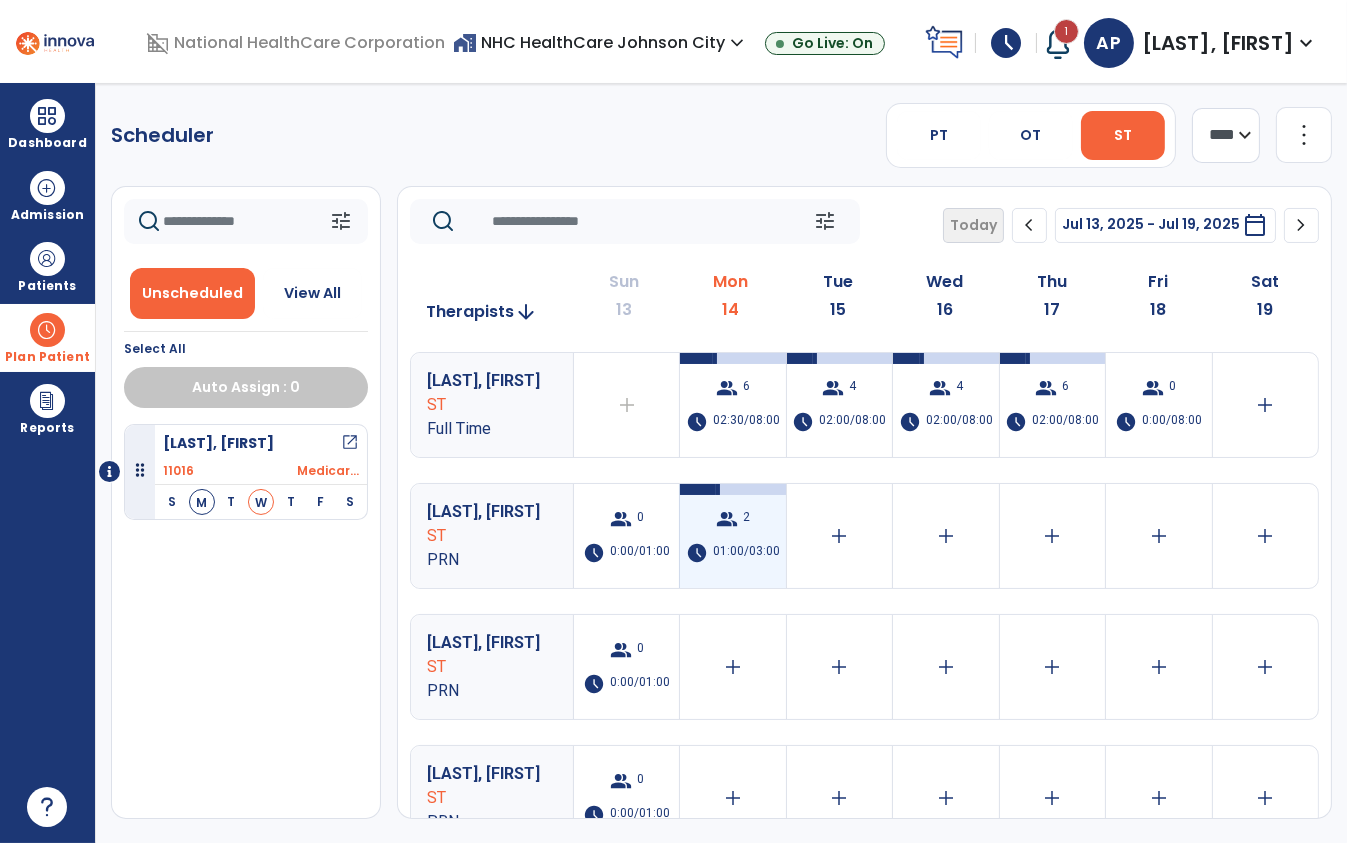 click on "group  2  schedule  01:00/03:00" at bounding box center [732, 536] 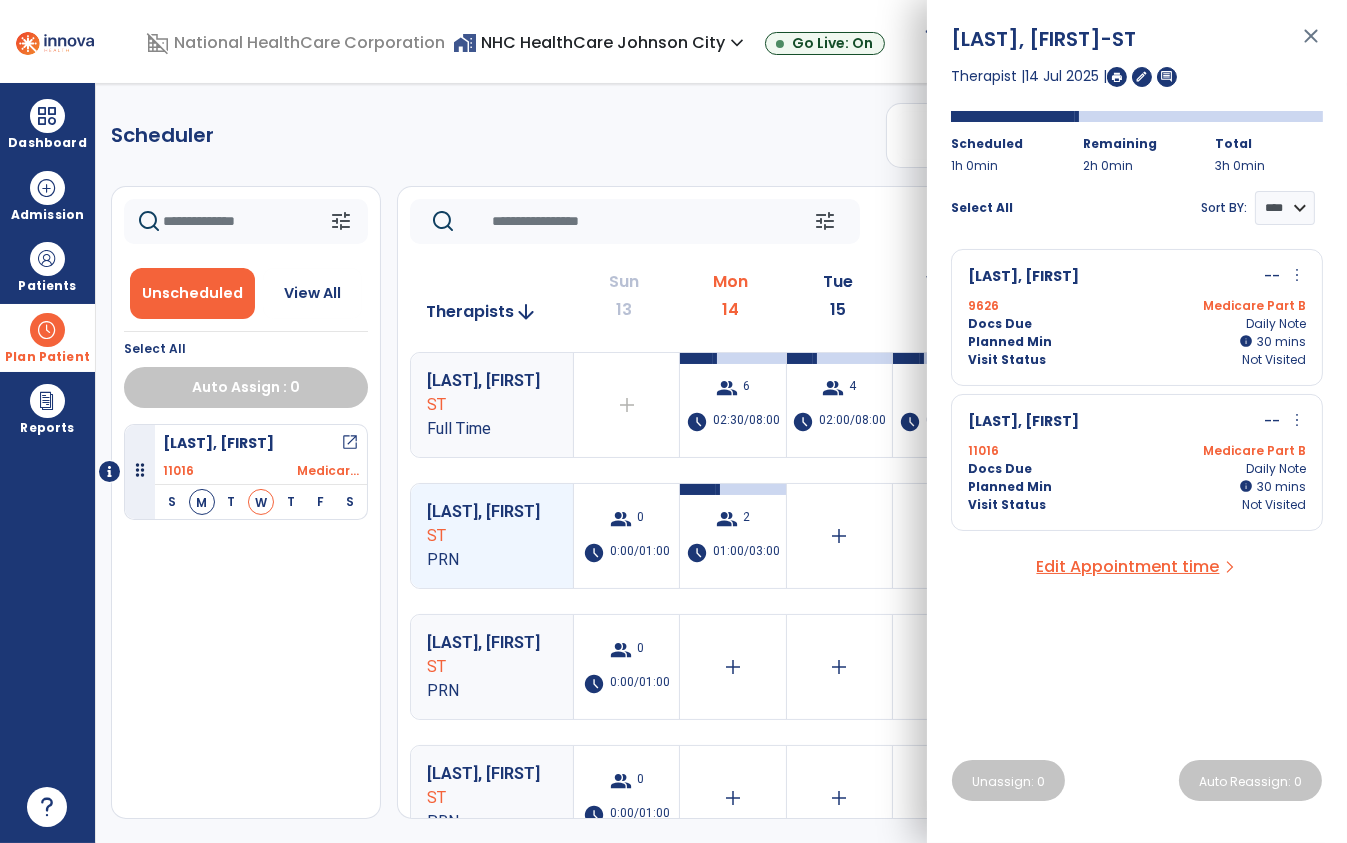 click at bounding box center (1117, 77) 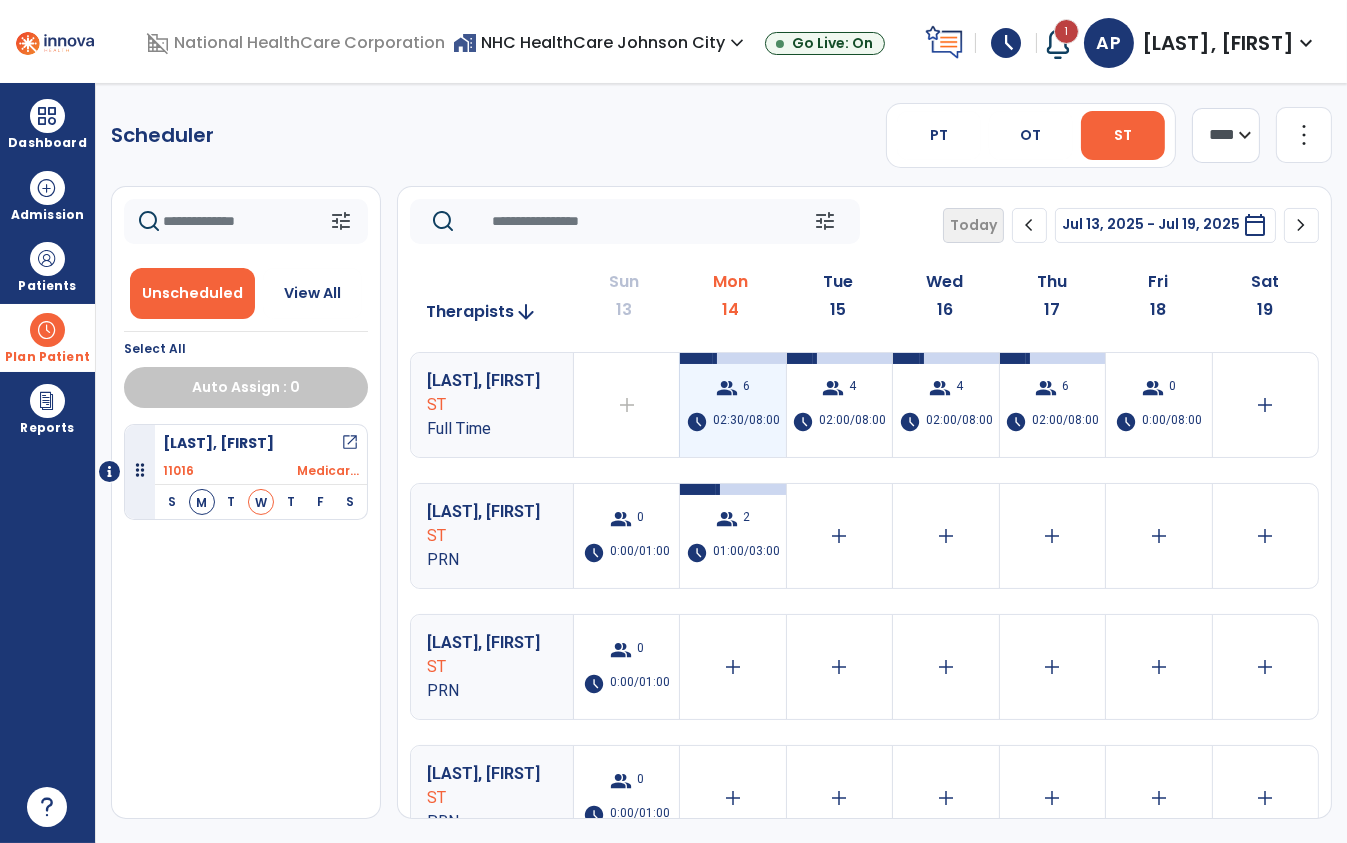 click on "group  6  schedule  02:30/08:00" at bounding box center [732, 405] 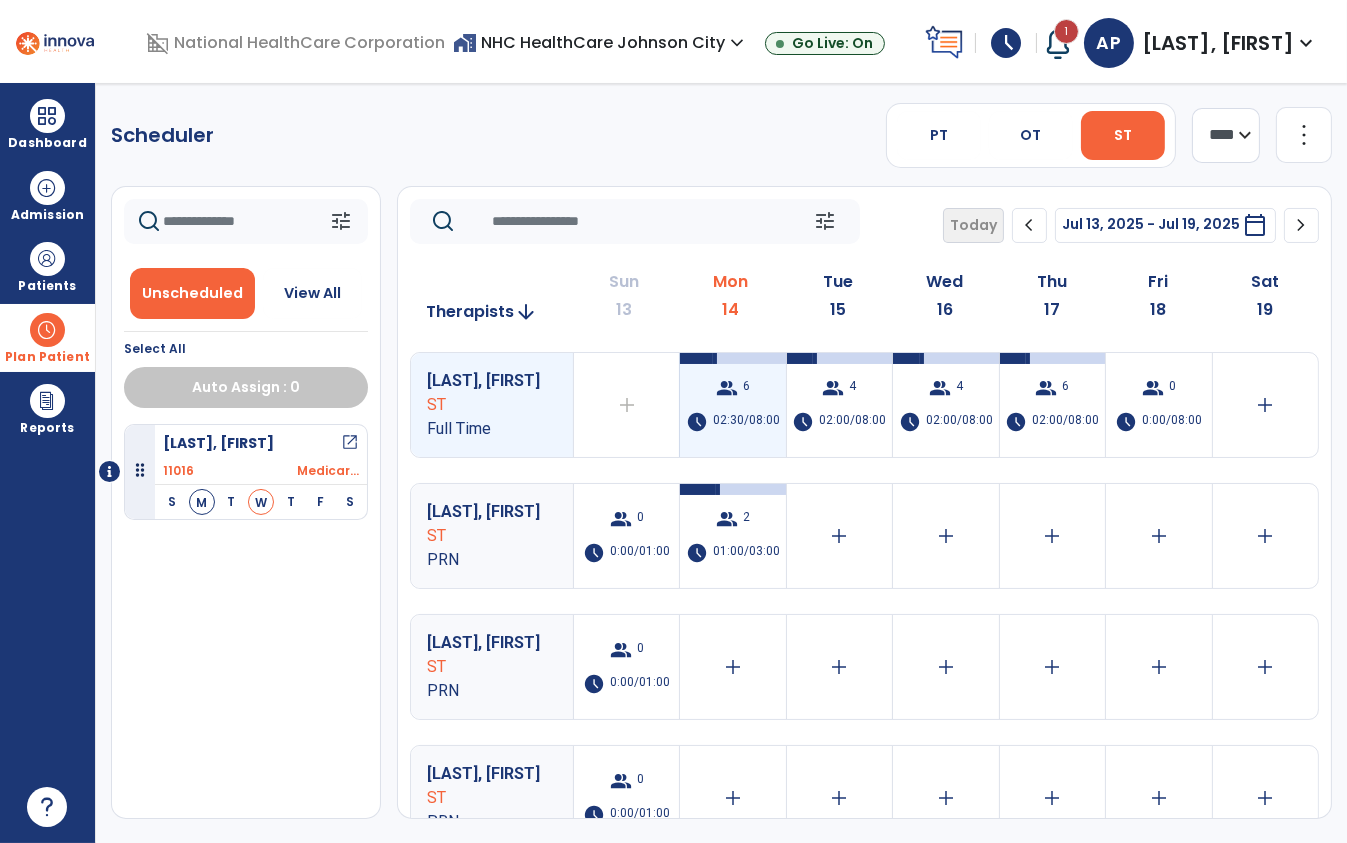 click on "group  6  schedule  02:30/08:00" at bounding box center [732, 405] 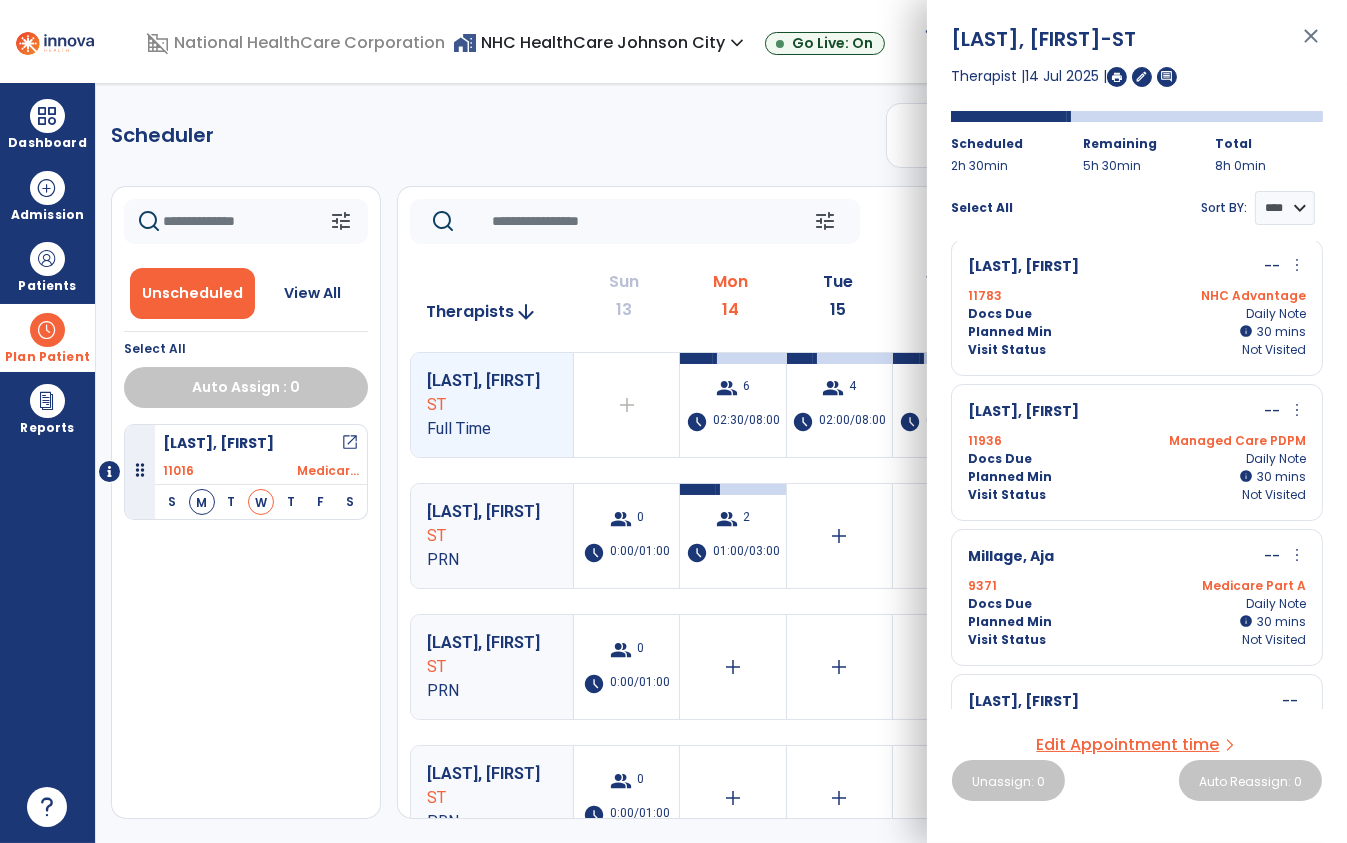 scroll, scrollTop: 398, scrollLeft: 0, axis: vertical 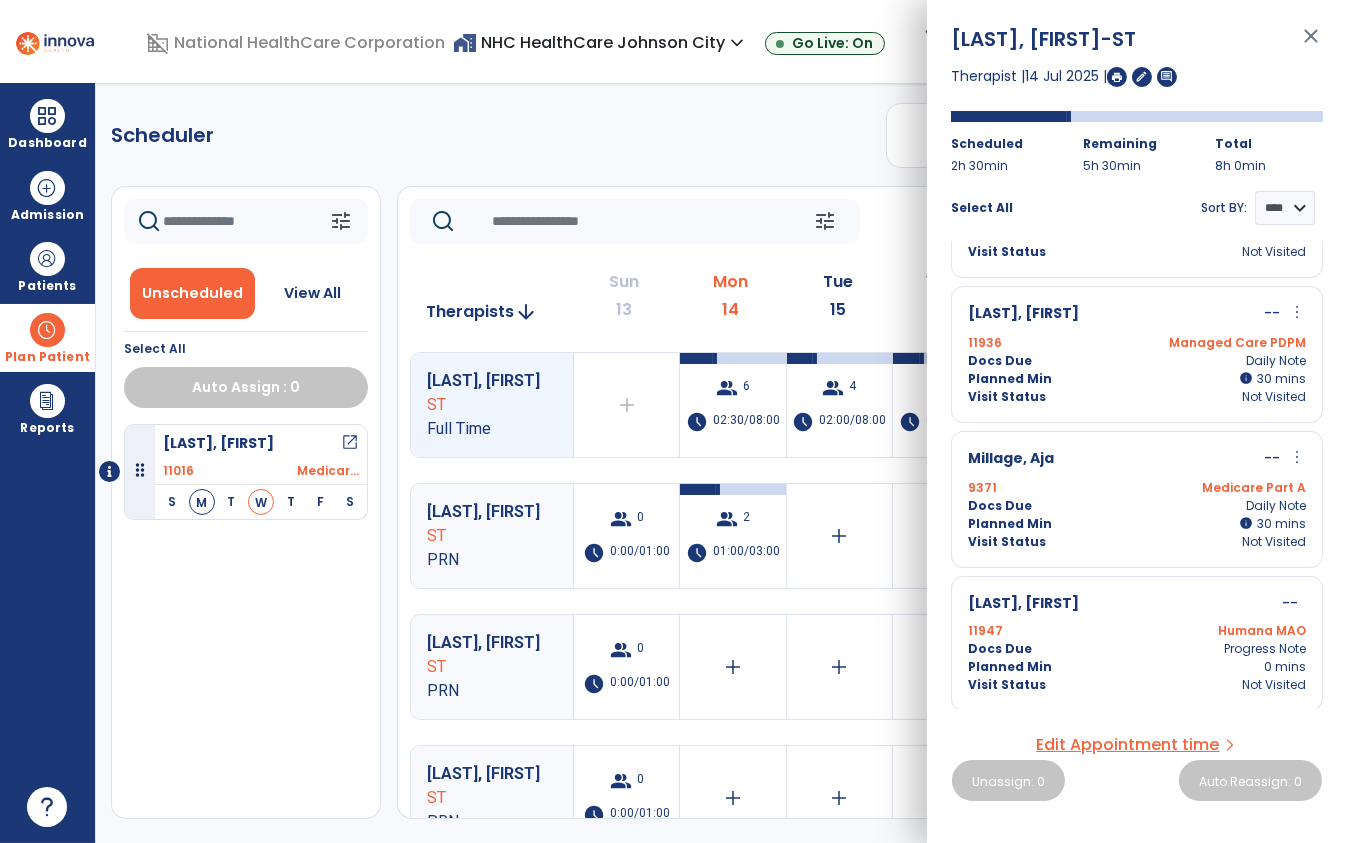 click at bounding box center (1117, 77) 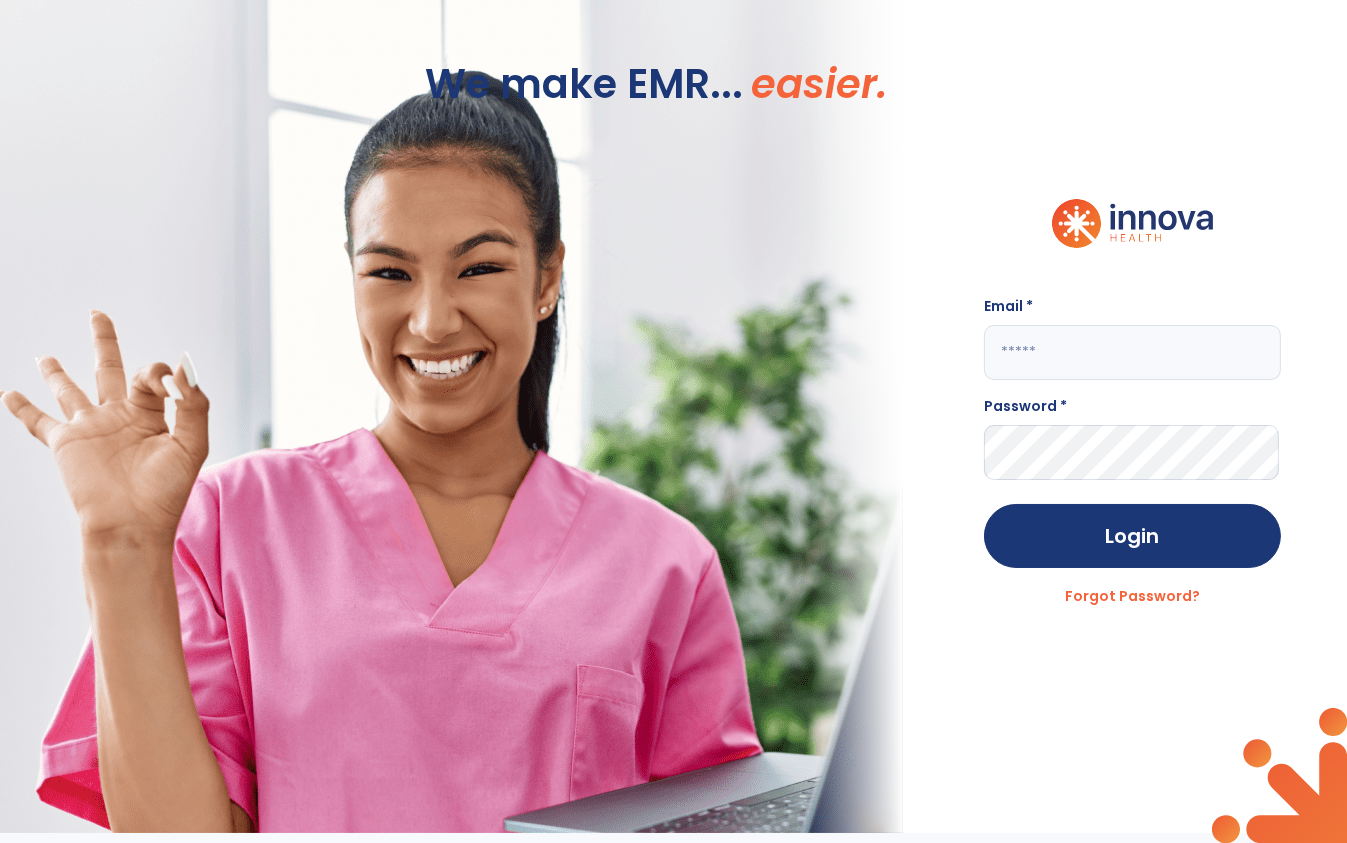 type on "**********" 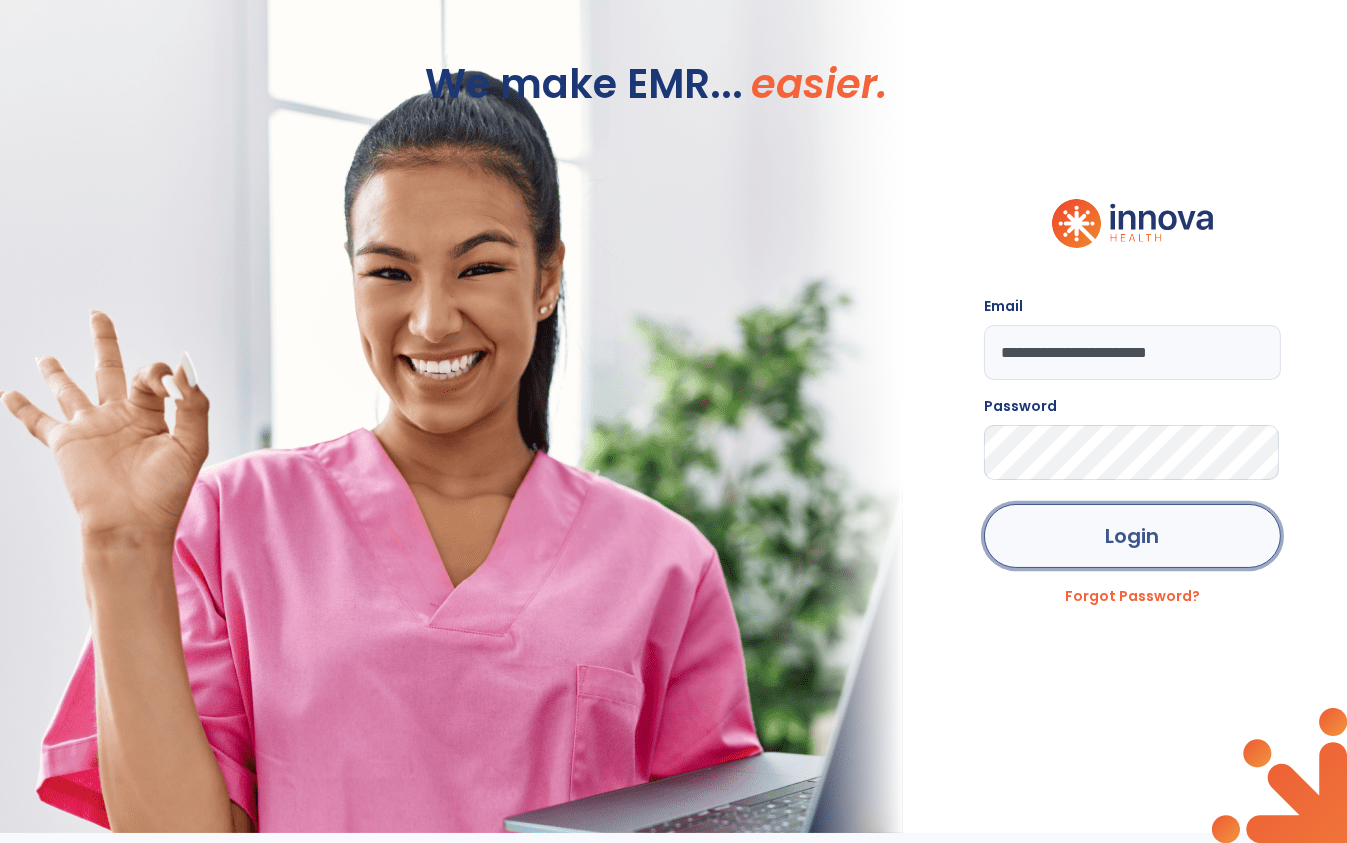 click on "Login" 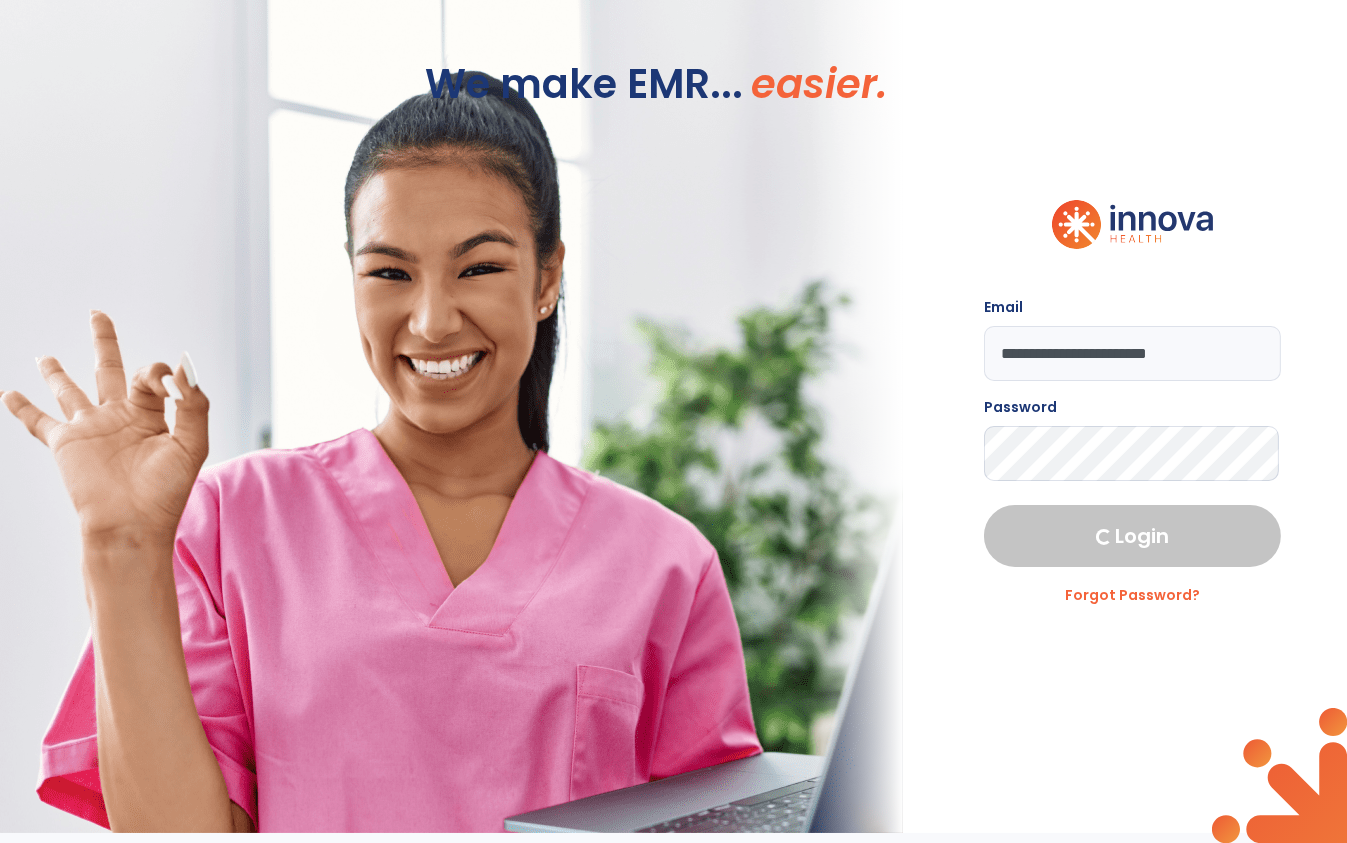 select on "****" 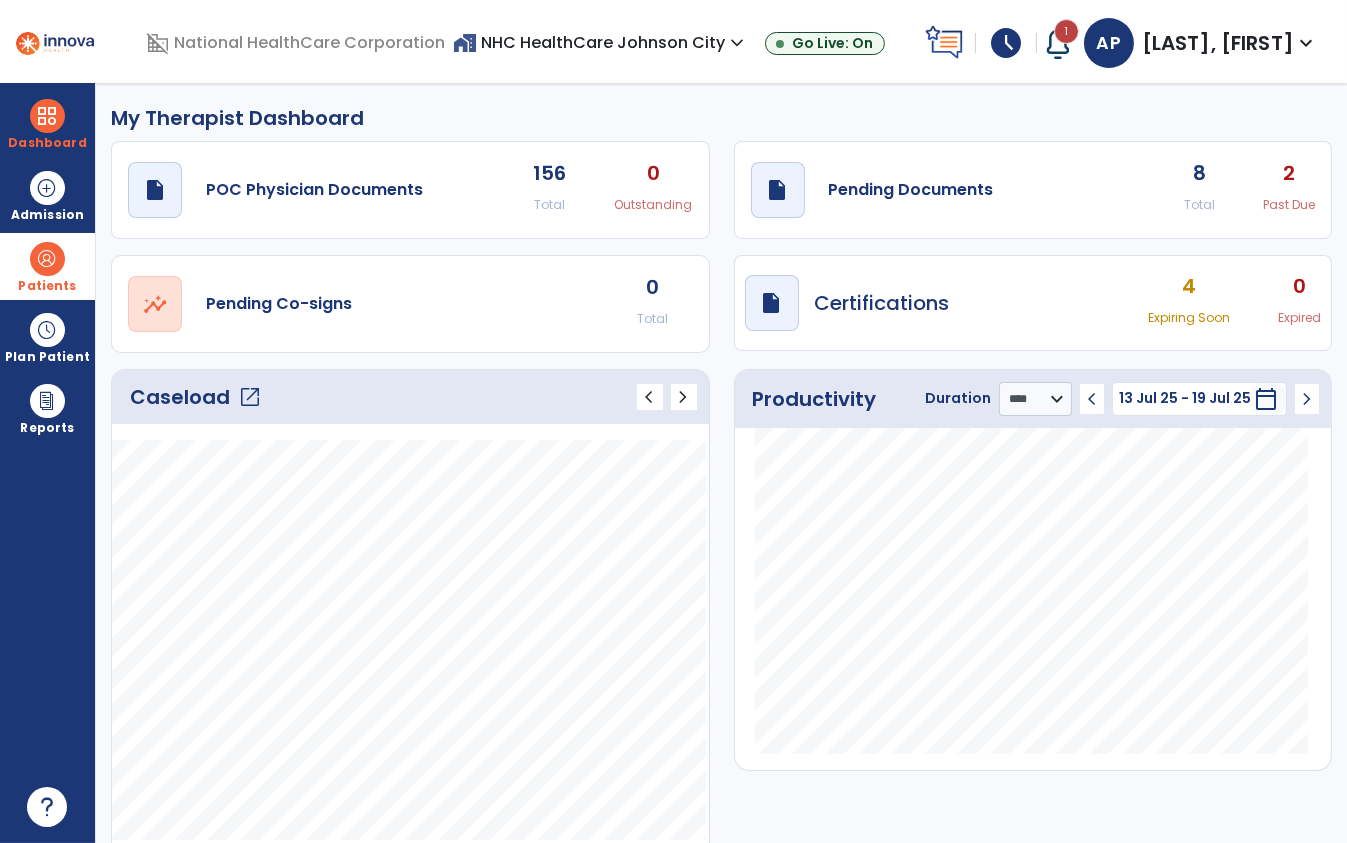click at bounding box center (47, 259) 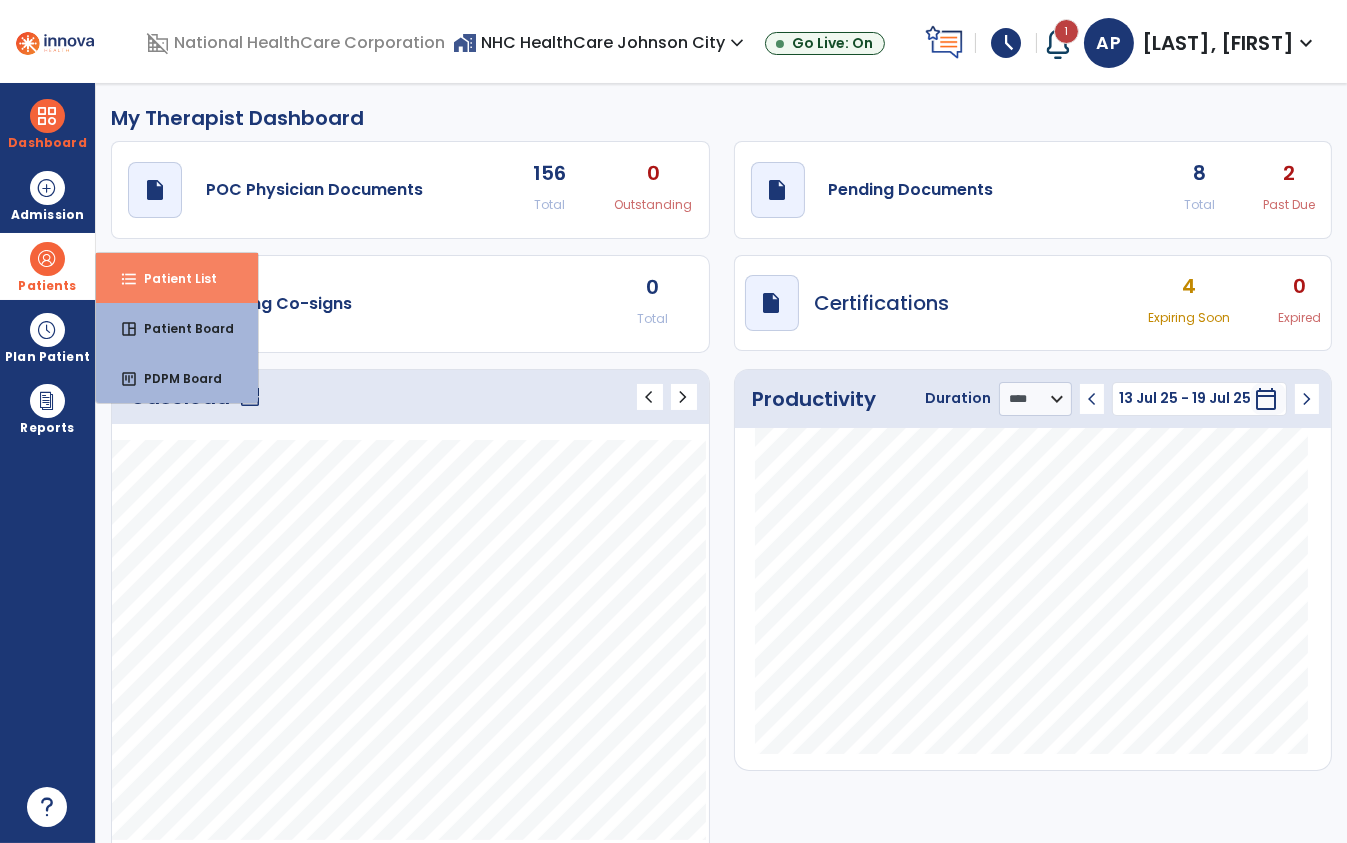click on "format_list_bulleted  Patient List" at bounding box center (177, 278) 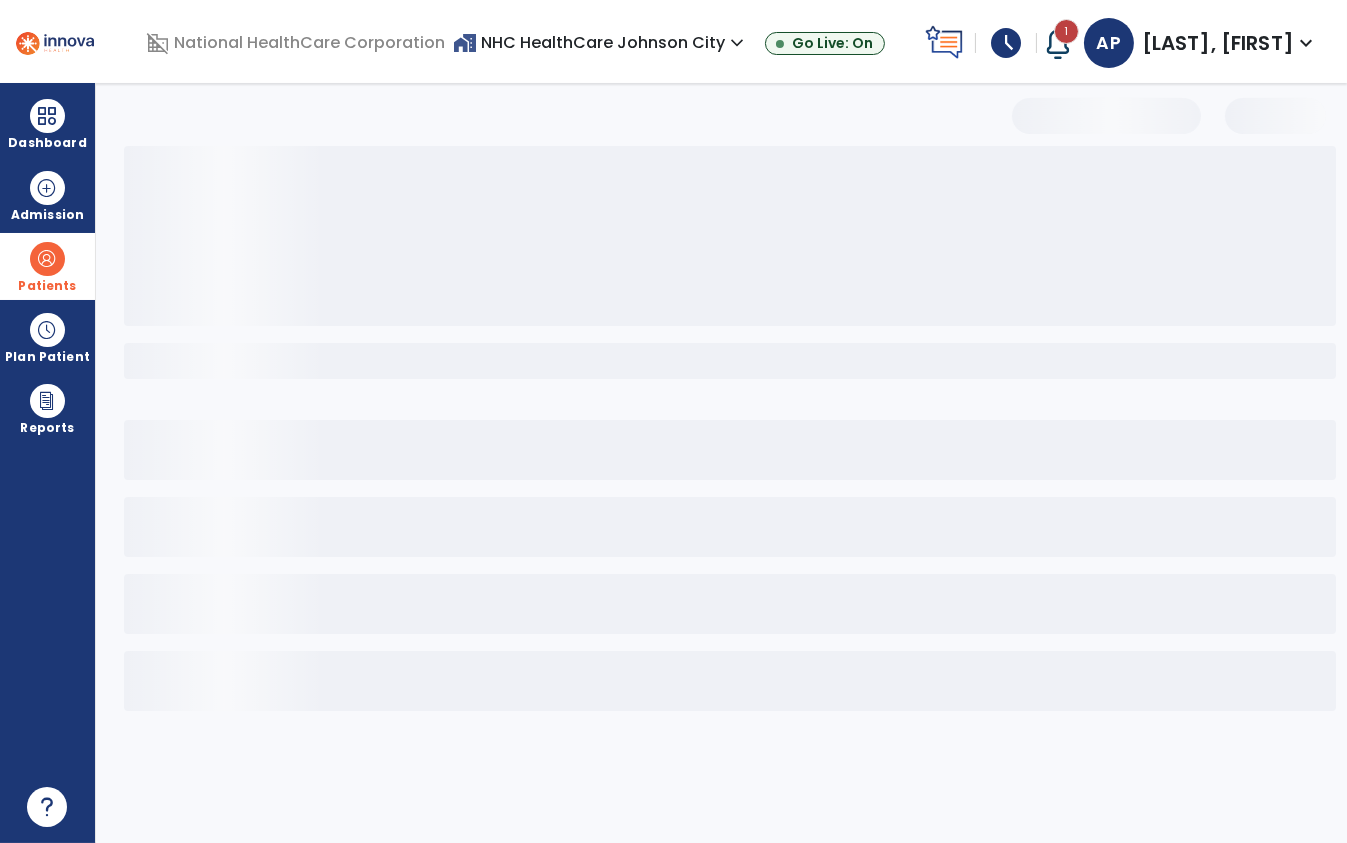 select on "***" 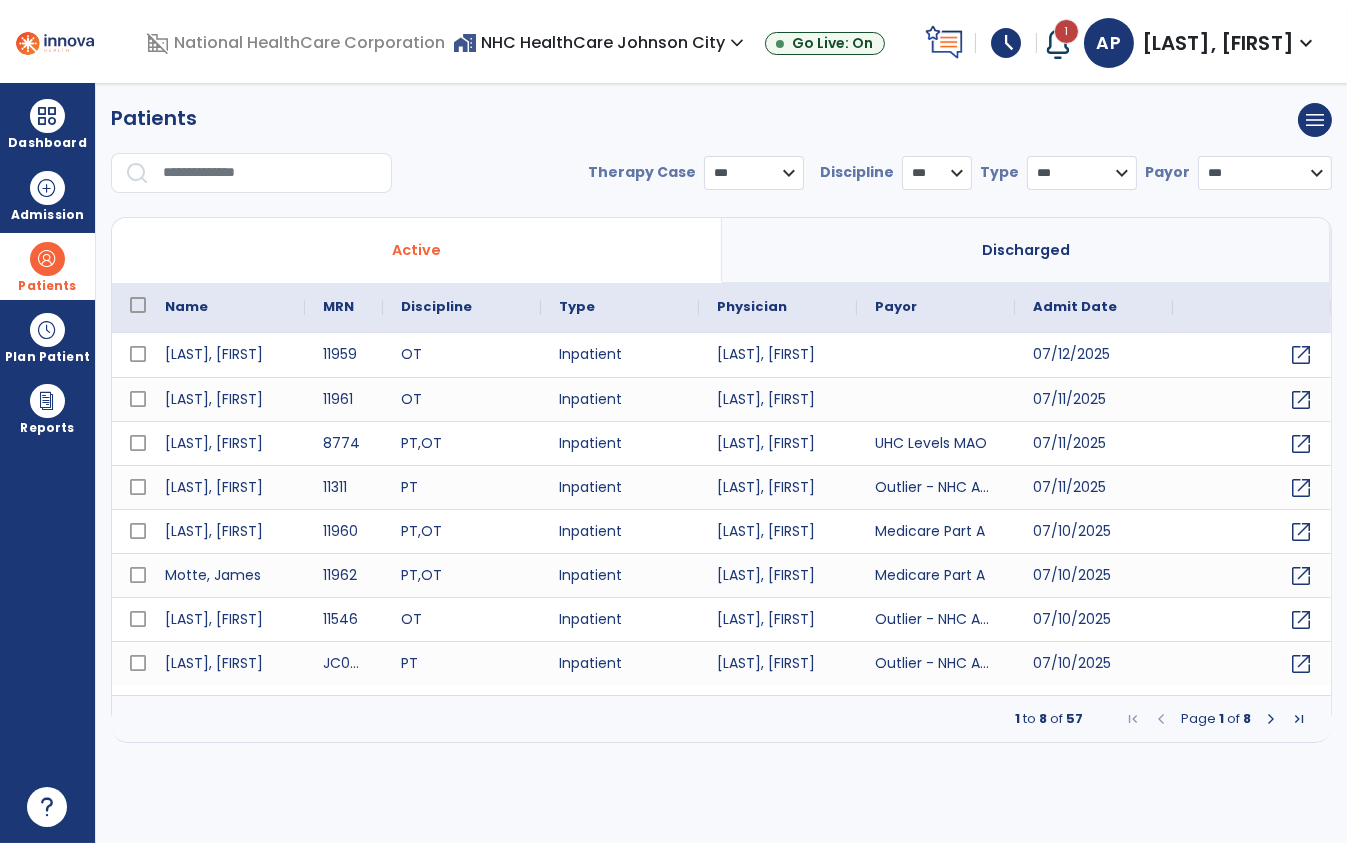 click at bounding box center [270, 173] 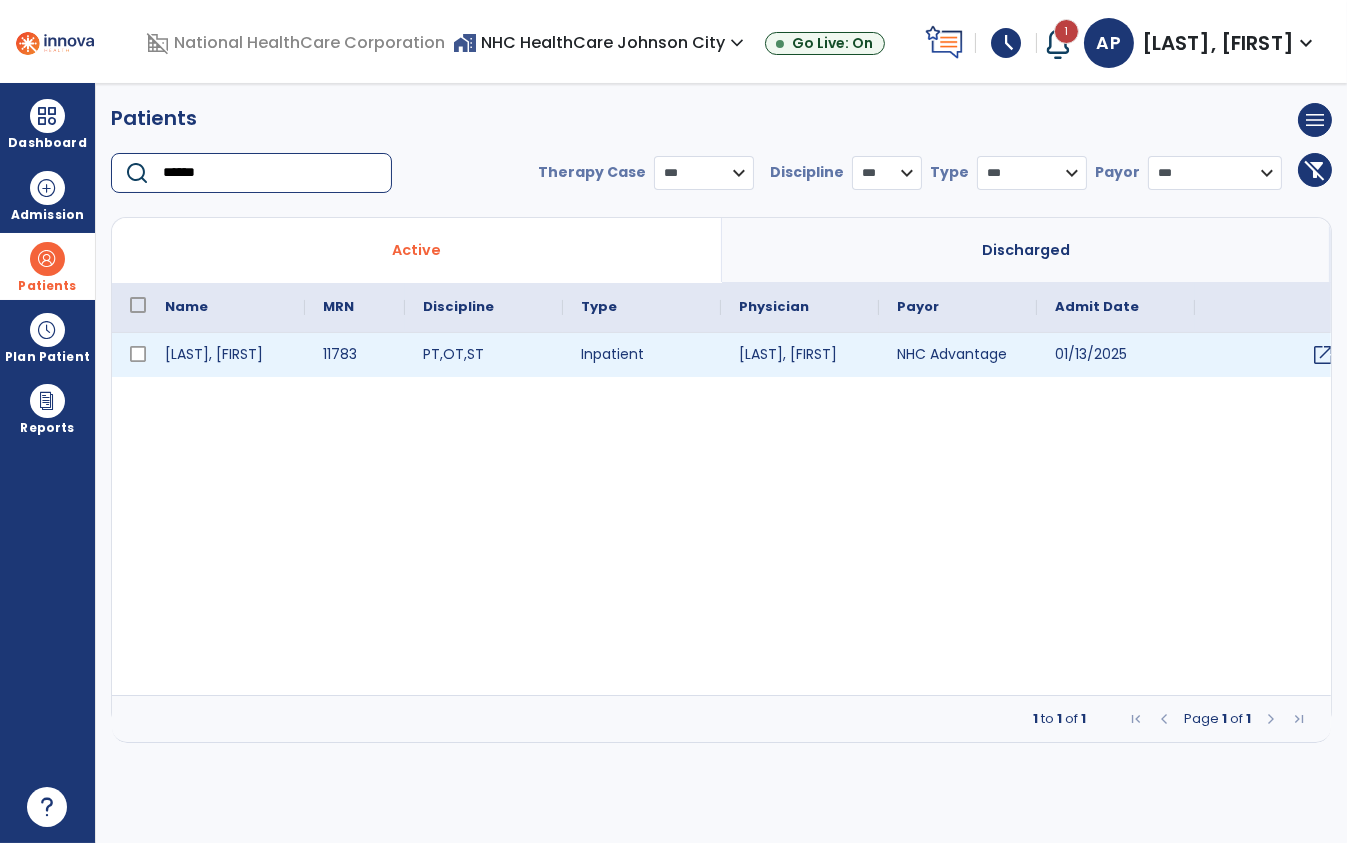 type on "******" 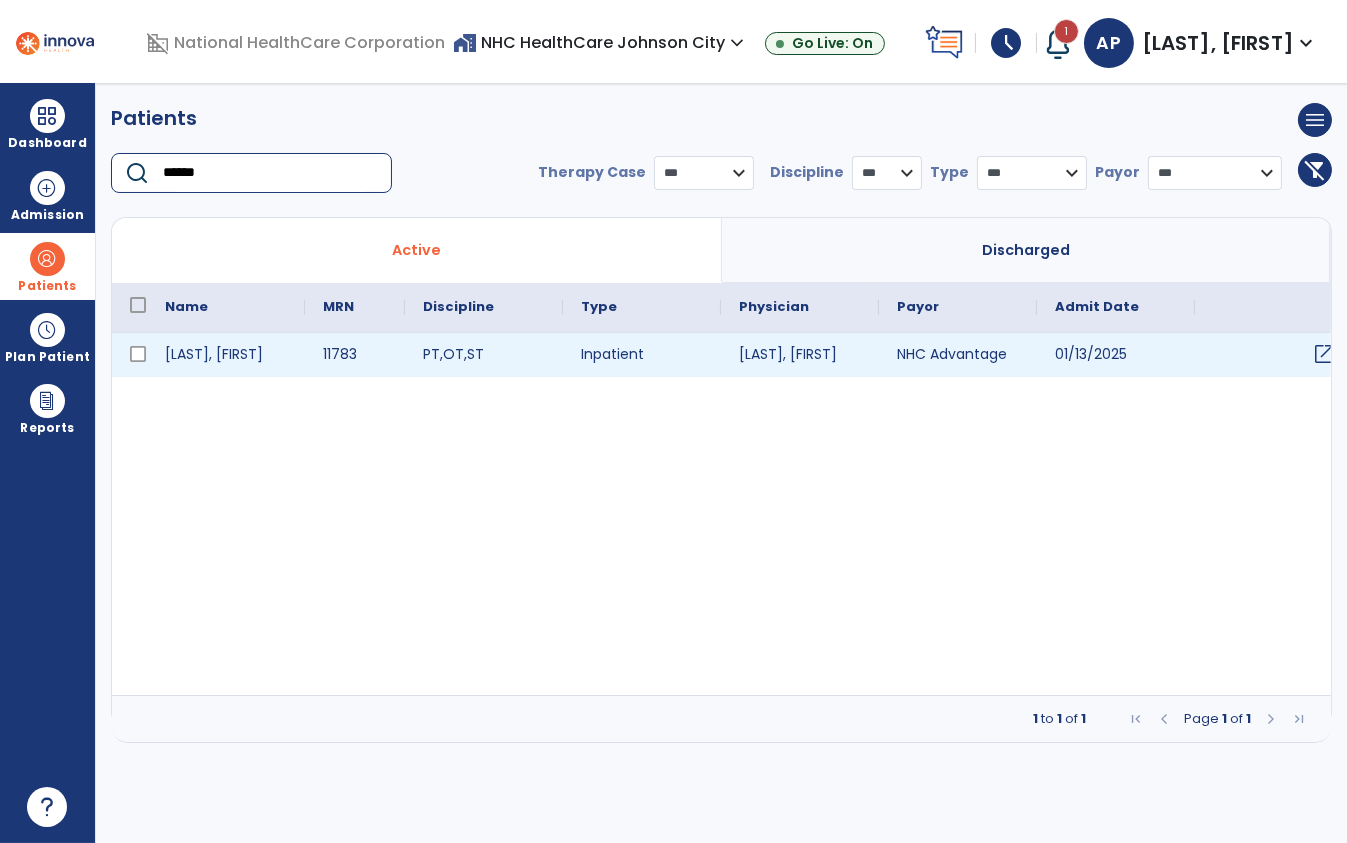 click on "open_in_new" at bounding box center (1324, 354) 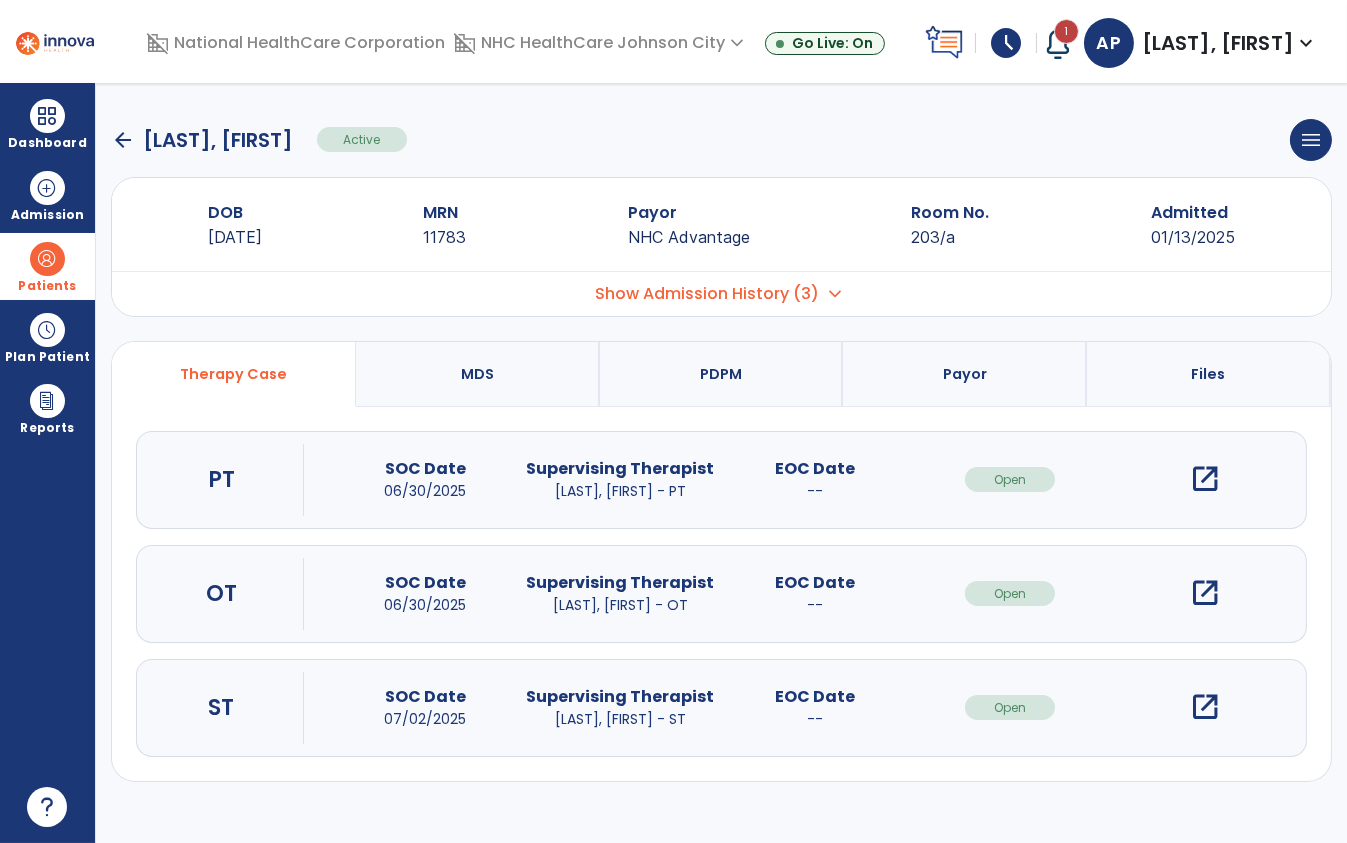 click on "open_in_new" at bounding box center [1205, 707] 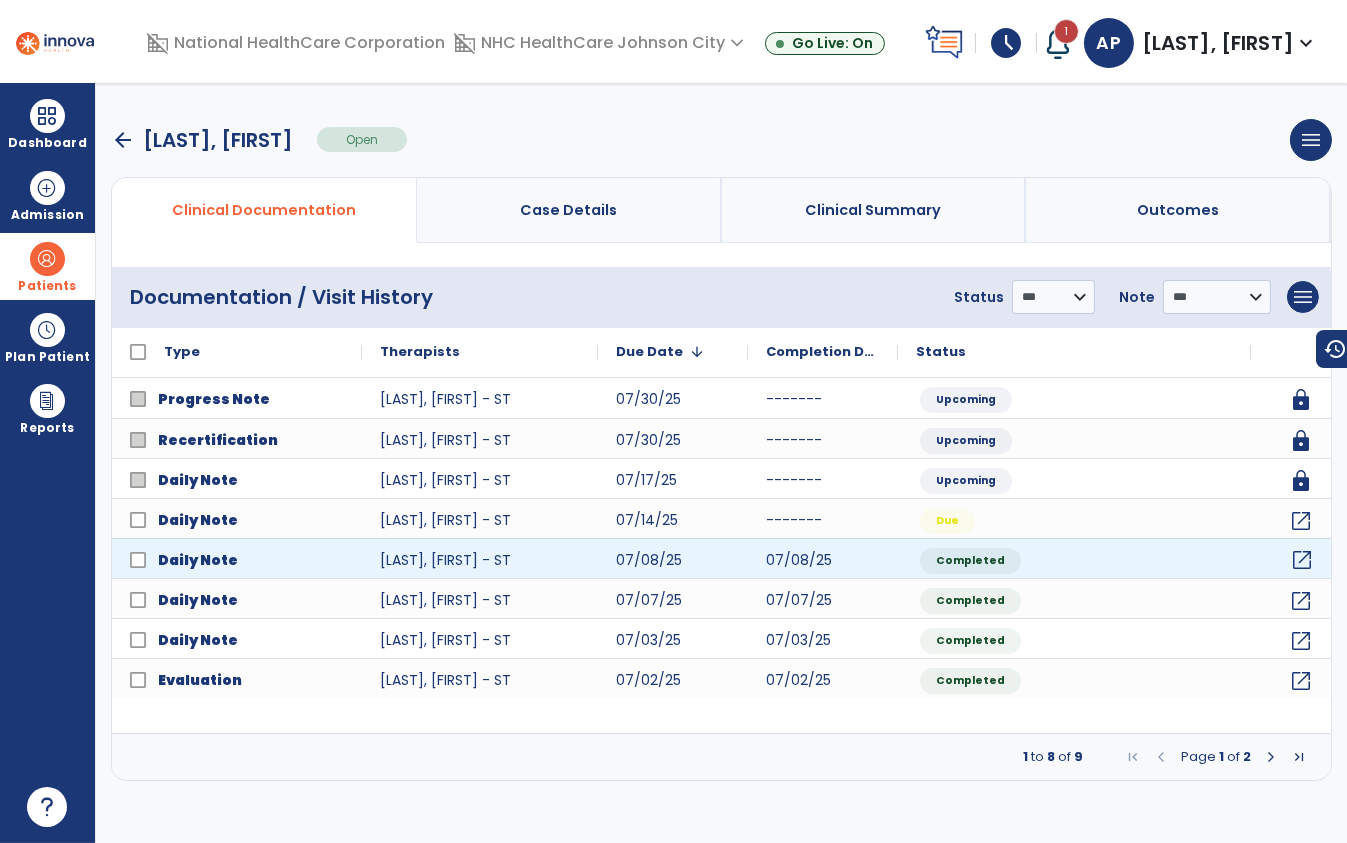 click on "open_in_new" 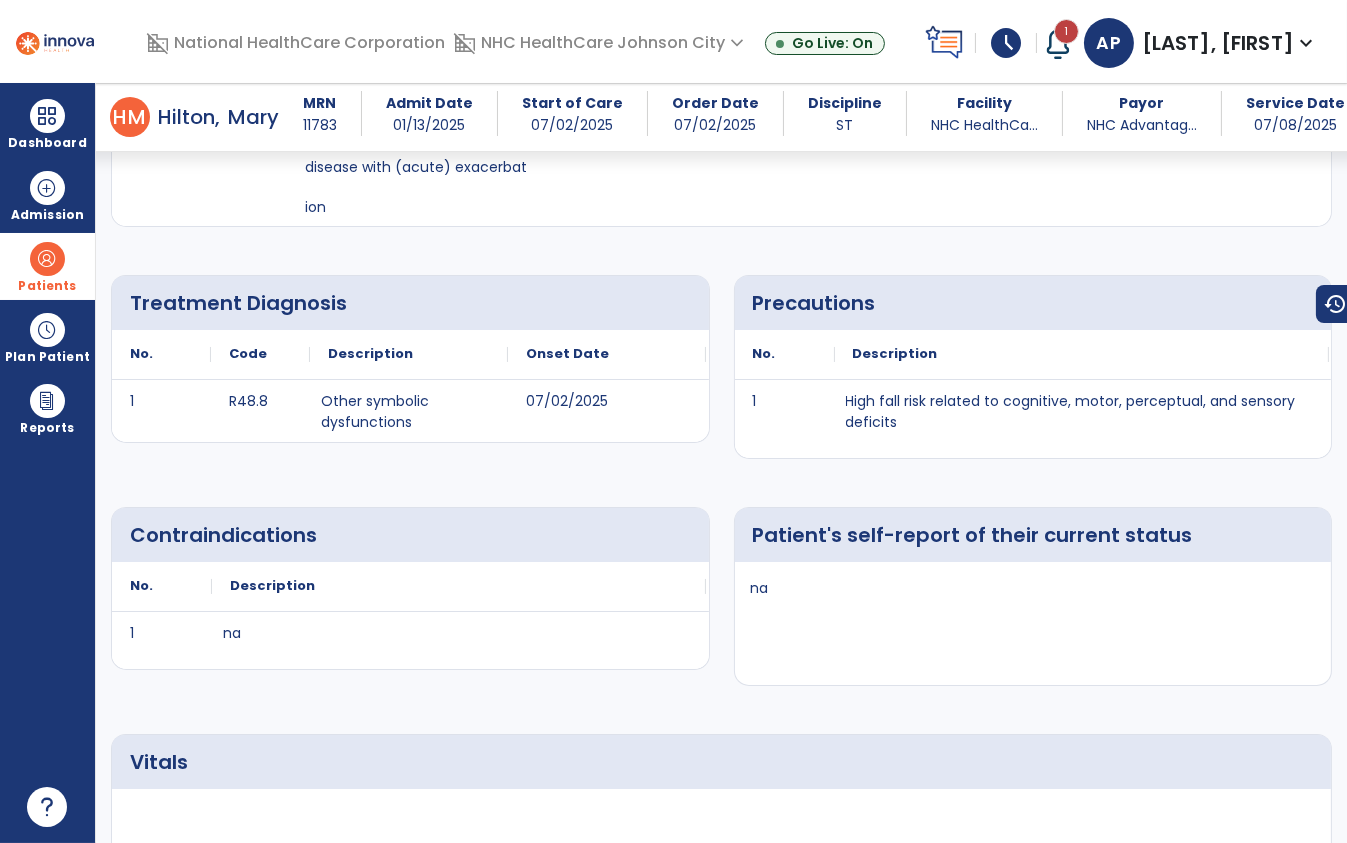 scroll, scrollTop: 0, scrollLeft: 0, axis: both 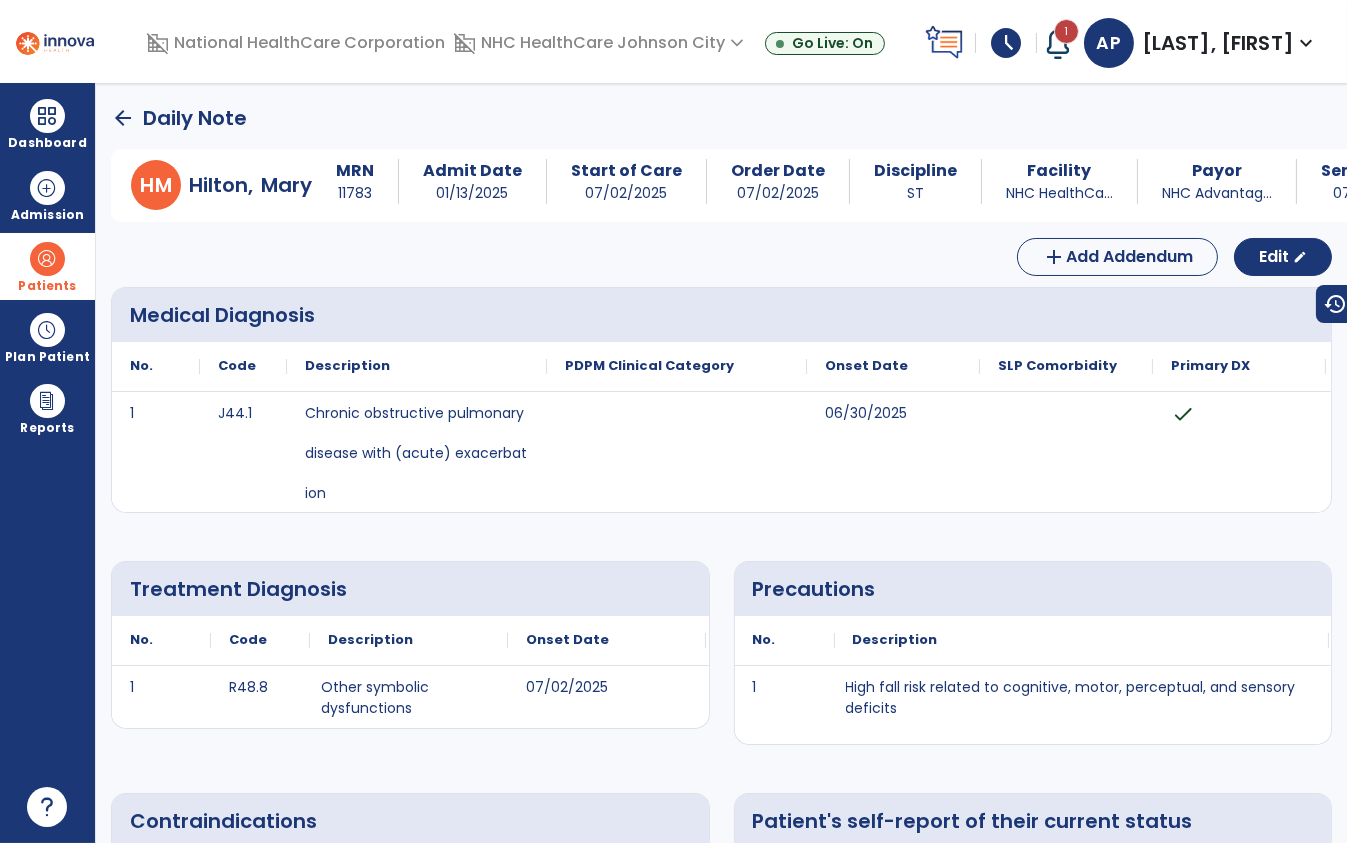 click on "arrow_back" 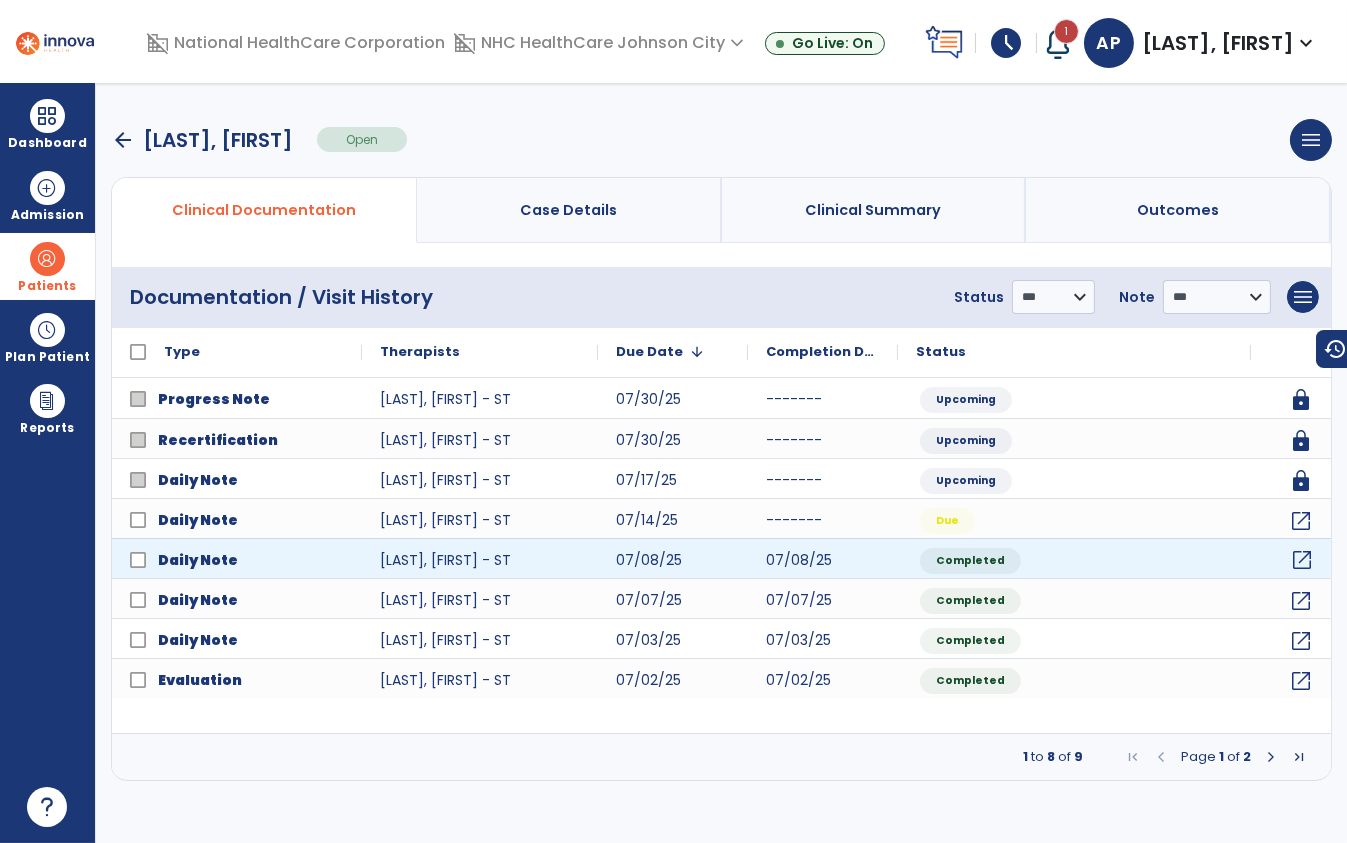 click on "open_in_new" 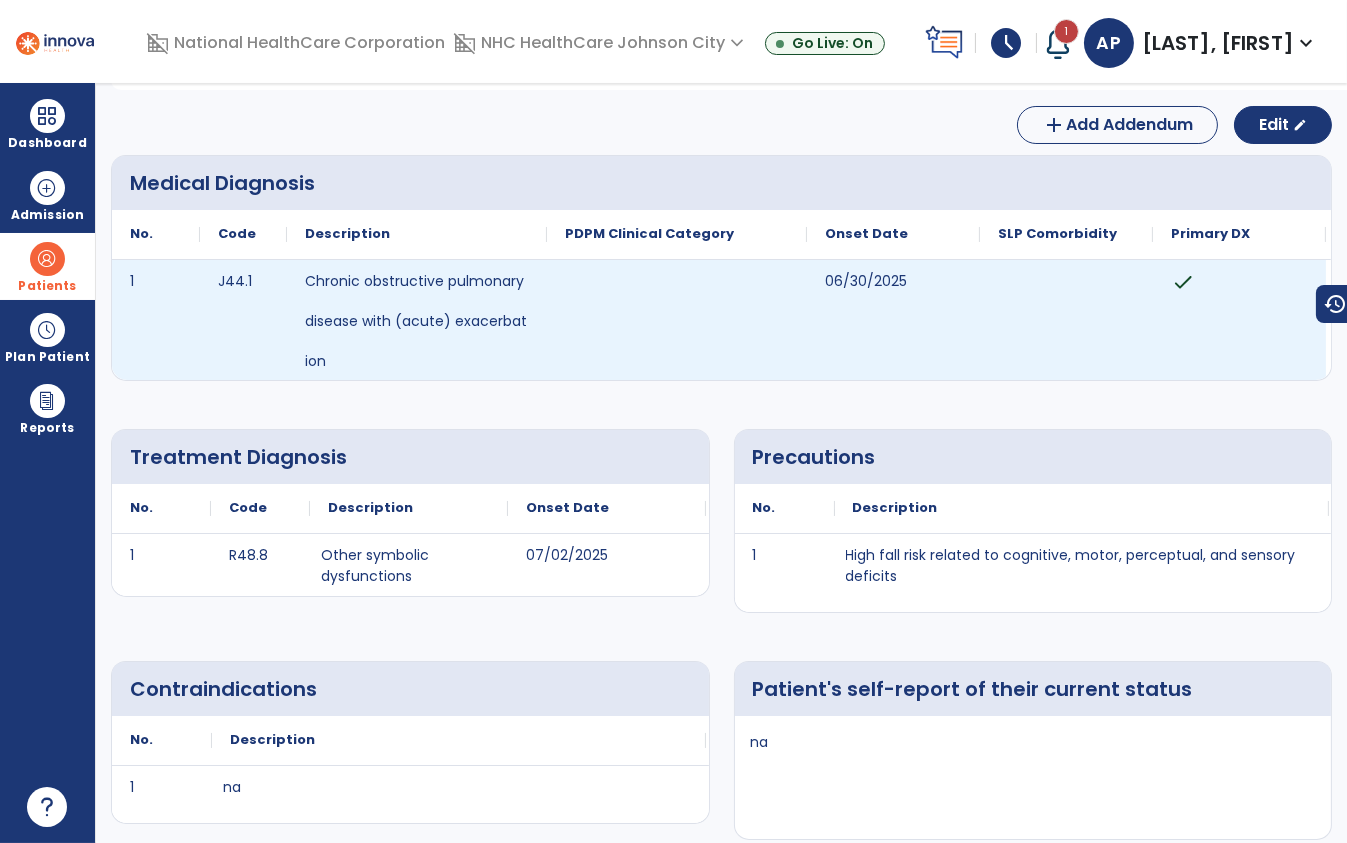 scroll, scrollTop: 0, scrollLeft: 0, axis: both 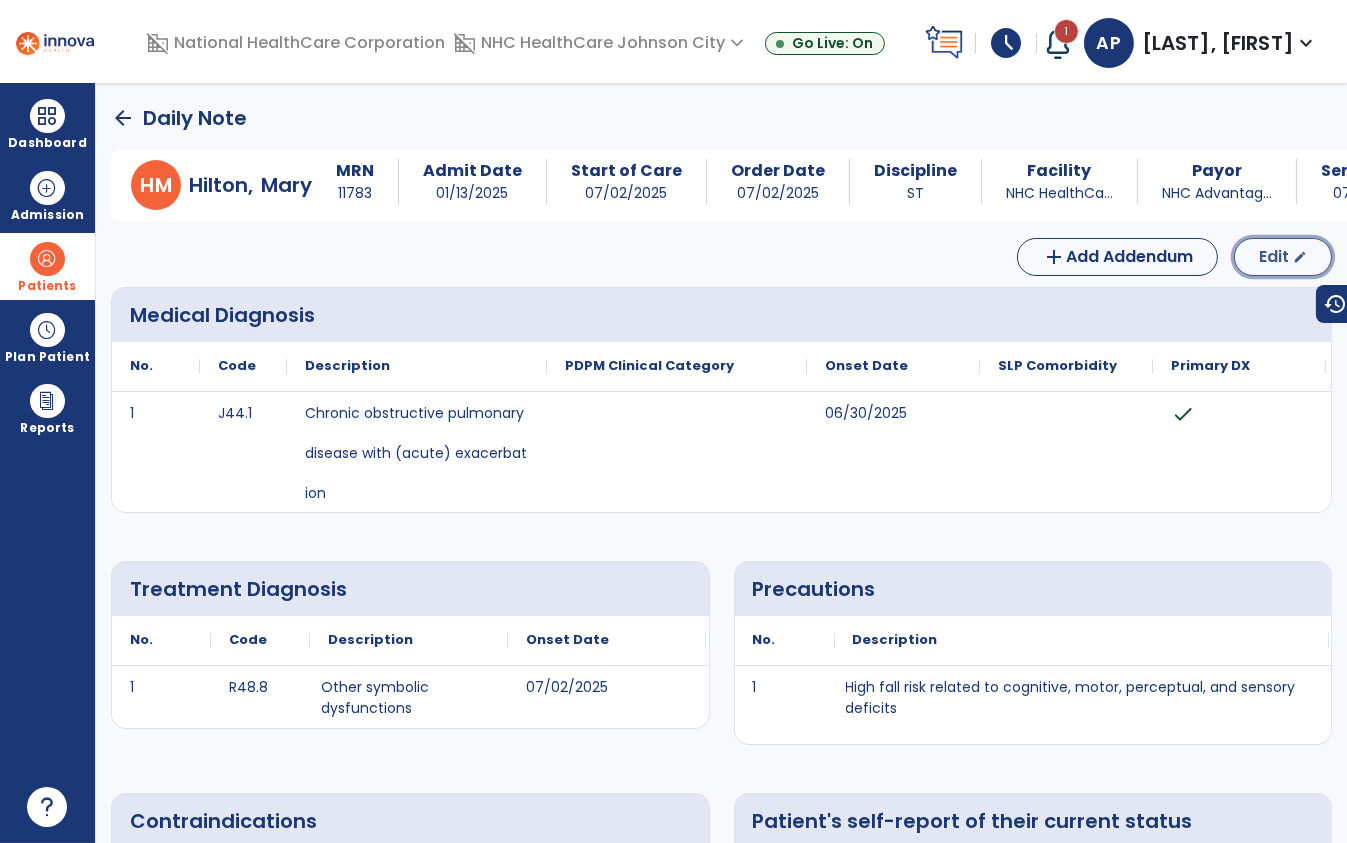click on "Edit" 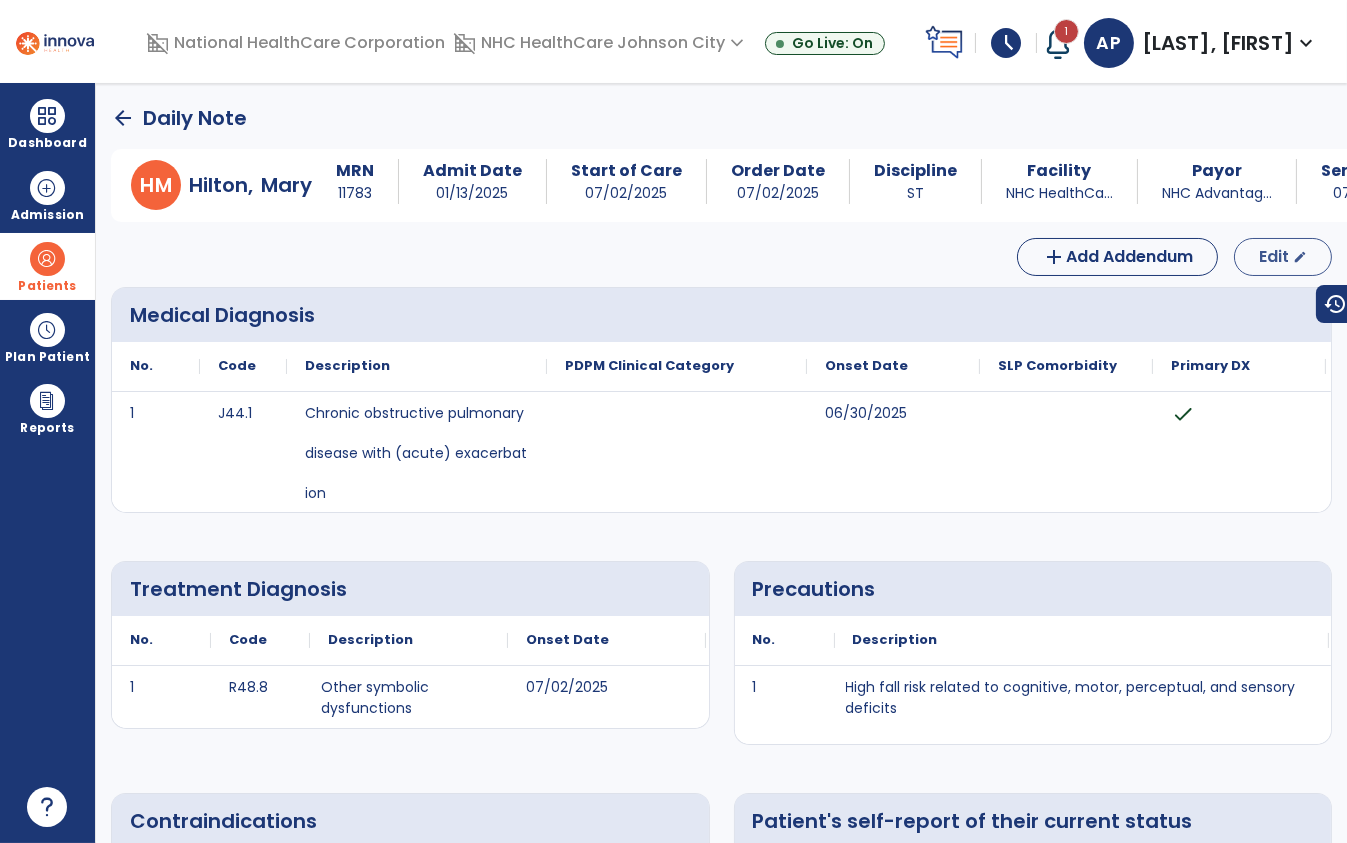select on "*" 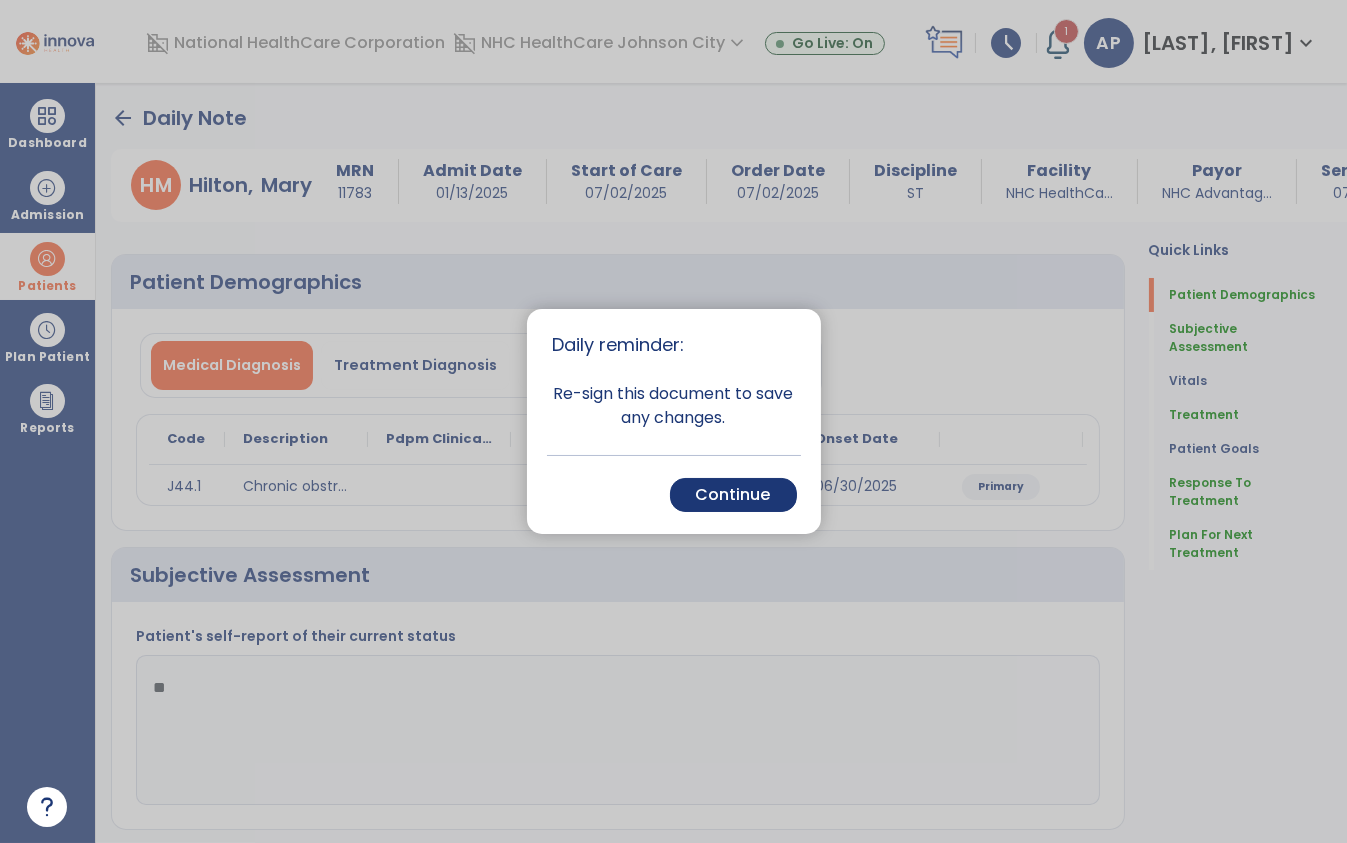 click on "Continue" at bounding box center (733, 495) 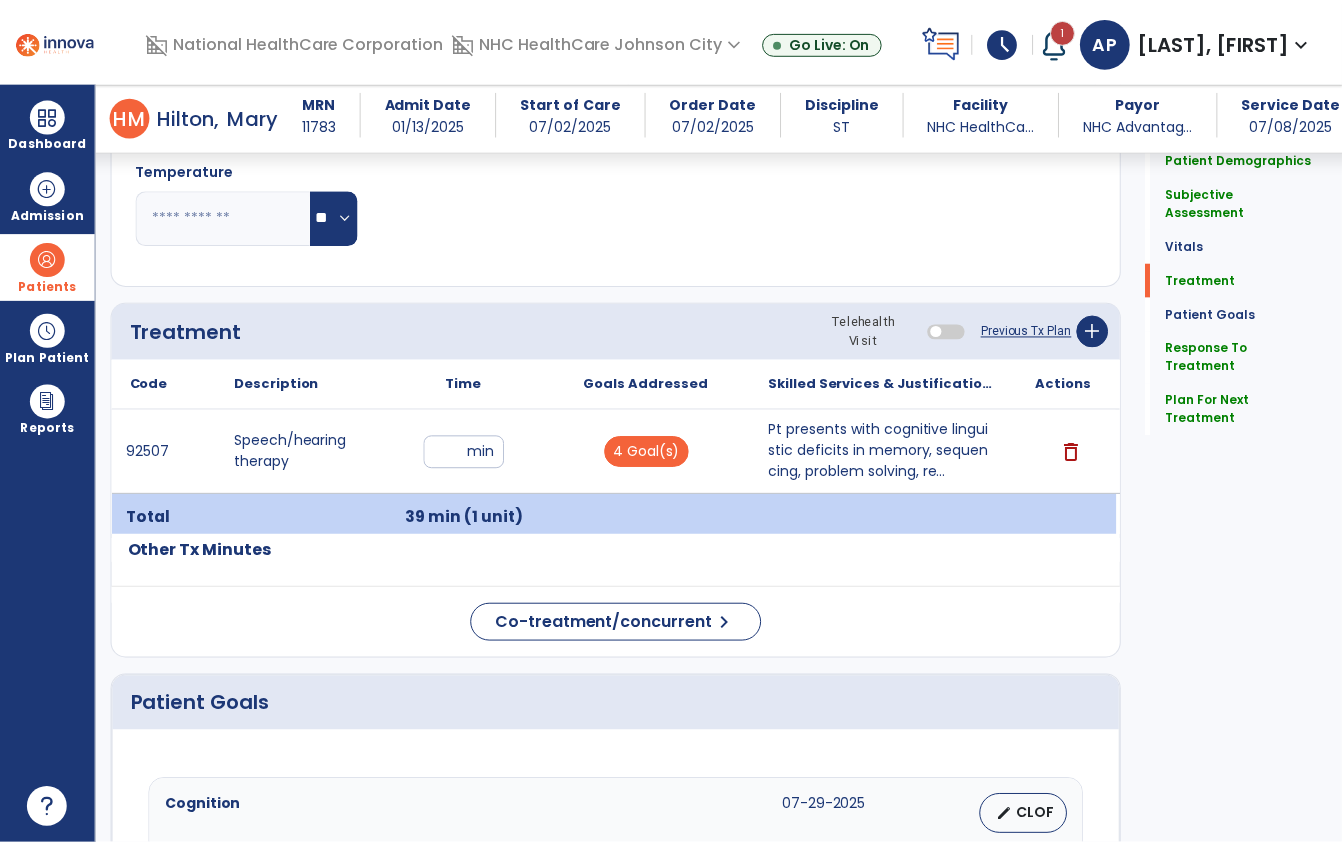 scroll, scrollTop: 1000, scrollLeft: 0, axis: vertical 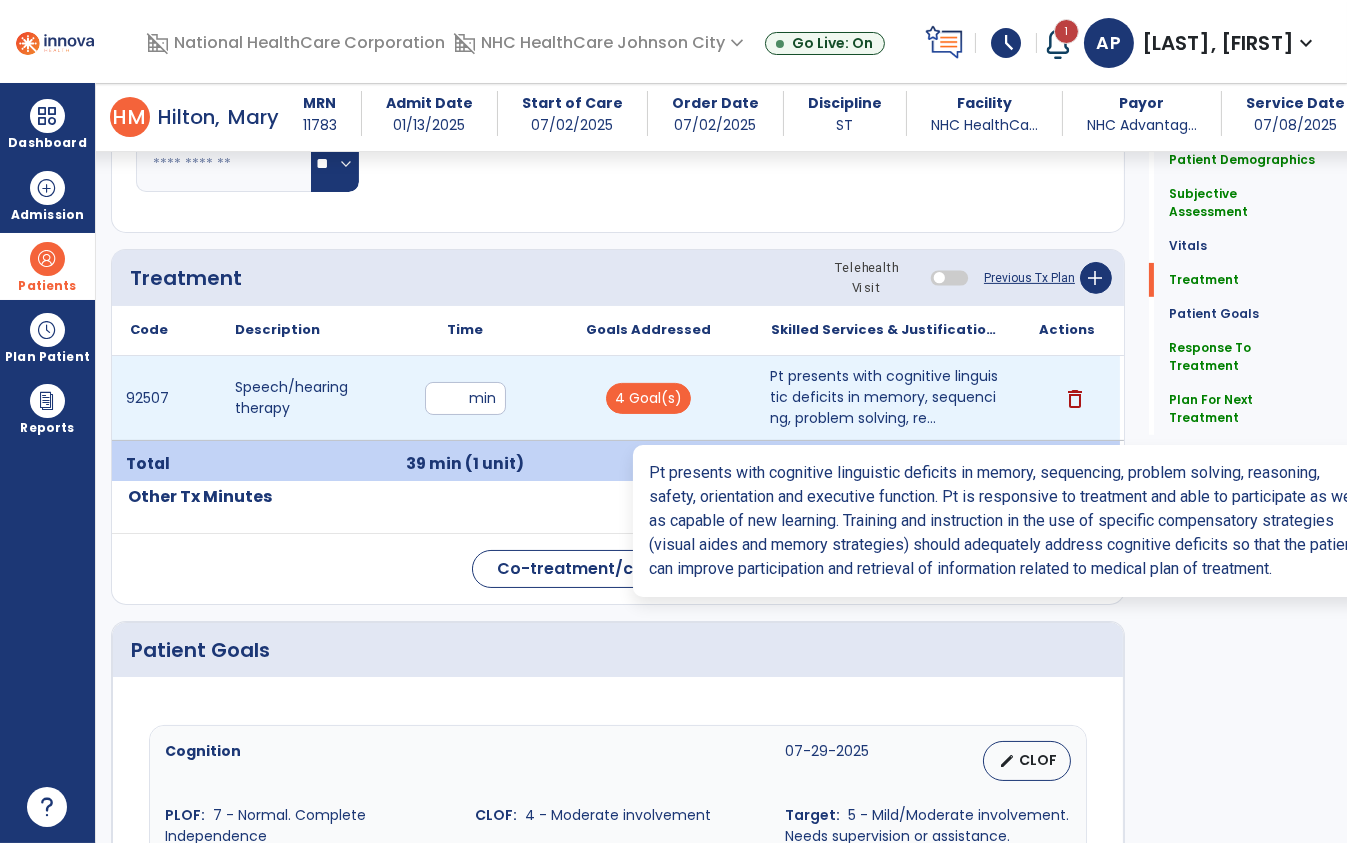click on "Pt presents with cognitive linguistic deficits in memory, sequencing, problem solving, re..." at bounding box center [884, 397] 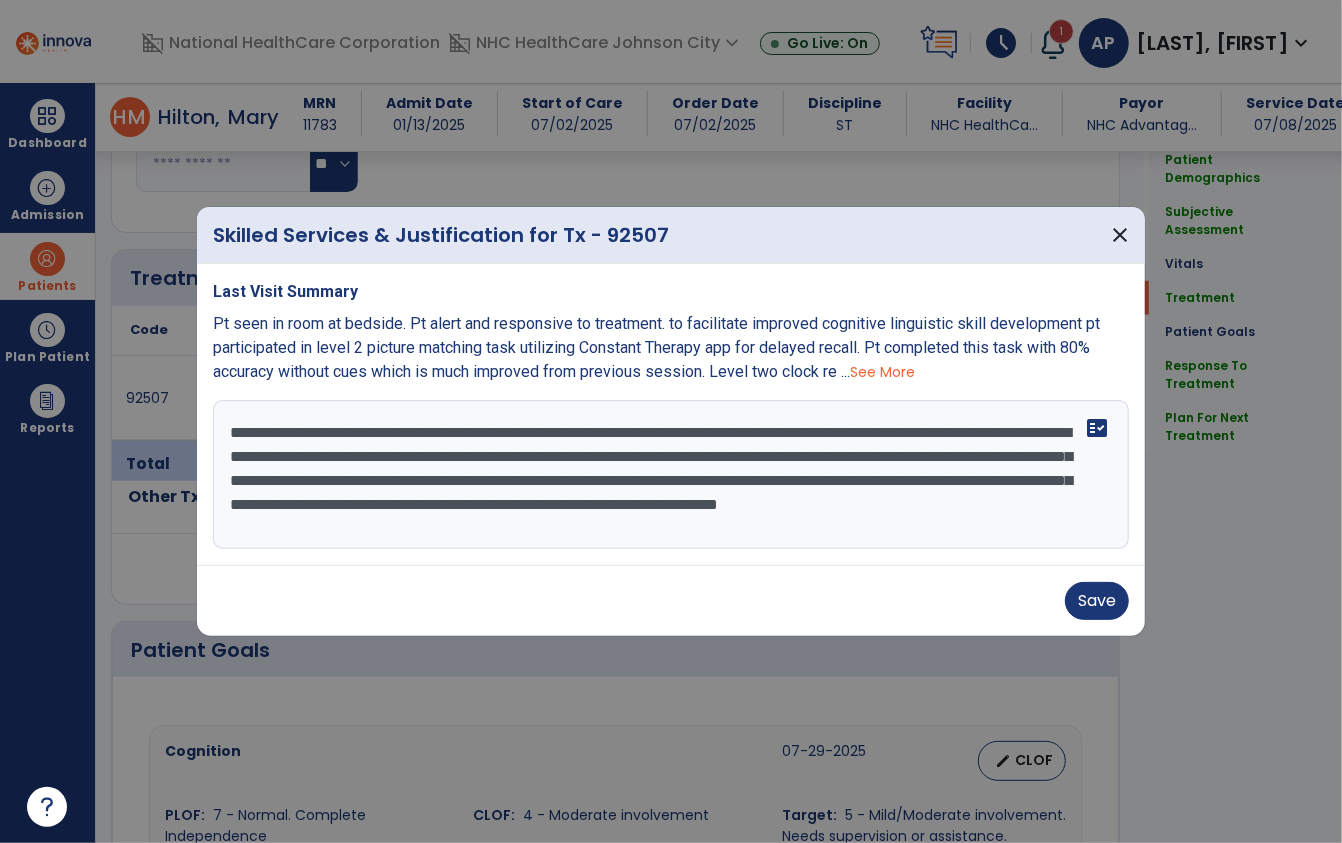 scroll, scrollTop: 1000, scrollLeft: 0, axis: vertical 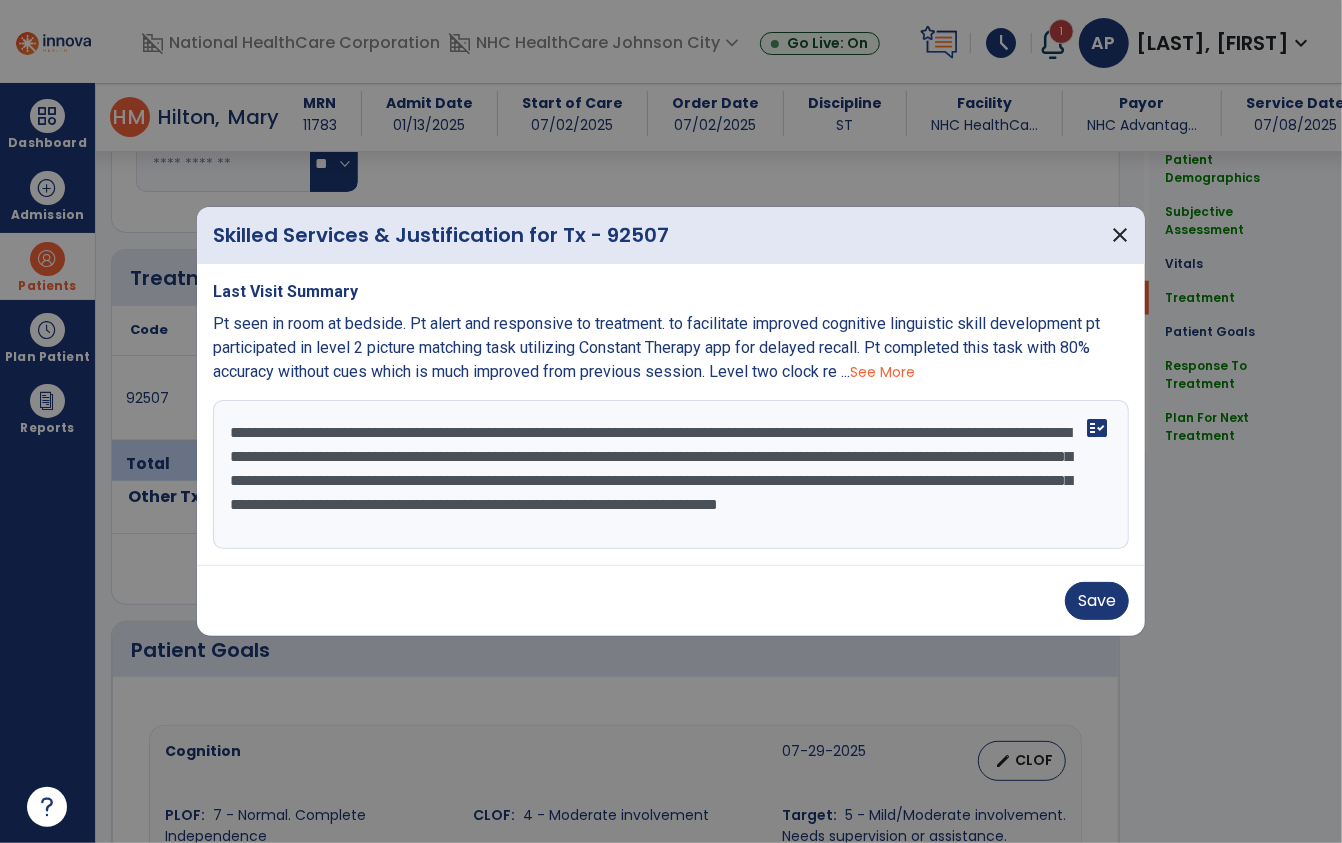 drag, startPoint x: 229, startPoint y: 429, endPoint x: 988, endPoint y: 554, distance: 769.2243 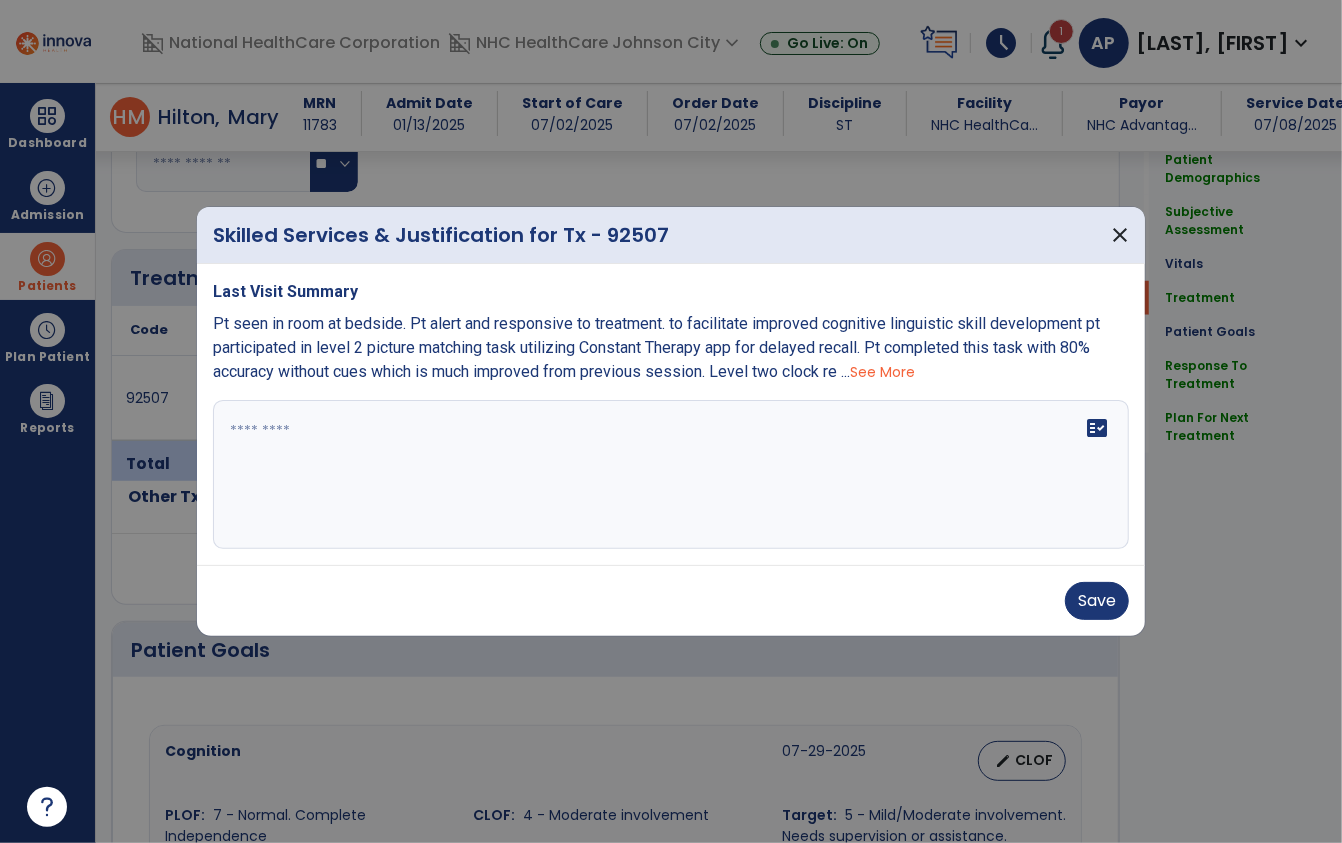 scroll, scrollTop: 0, scrollLeft: 0, axis: both 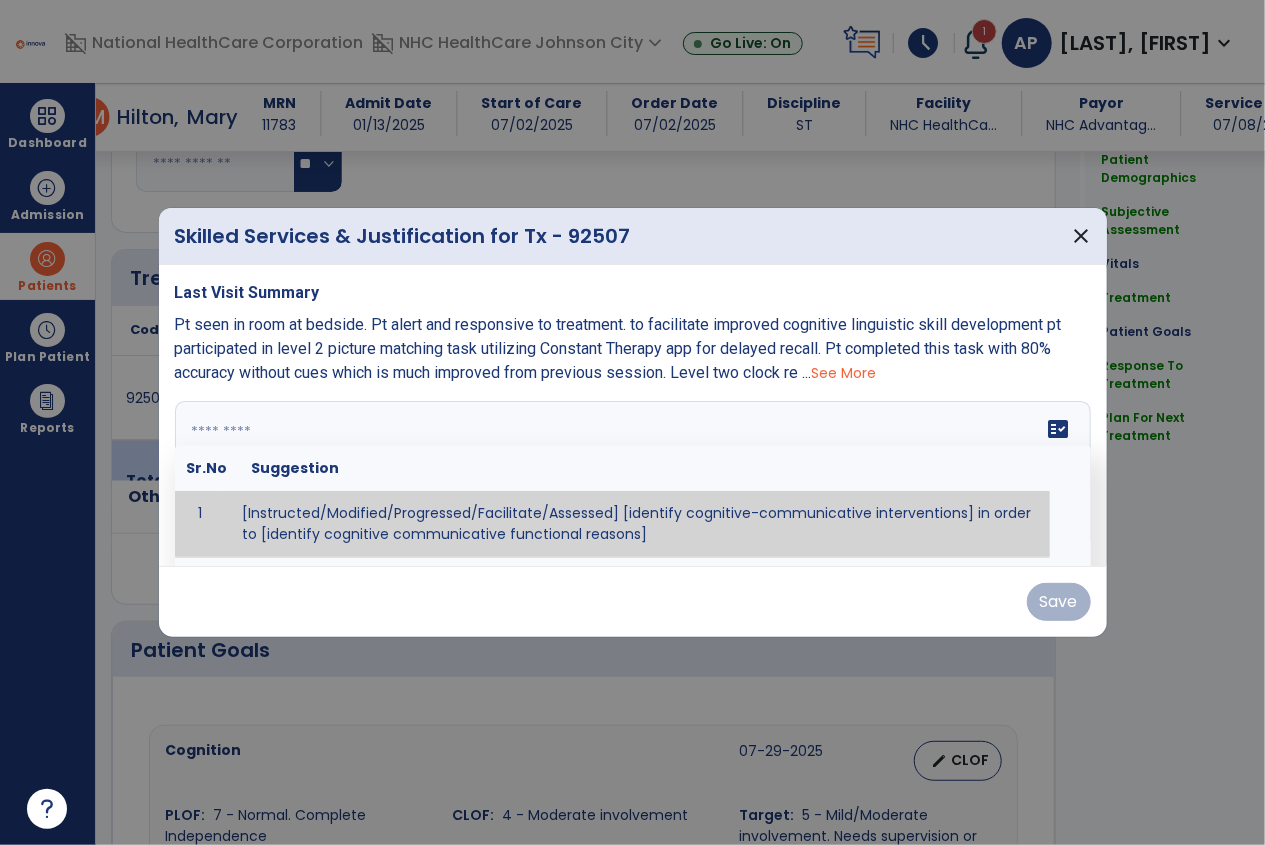 paste on "**********" 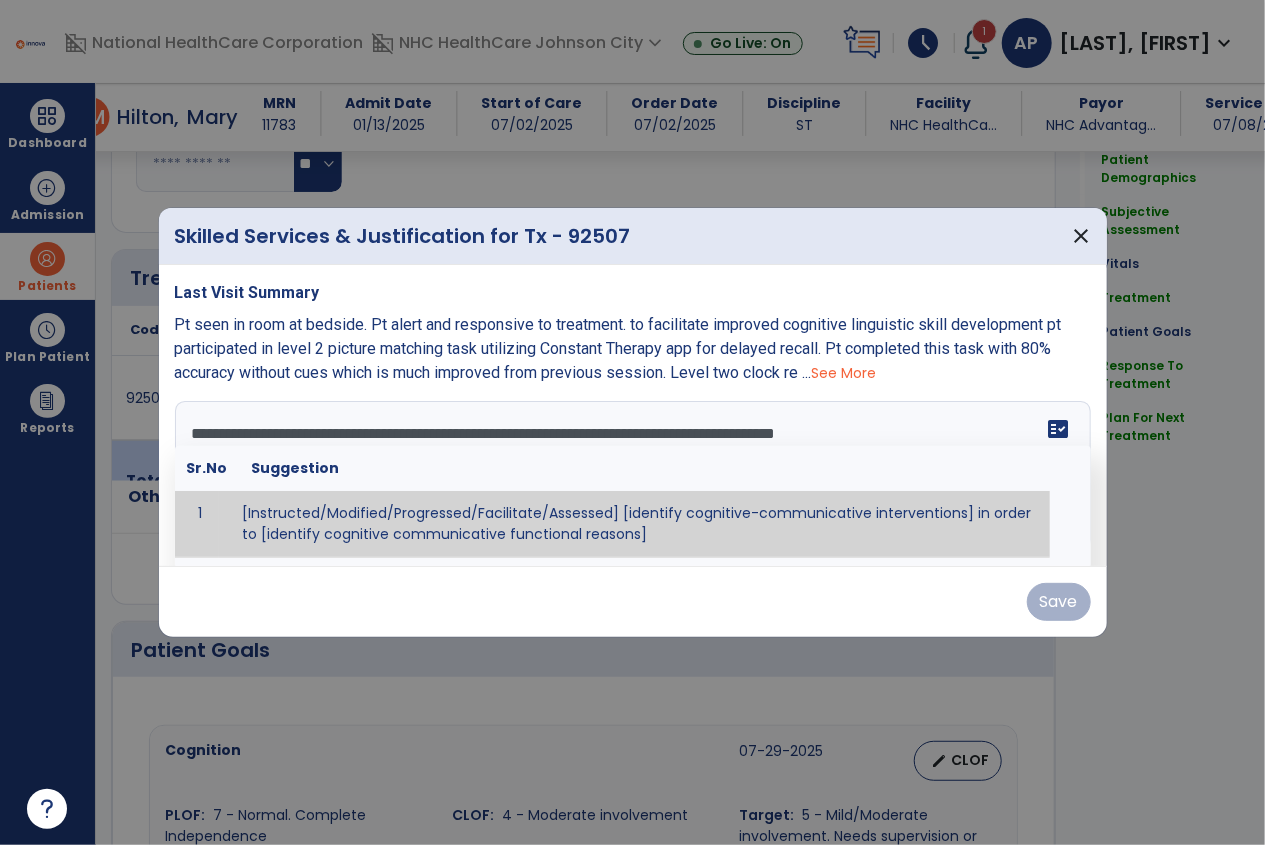 scroll, scrollTop: 206, scrollLeft: 0, axis: vertical 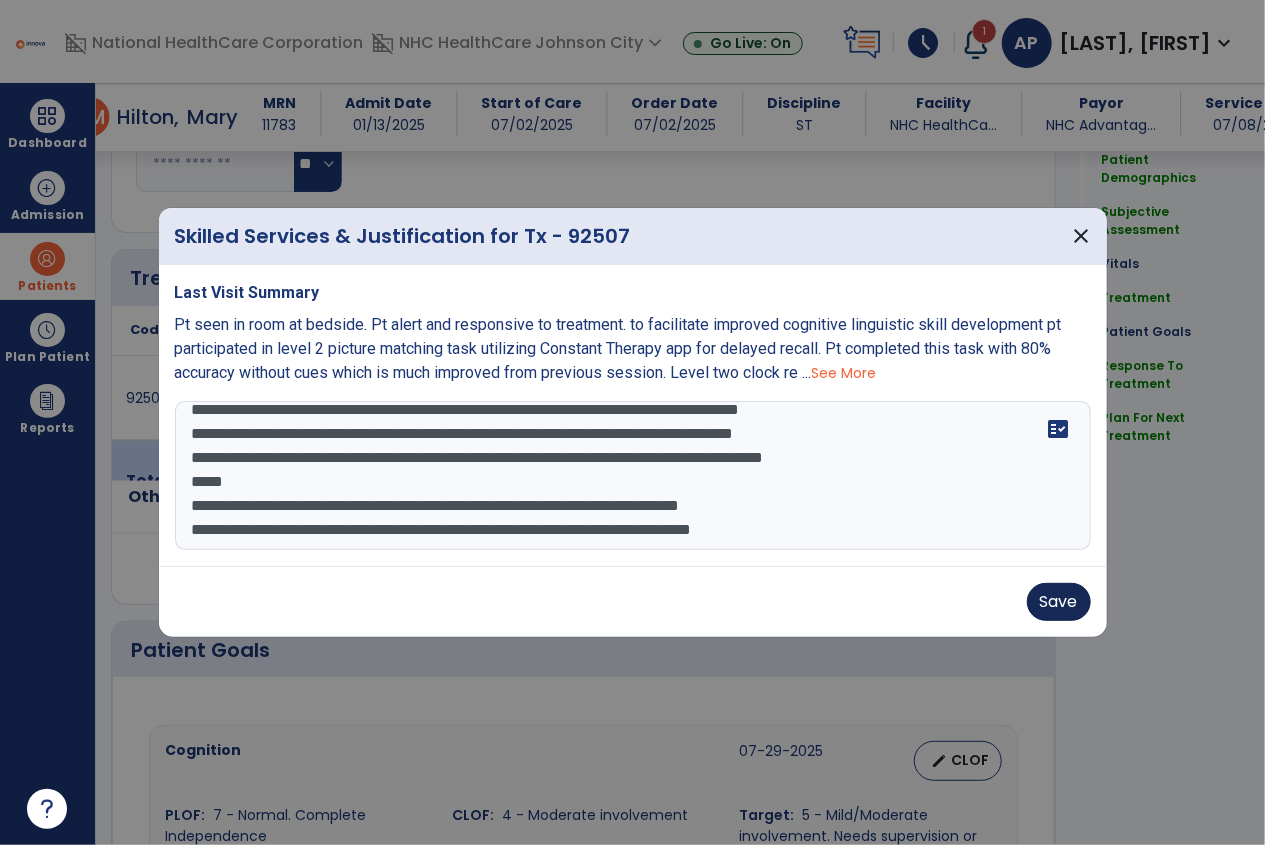 type on "**********" 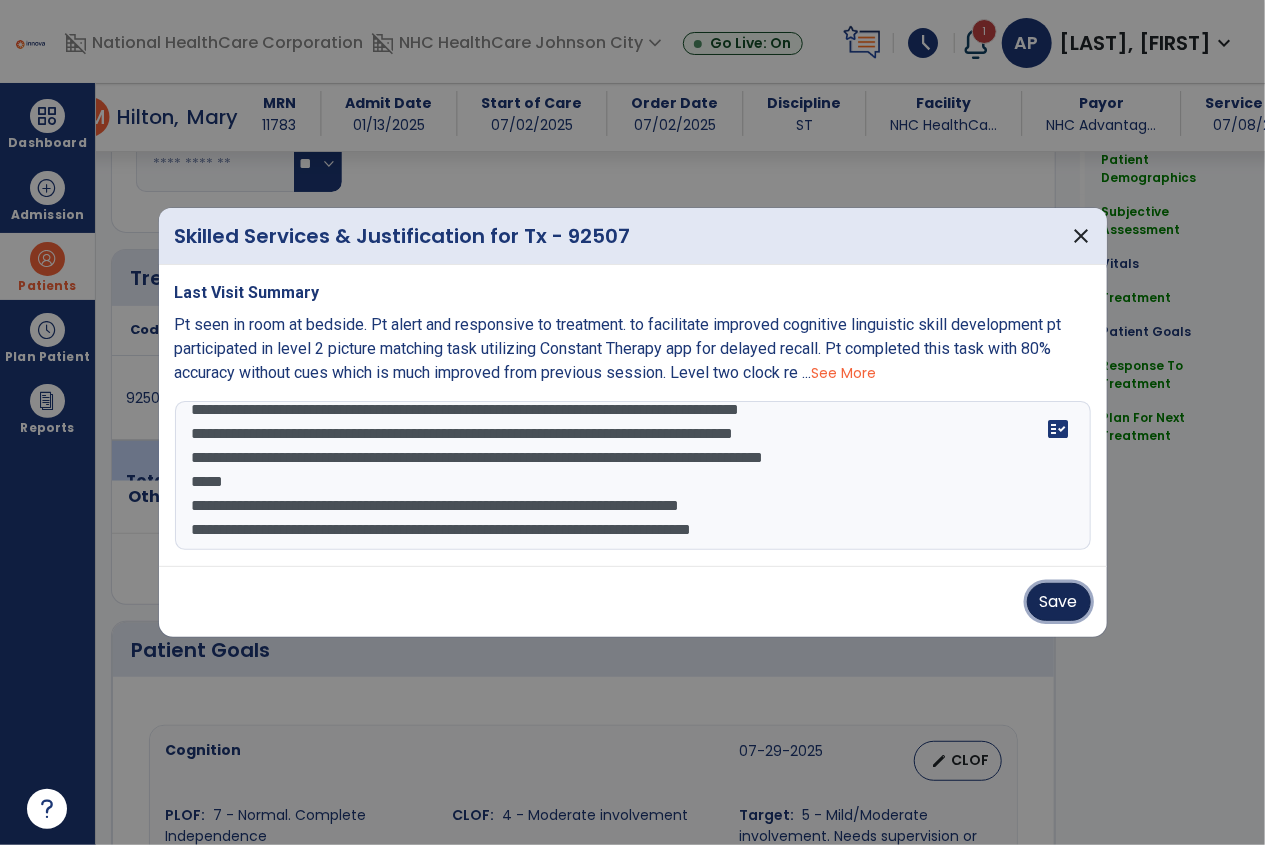 click on "Save" at bounding box center [1059, 602] 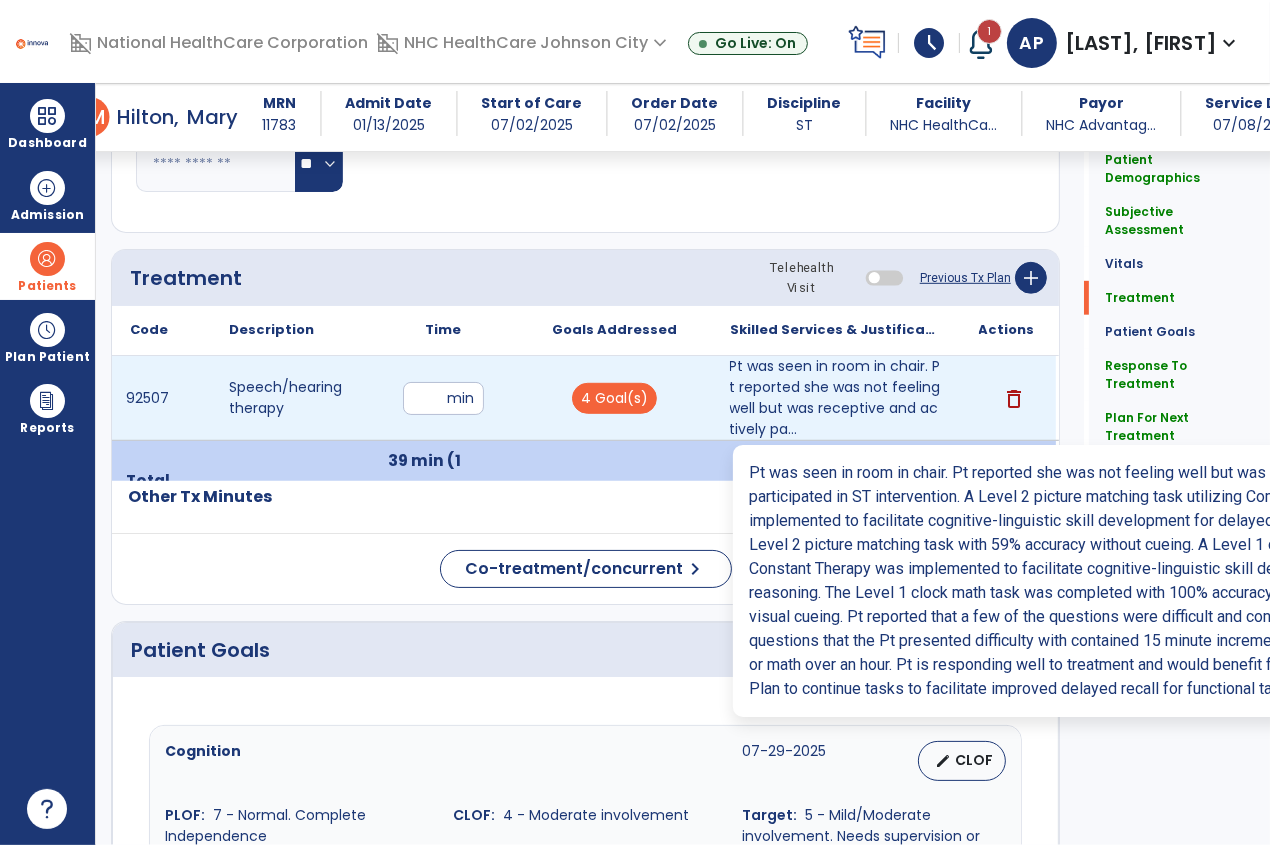 click on "Pt was seen in room in chair. Pt reported she was not feeling well but was receptive and actively
pa..." at bounding box center [835, 398] 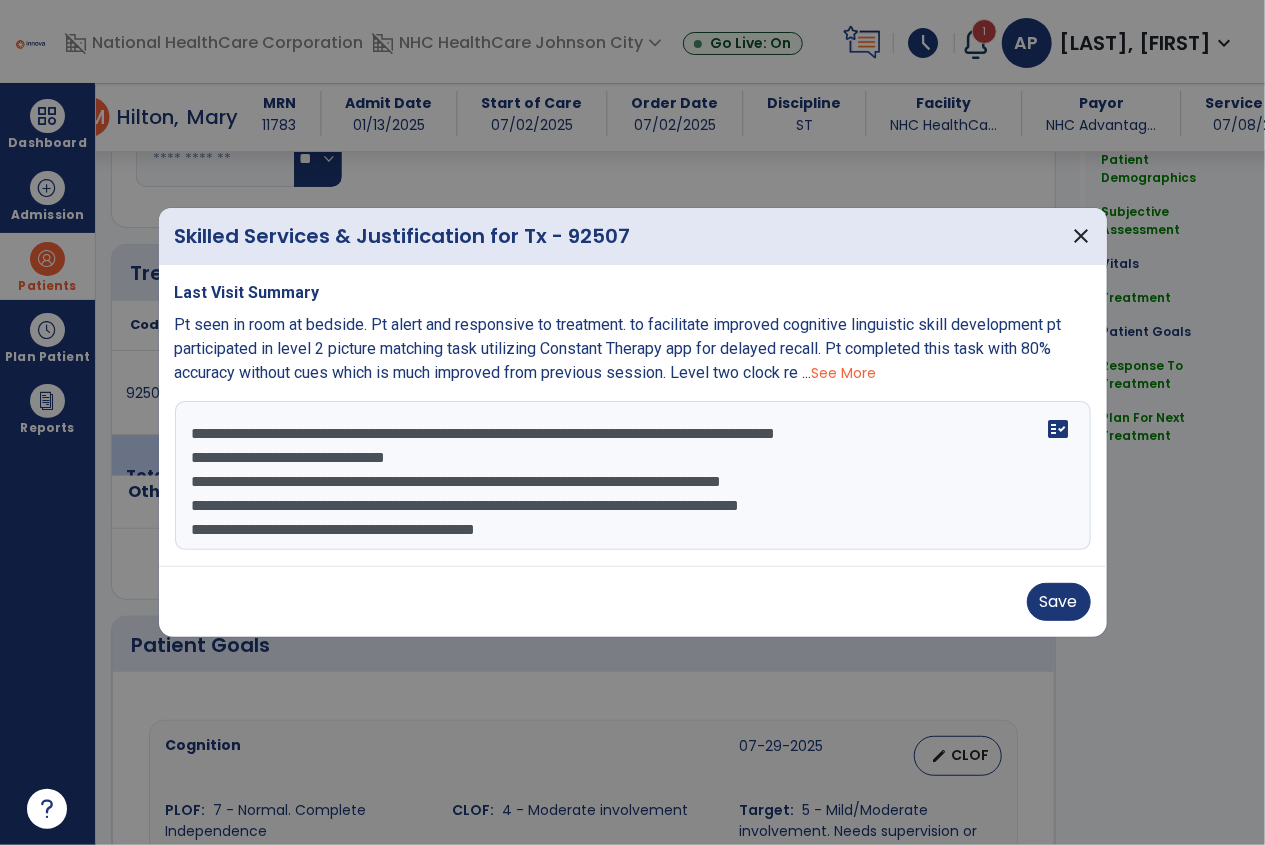 scroll, scrollTop: 1000, scrollLeft: 0, axis: vertical 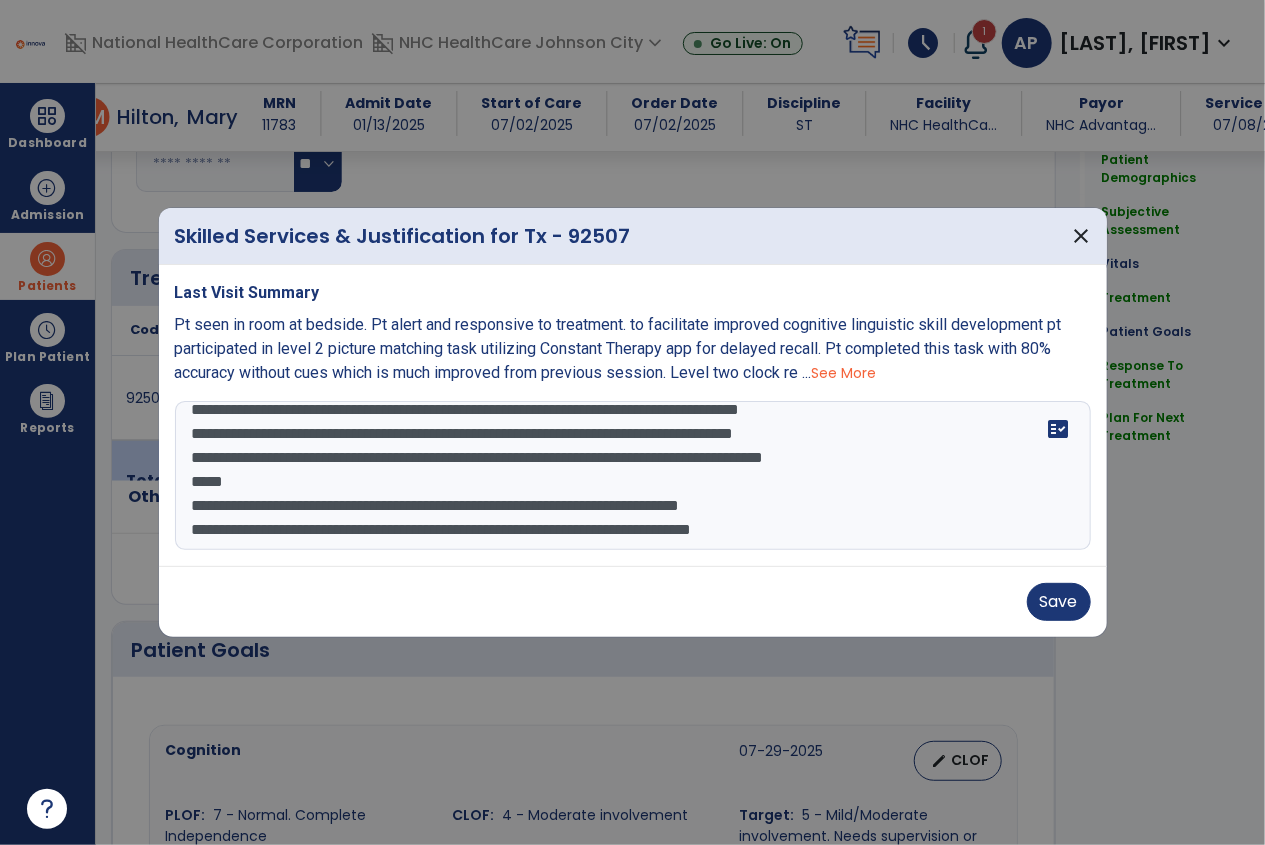 drag, startPoint x: 1083, startPoint y: 509, endPoint x: 1088, endPoint y: 485, distance: 24.5153 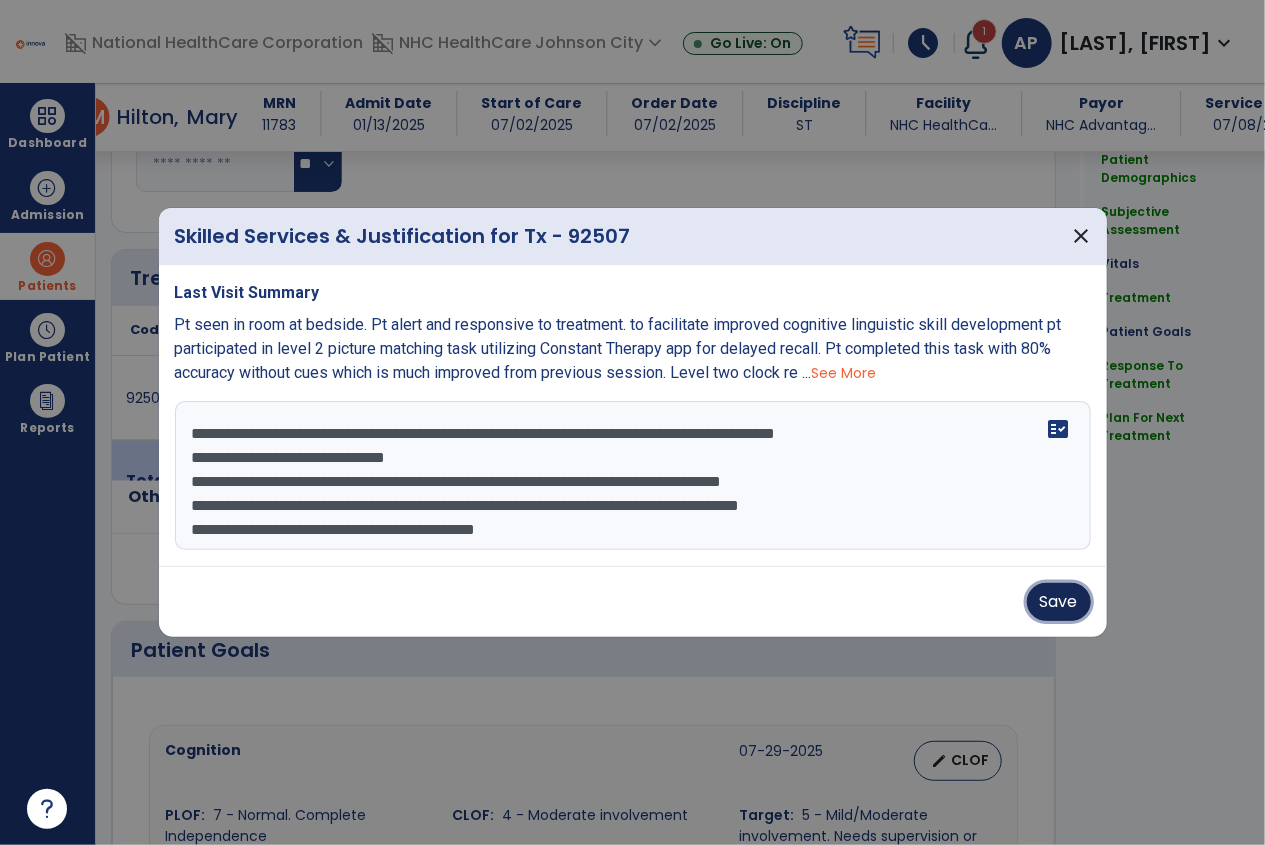 click on "Save" at bounding box center (1059, 602) 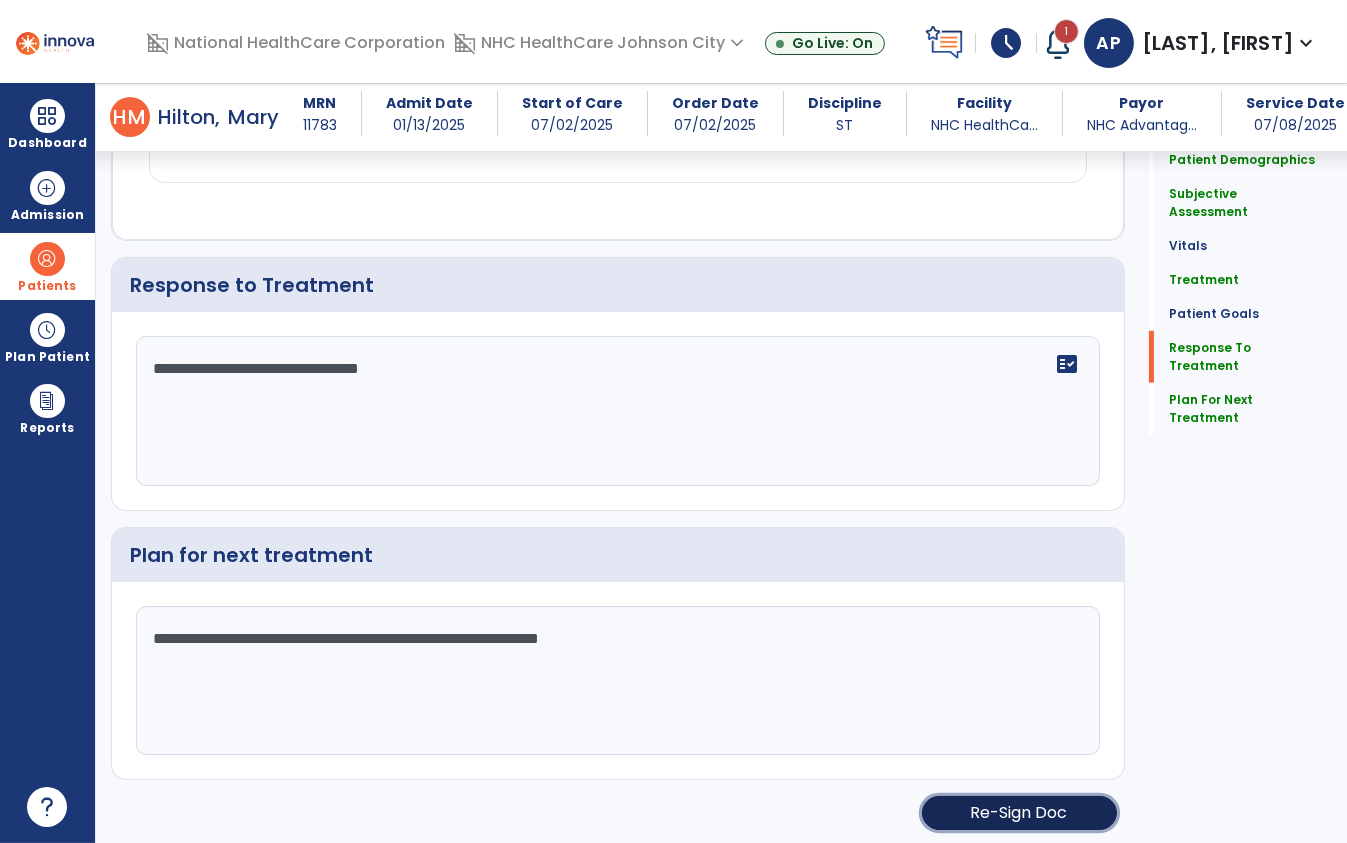 click on "Re-Sign Doc" 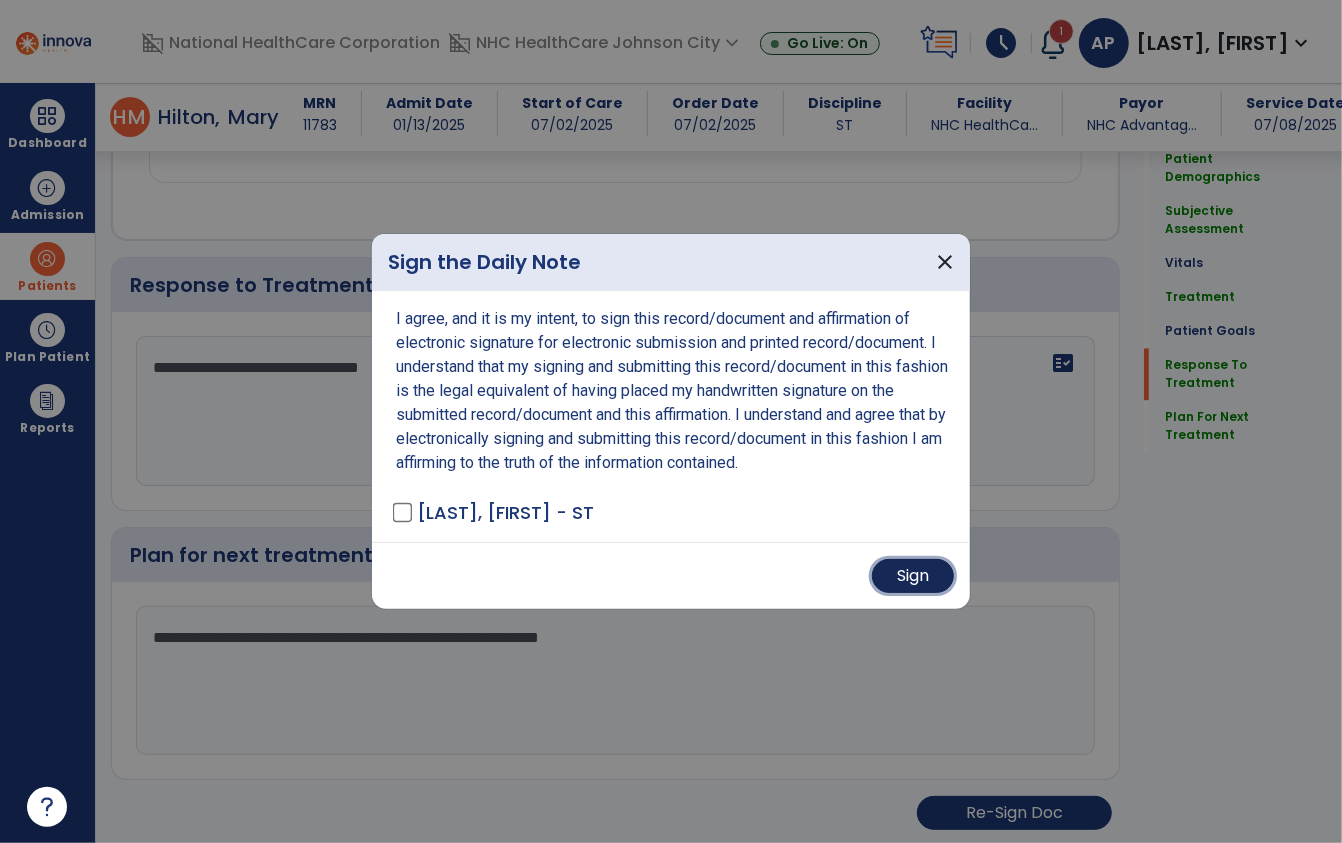 click on "Sign" at bounding box center (913, 576) 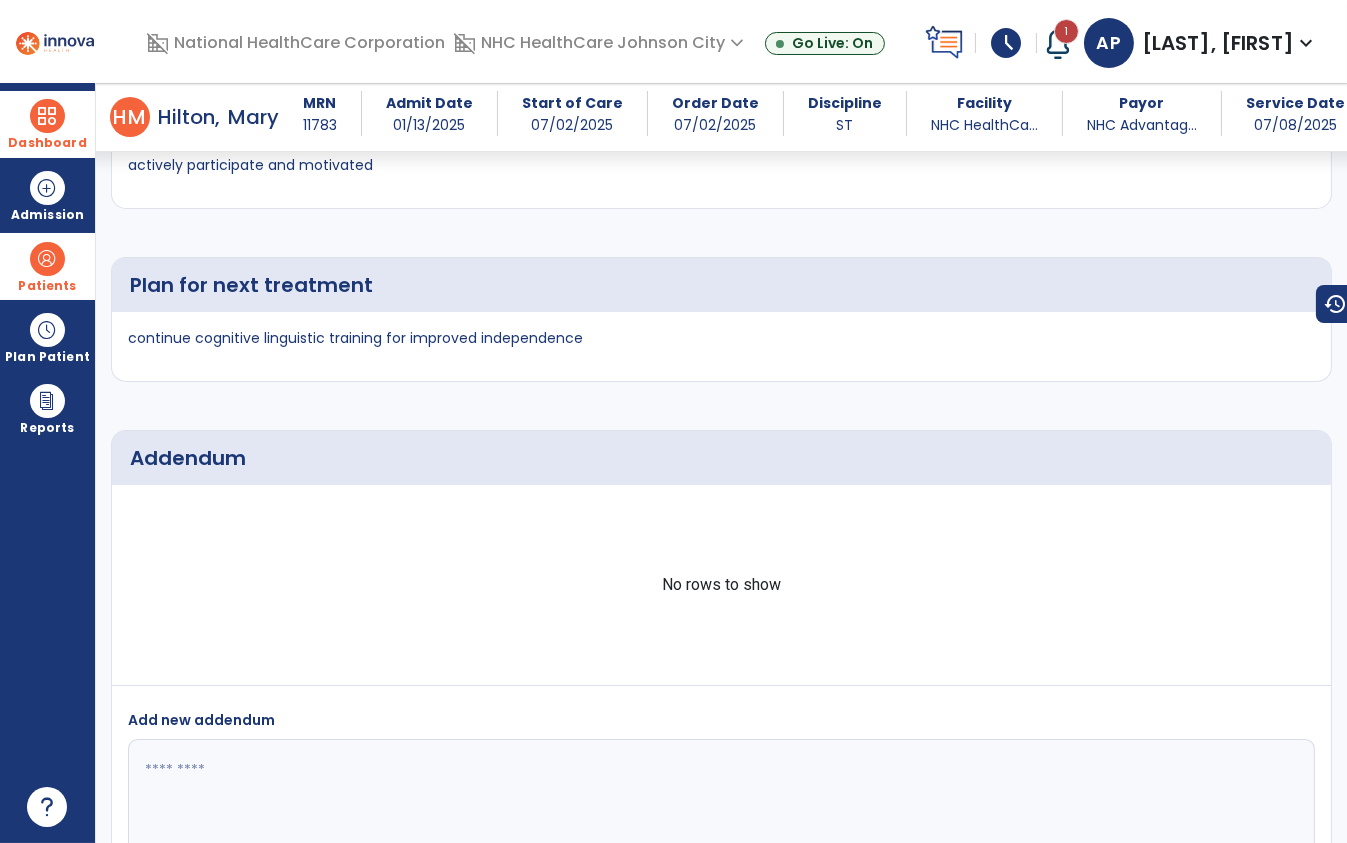 click at bounding box center [47, 116] 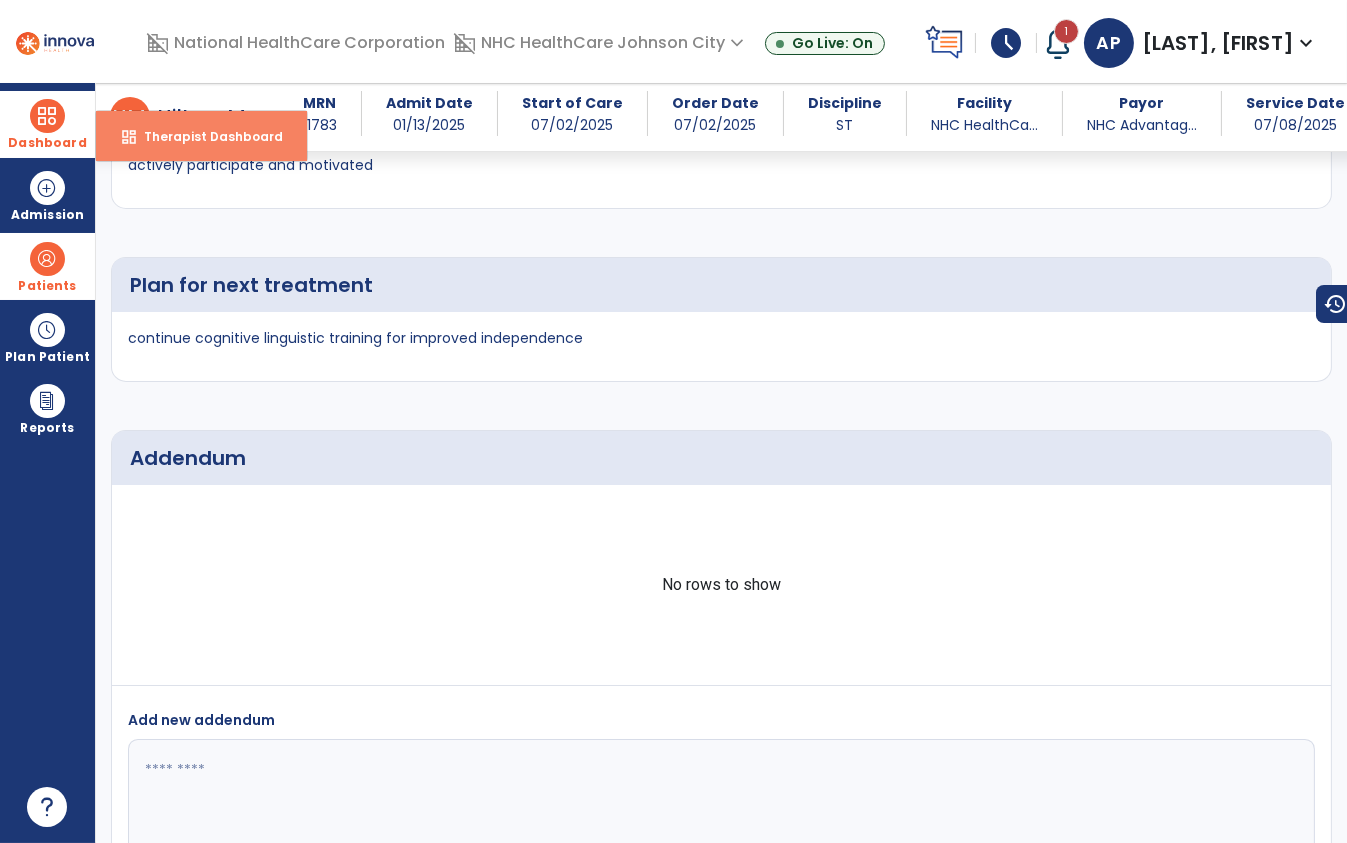 click on "Therapist Dashboard" at bounding box center [205, 136] 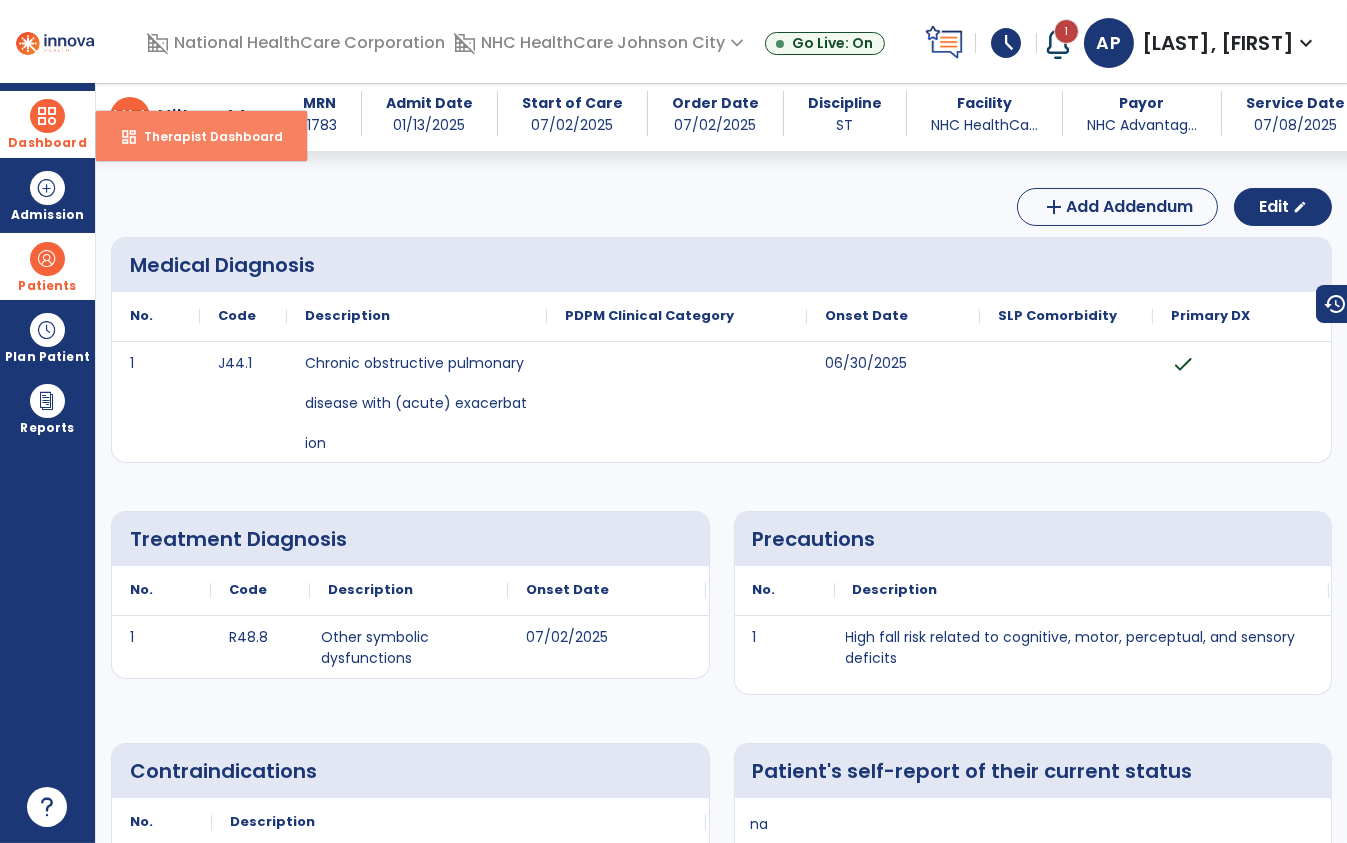 select on "****" 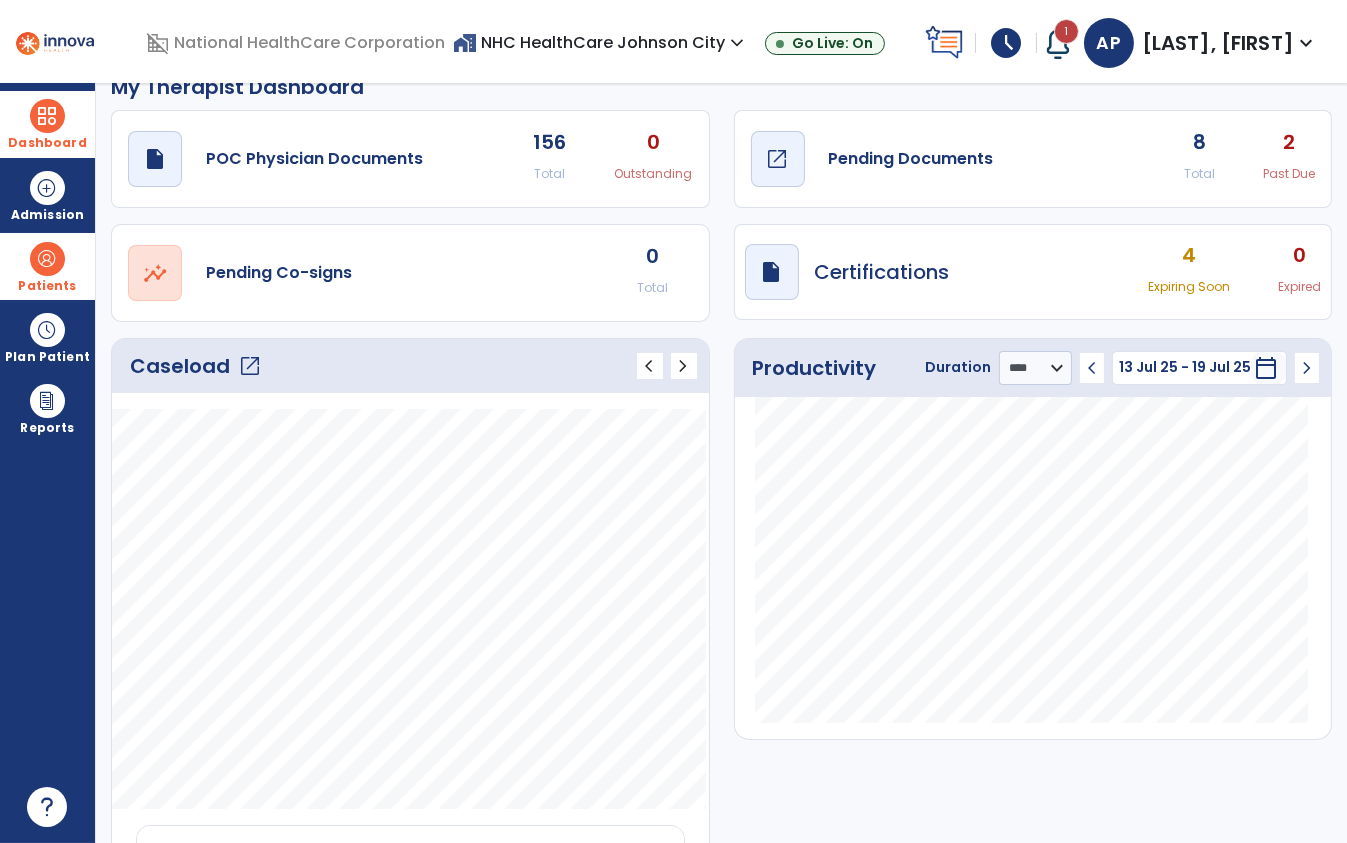click on "open_in_new" 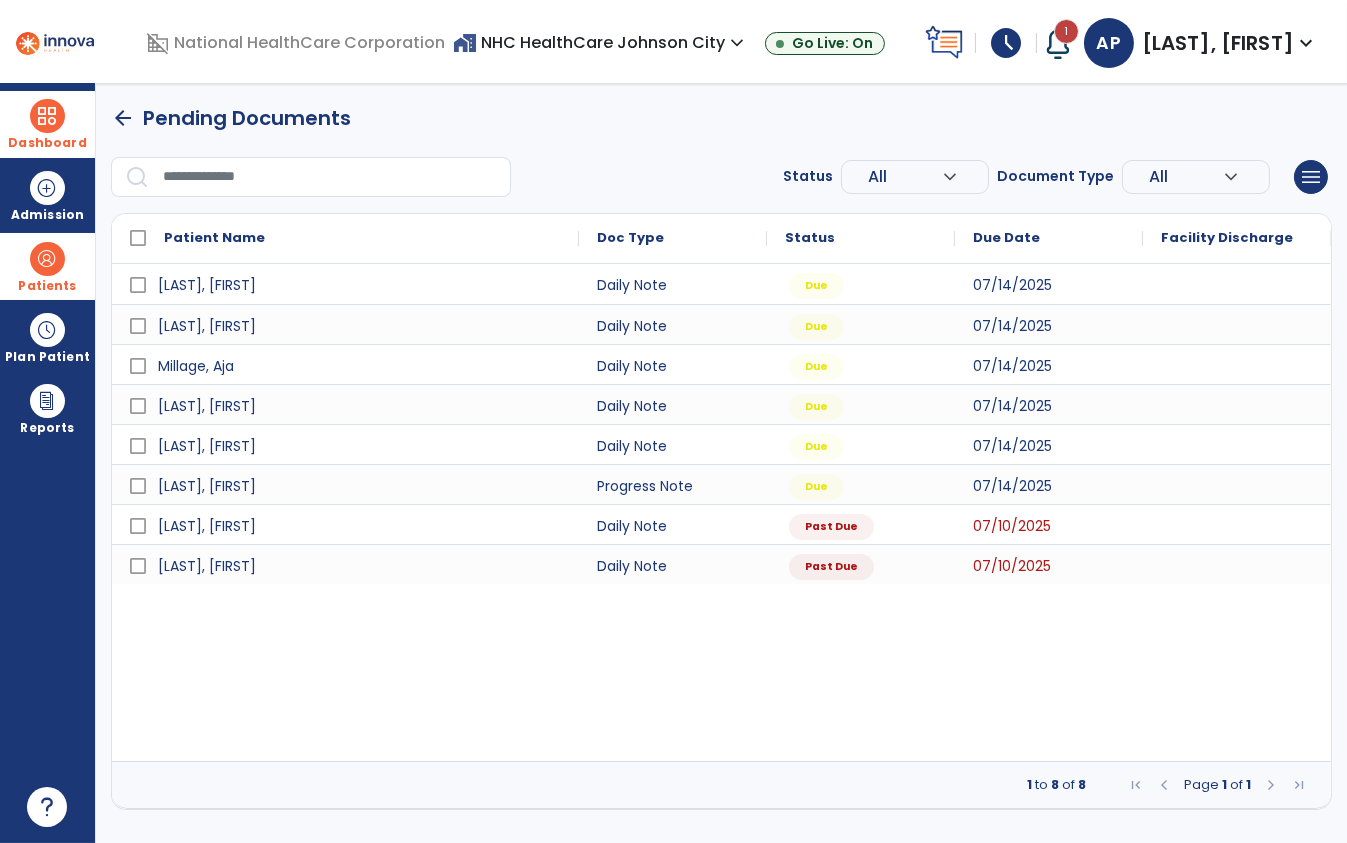 click at bounding box center [47, 259] 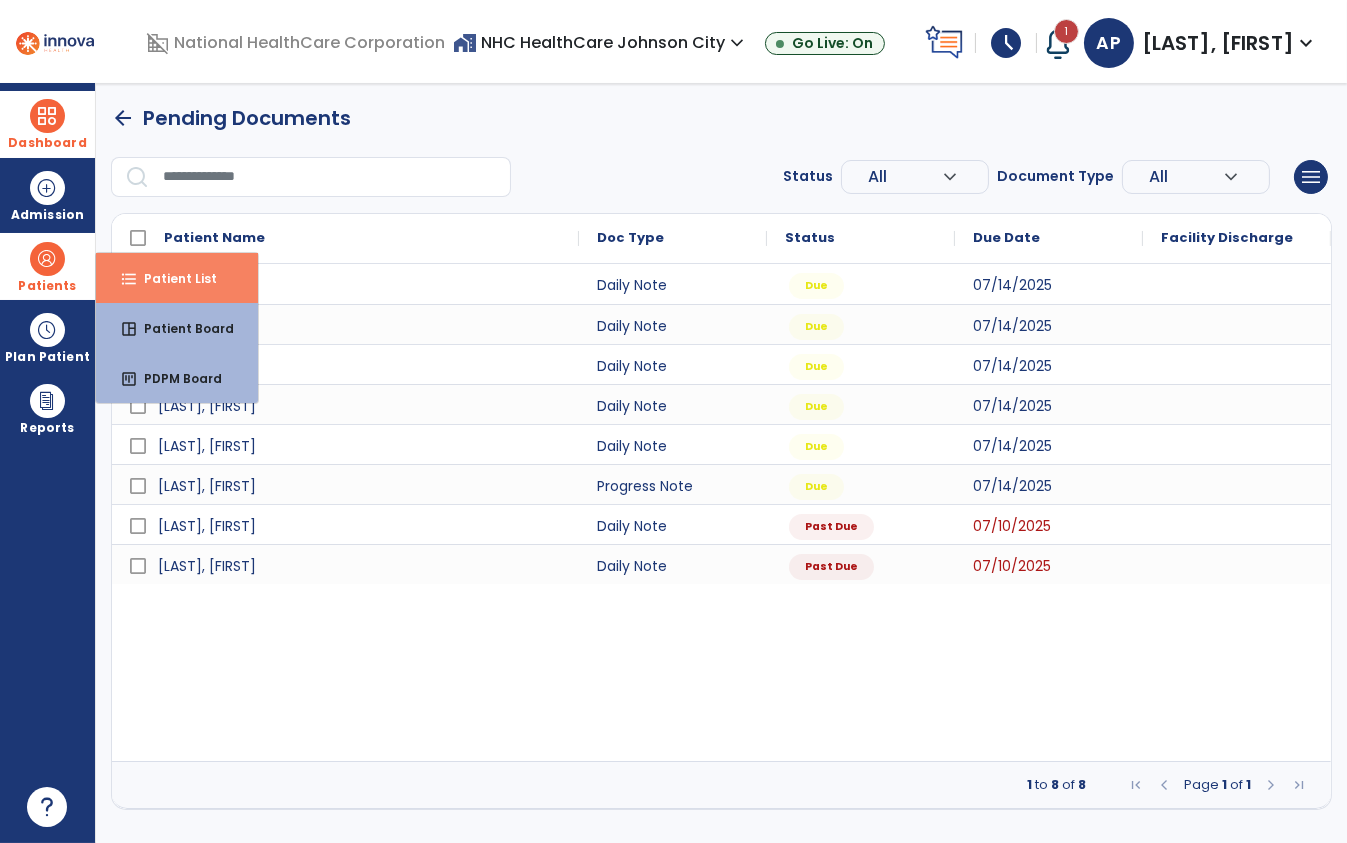 click on "Patient List" at bounding box center (172, 278) 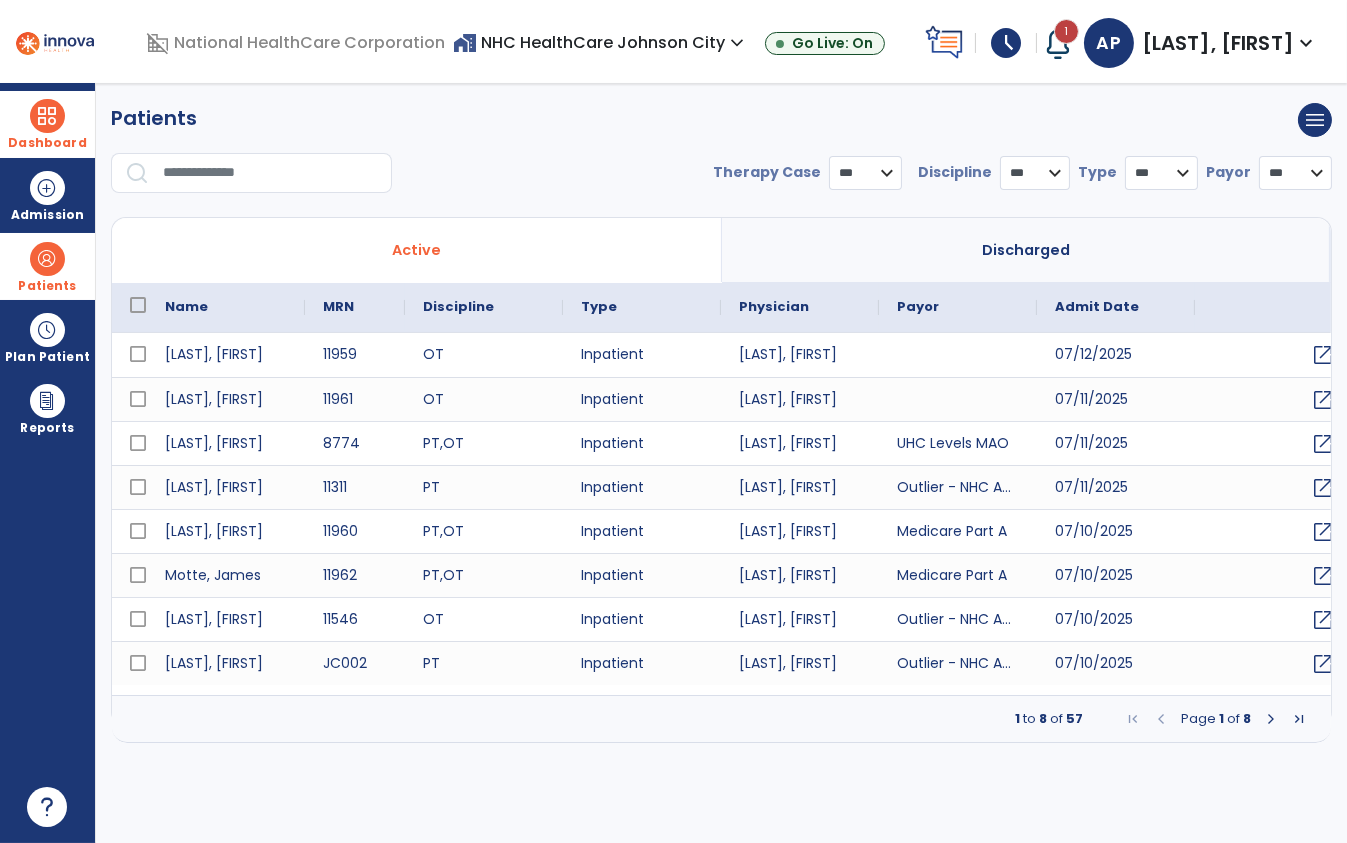 select on "***" 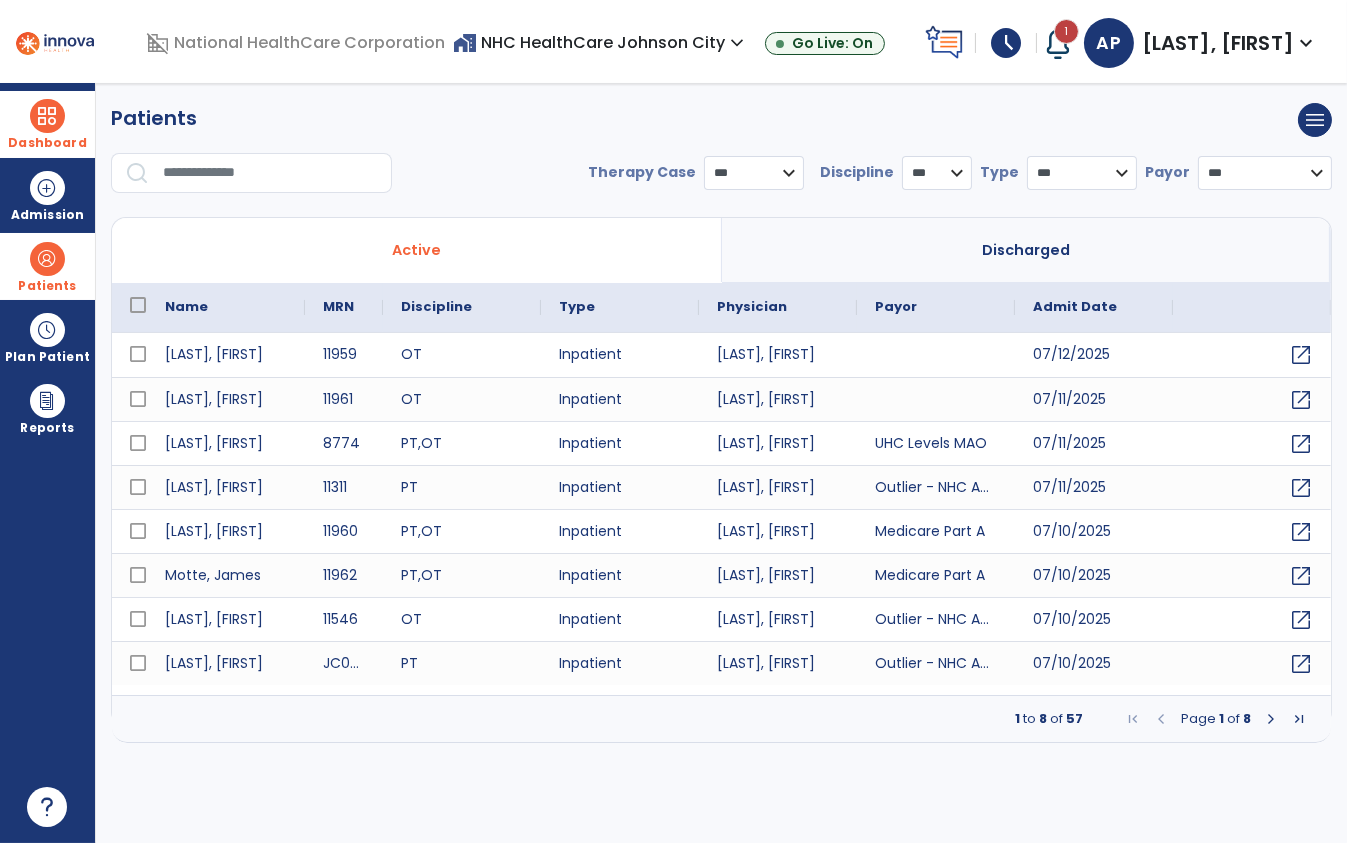 click at bounding box center [270, 173] 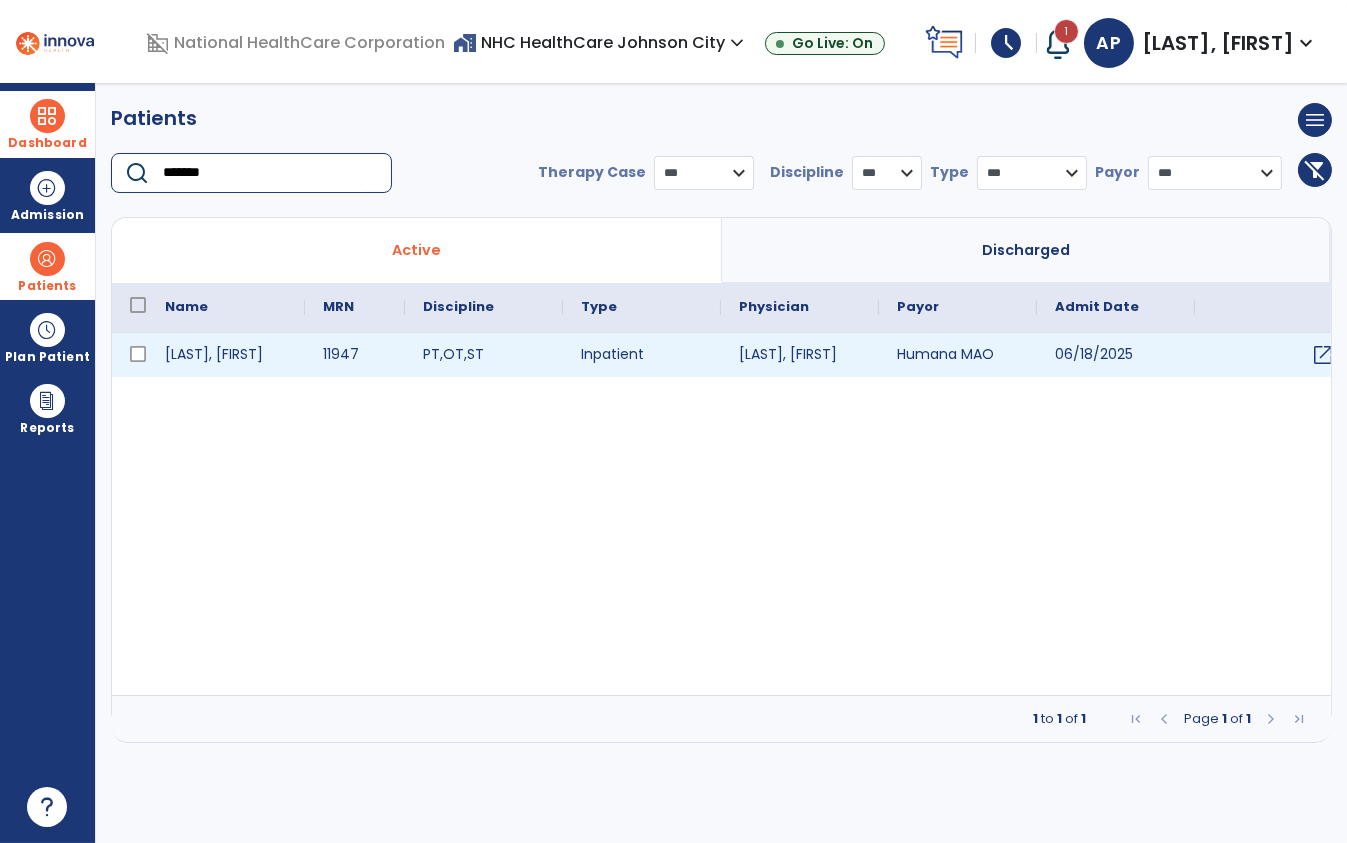 type on "*******" 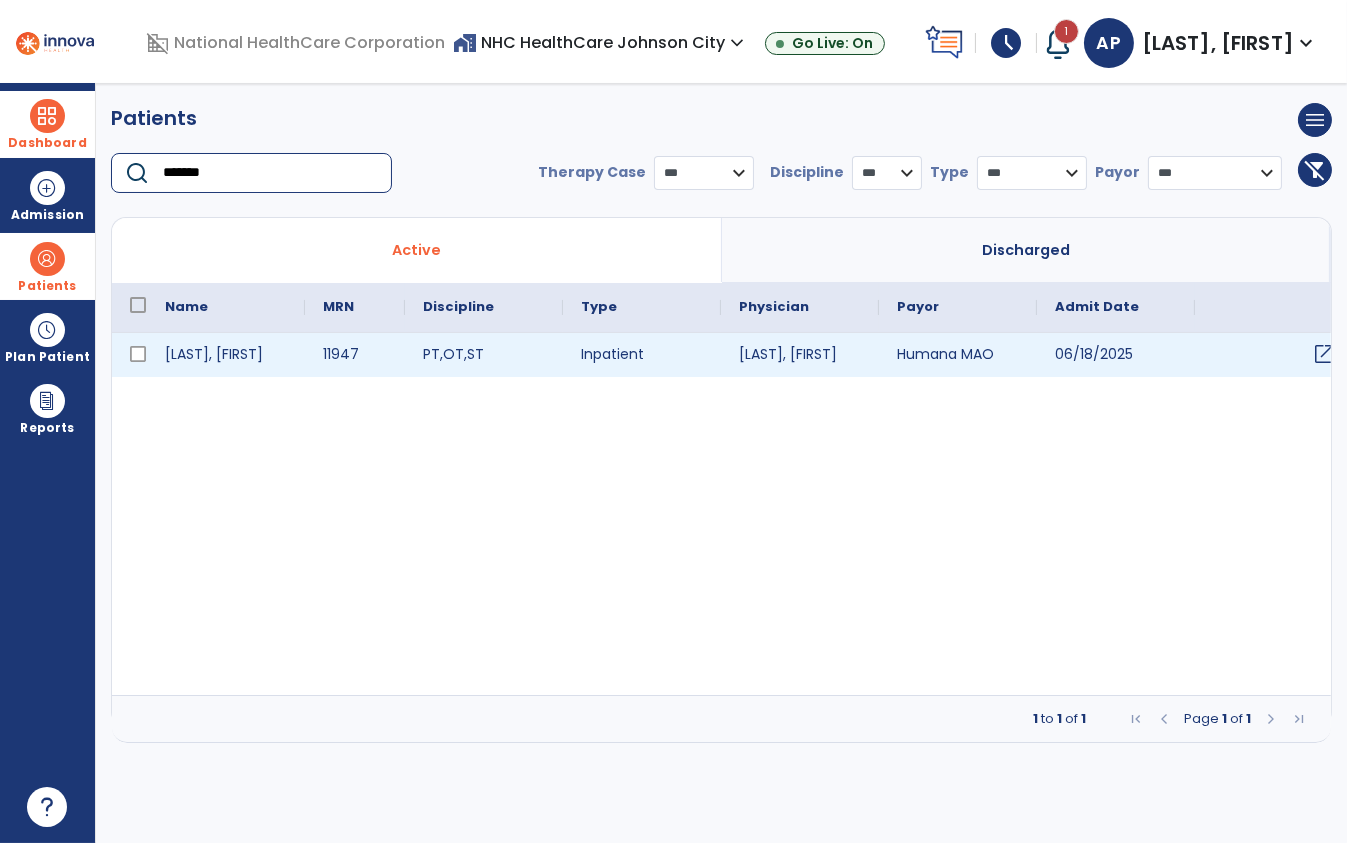 click on "open_in_new" at bounding box center [1324, 354] 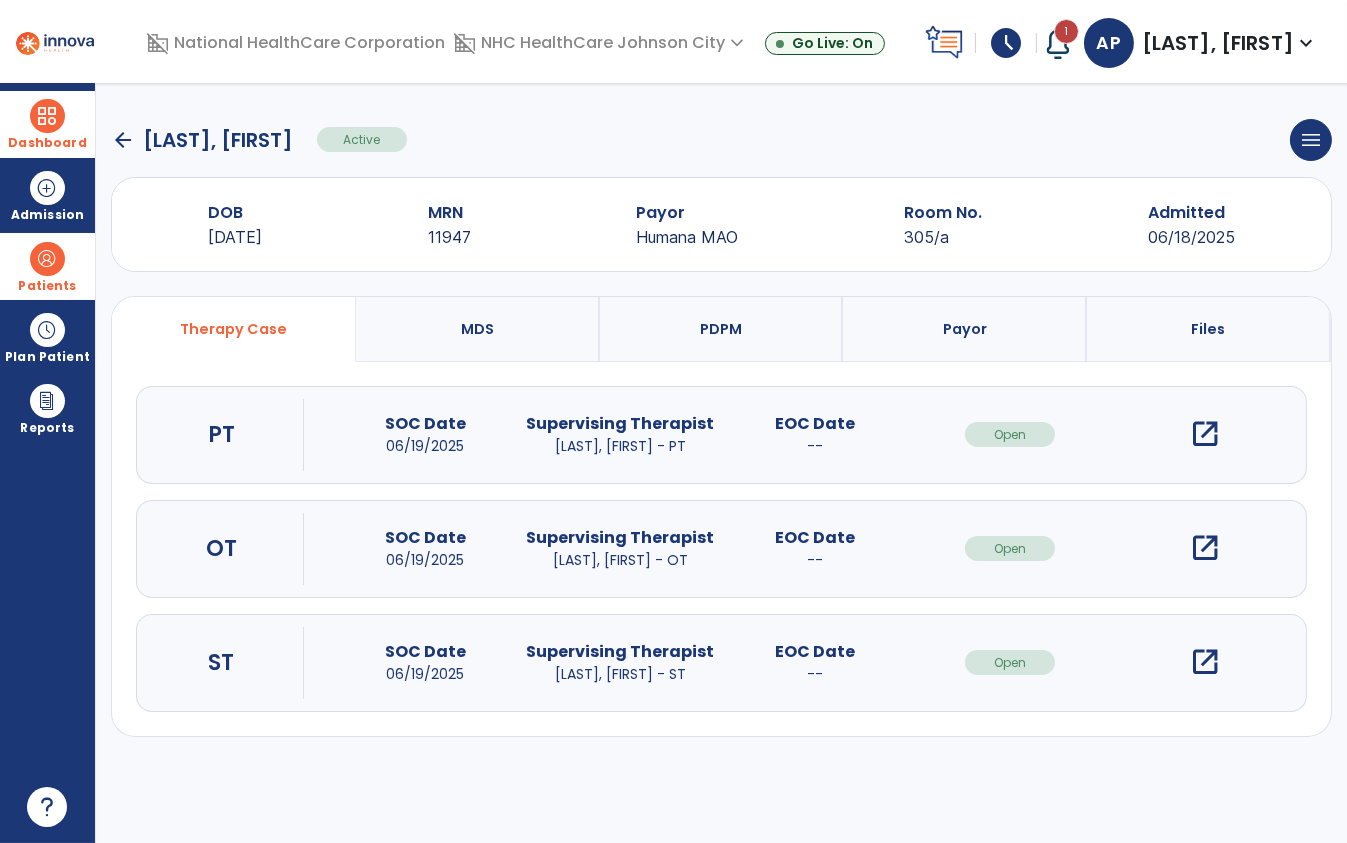 click on "open_in_new" at bounding box center (1205, 662) 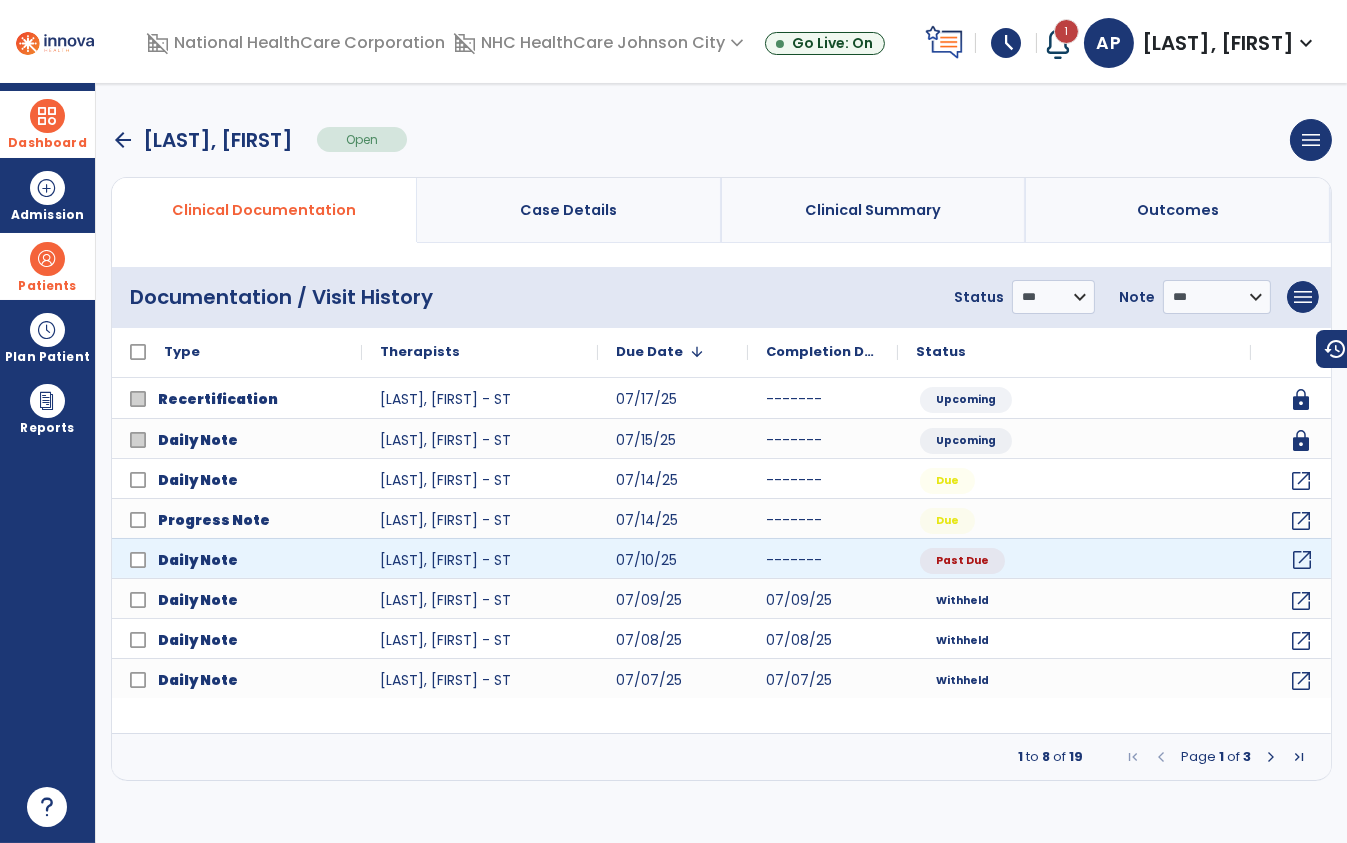 click on "open_in_new" 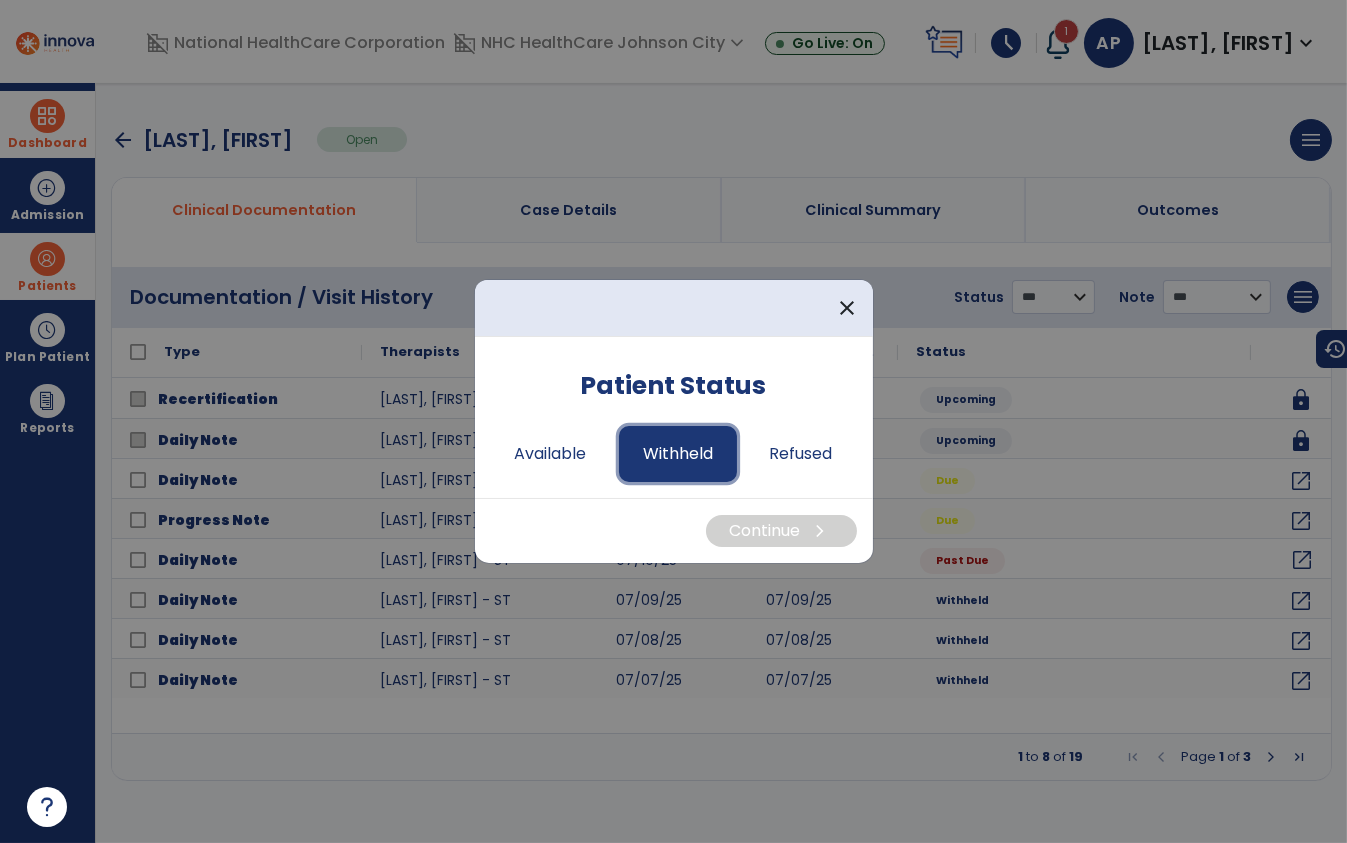 click on "Withheld" at bounding box center [678, 454] 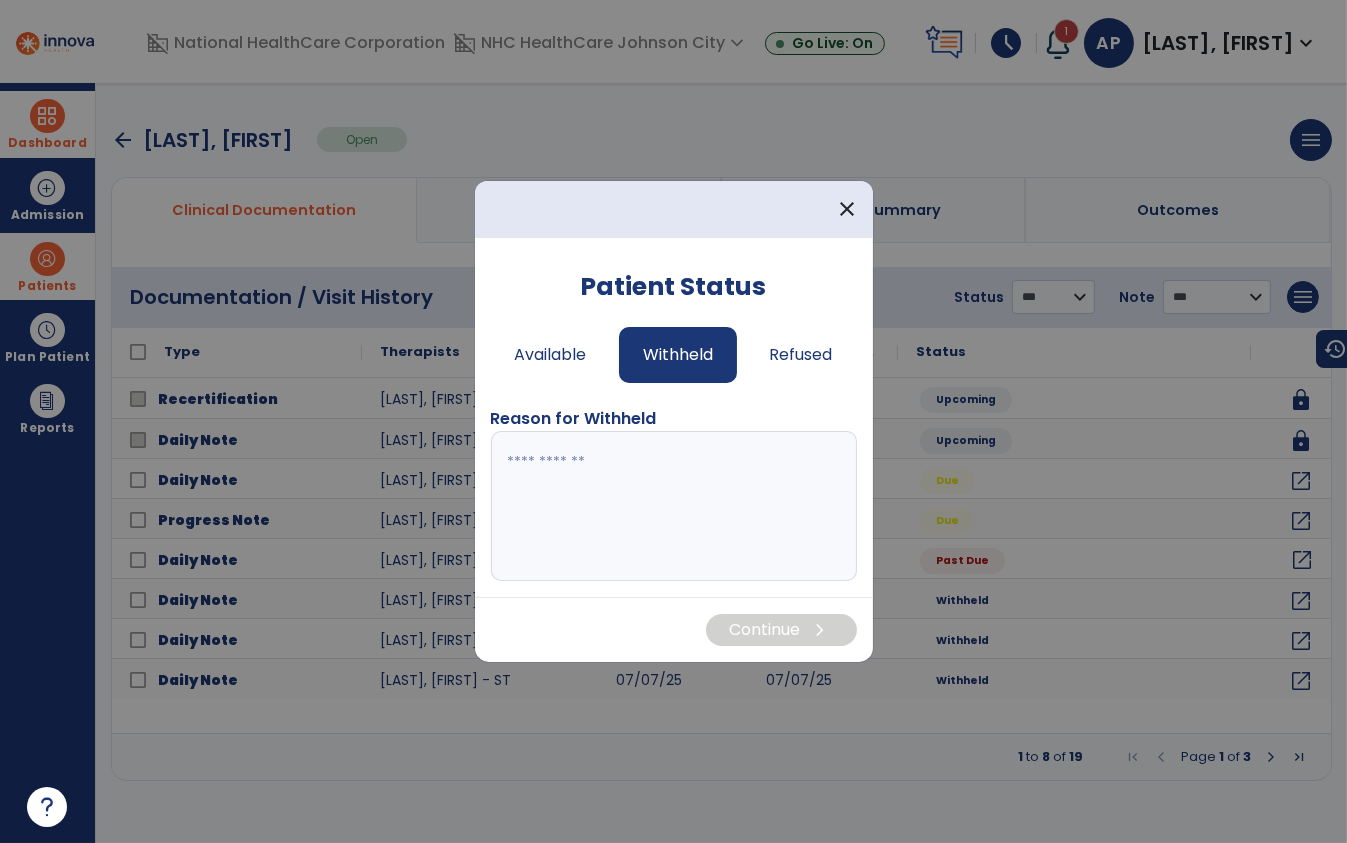 click at bounding box center [674, 506] 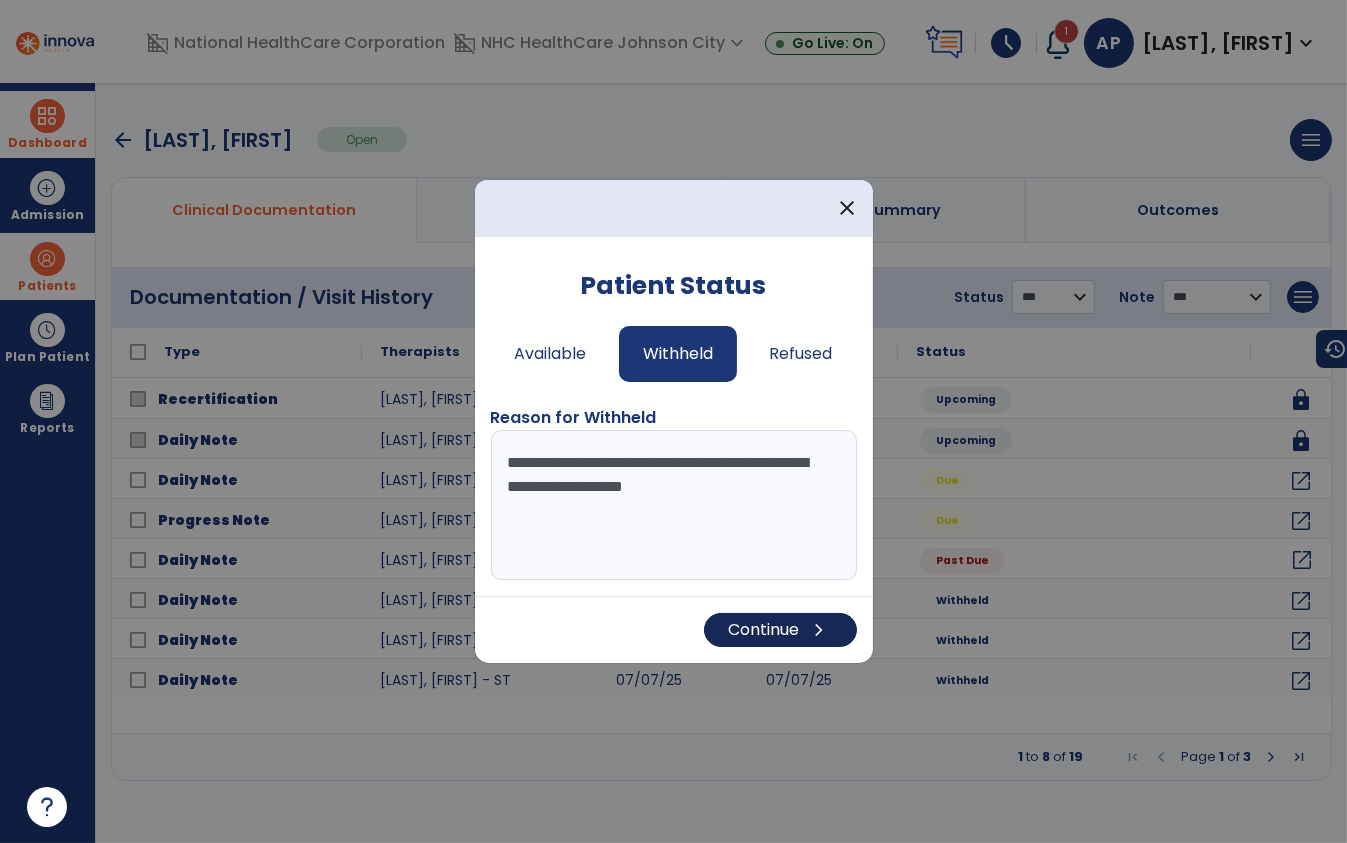 type on "**********" 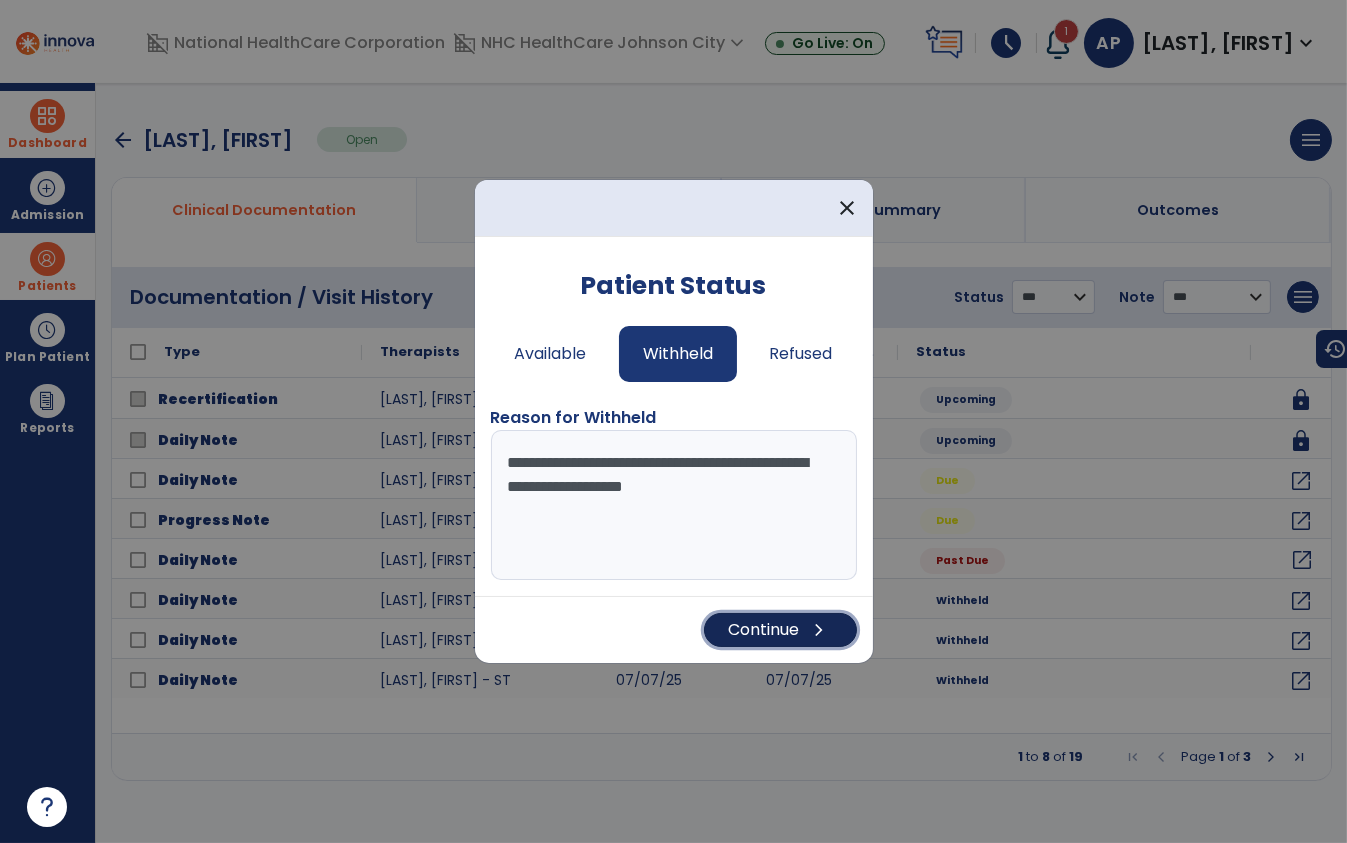 click on "Continue   chevron_right" at bounding box center (780, 630) 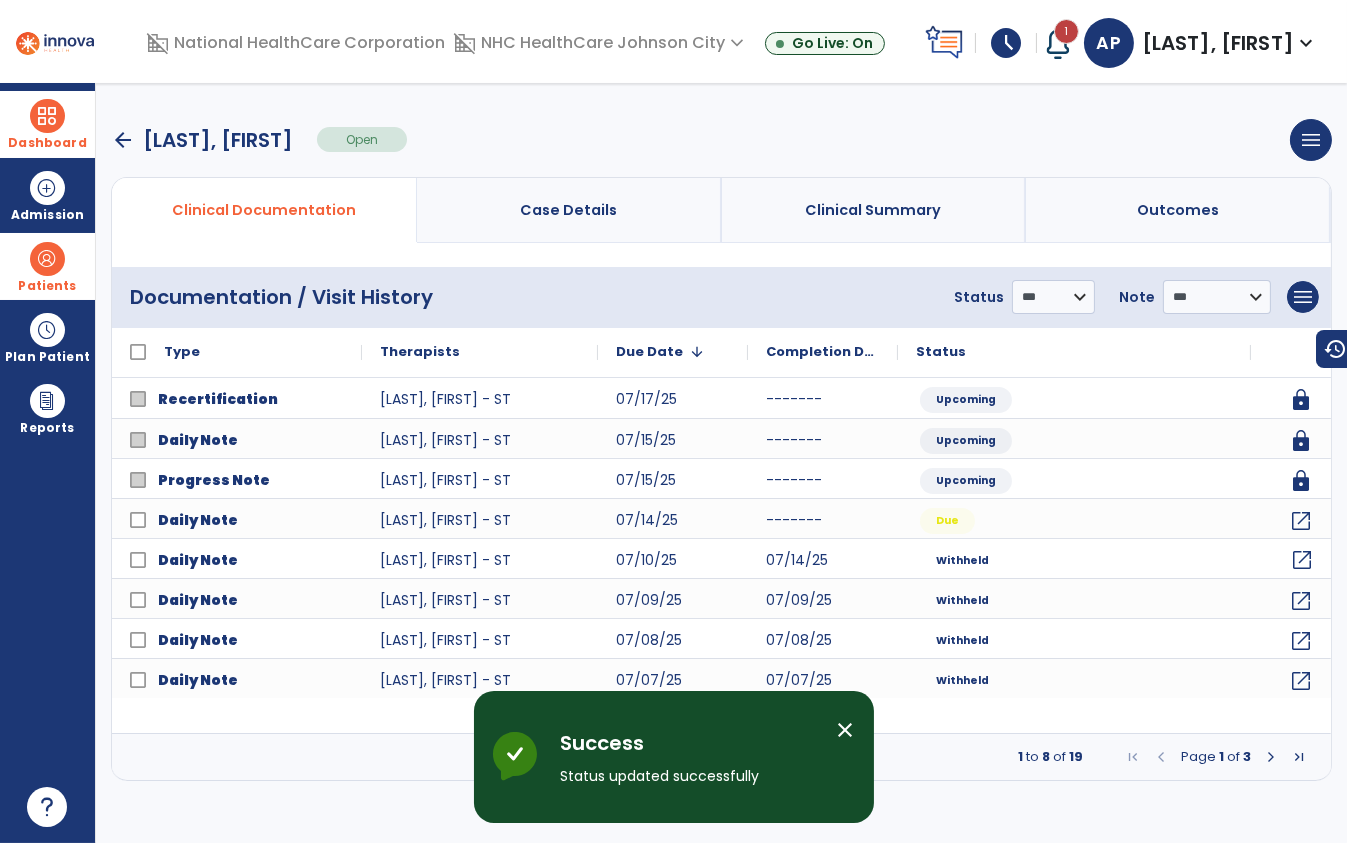 click on "close" at bounding box center [846, 730] 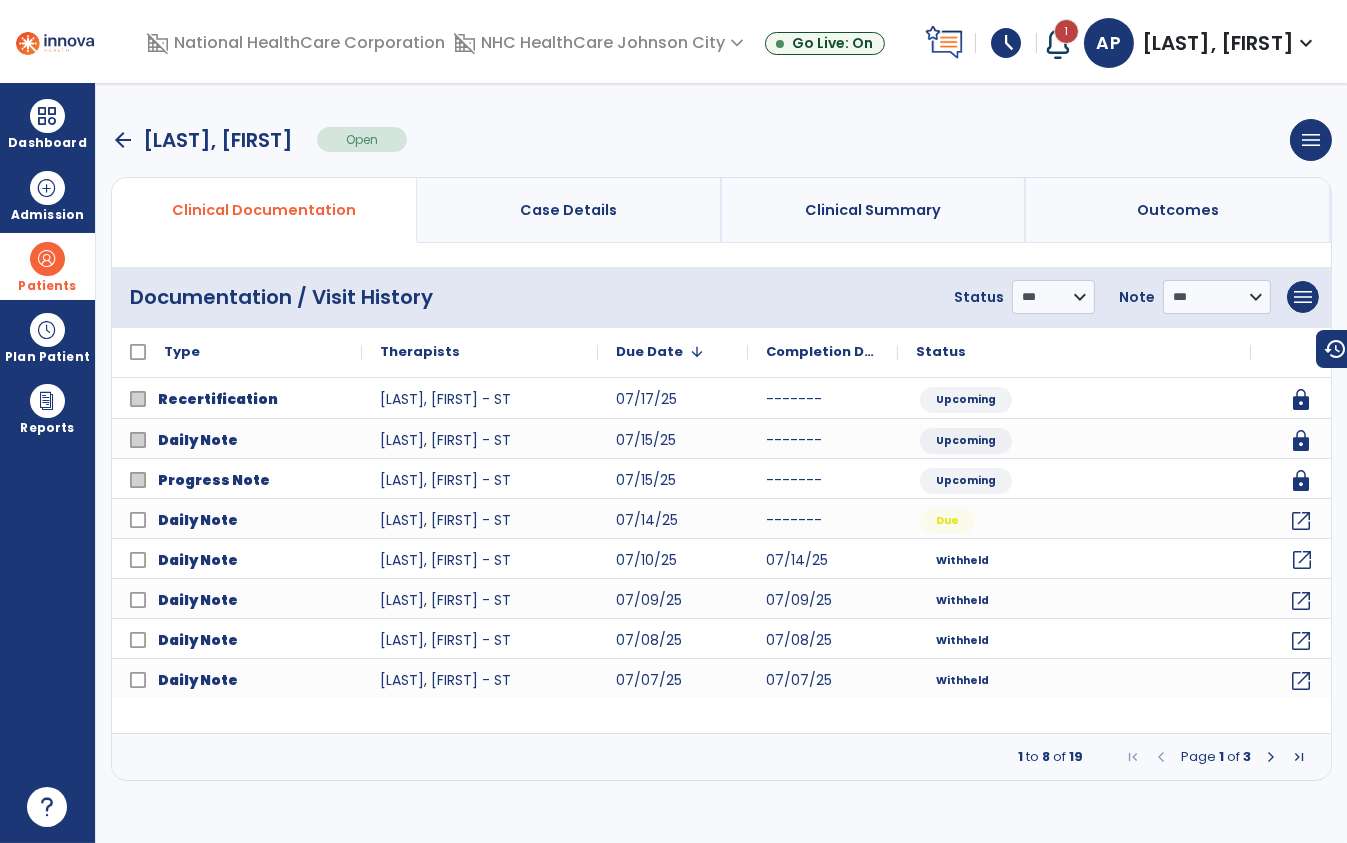drag, startPoint x: 52, startPoint y: 104, endPoint x: 100, endPoint y: 107, distance: 48.09366 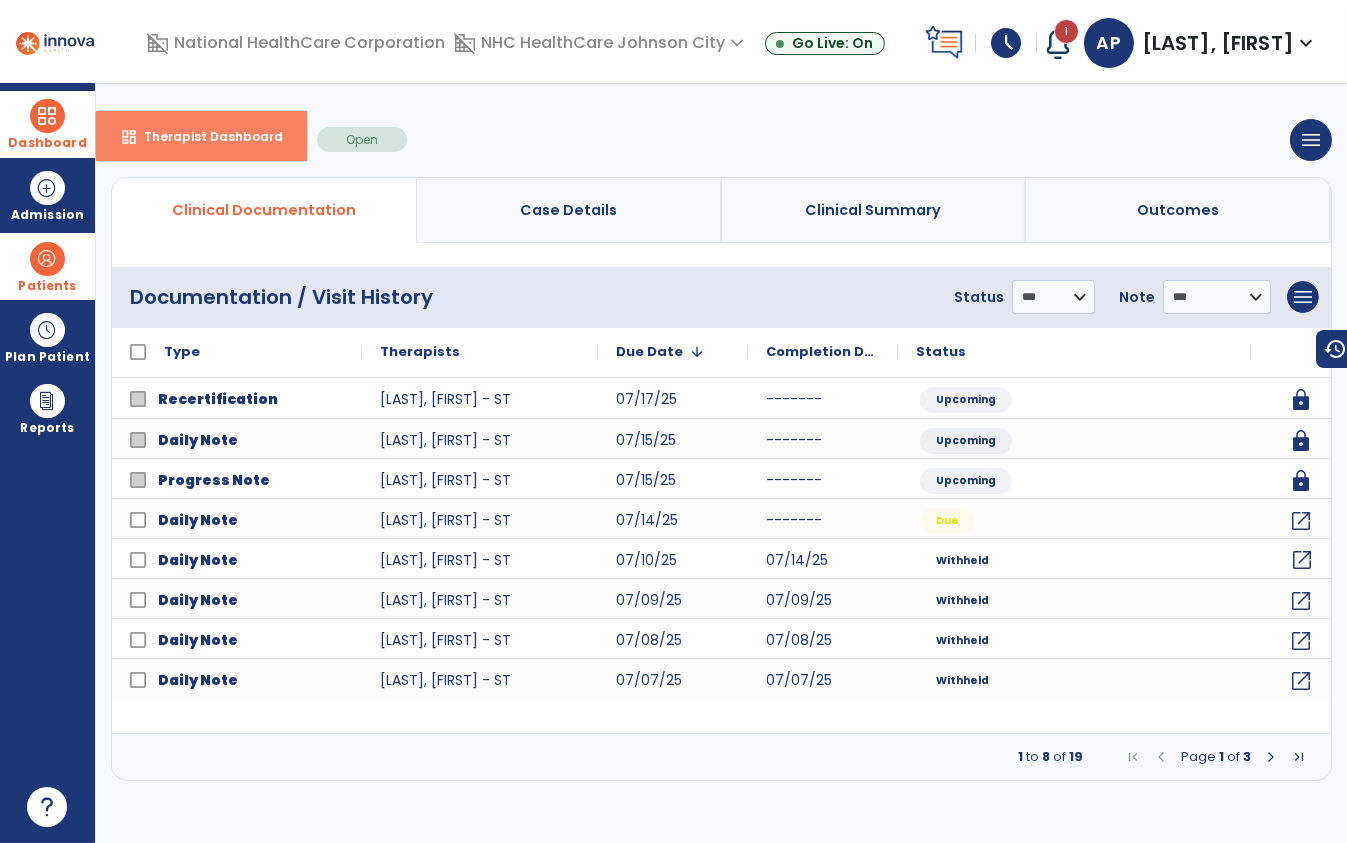 click on "Therapist Dashboard" at bounding box center (205, 136) 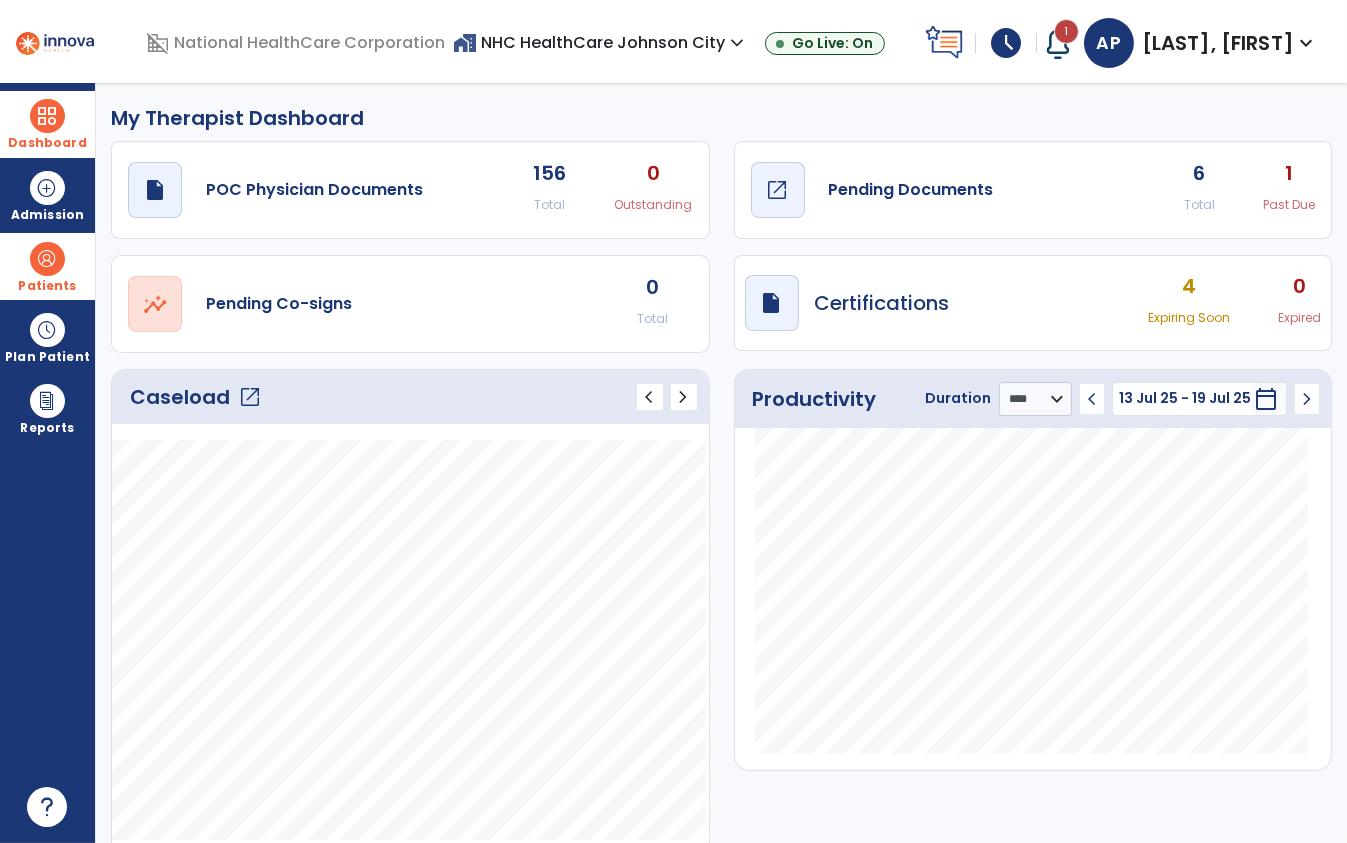 click on "open_in_new" 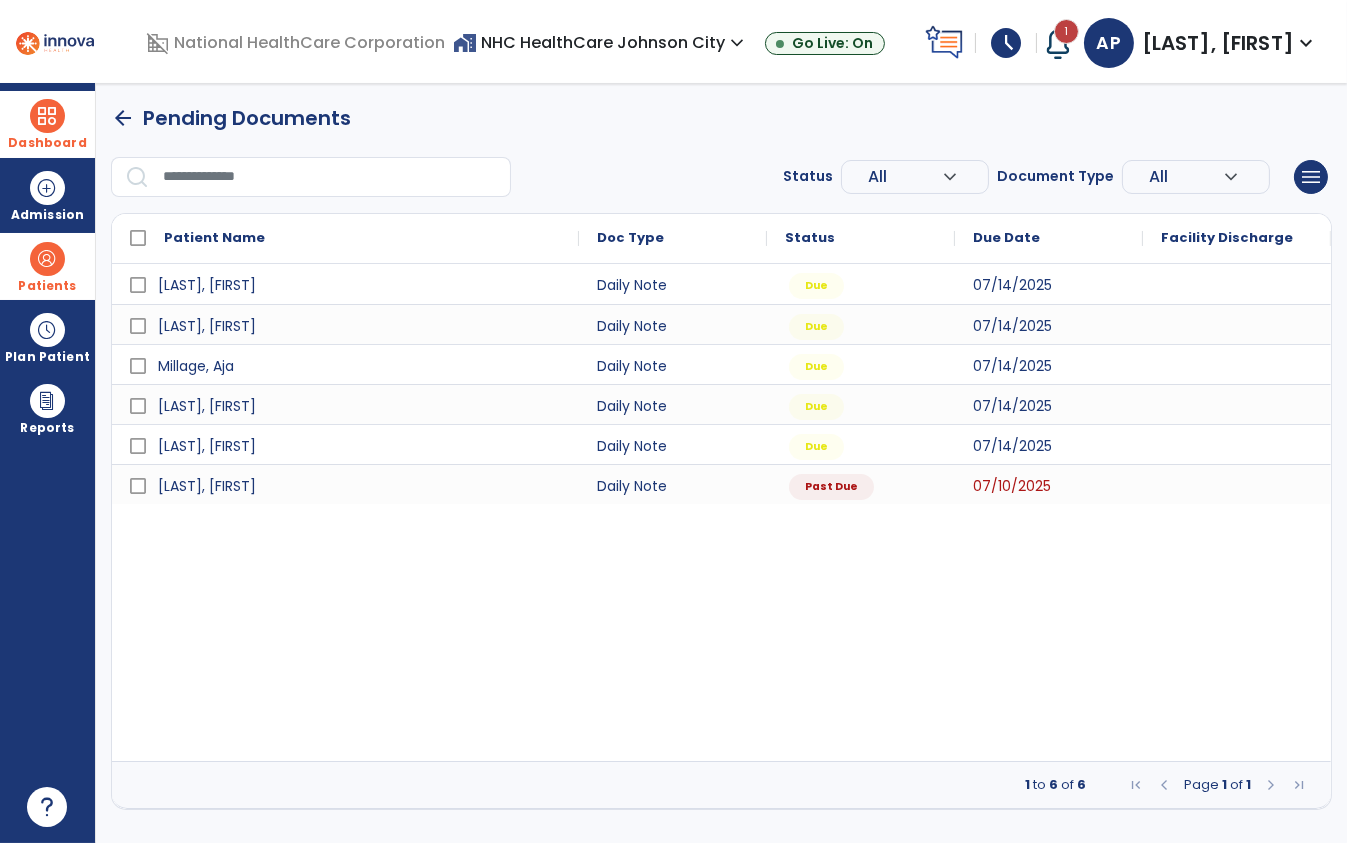click at bounding box center [47, 259] 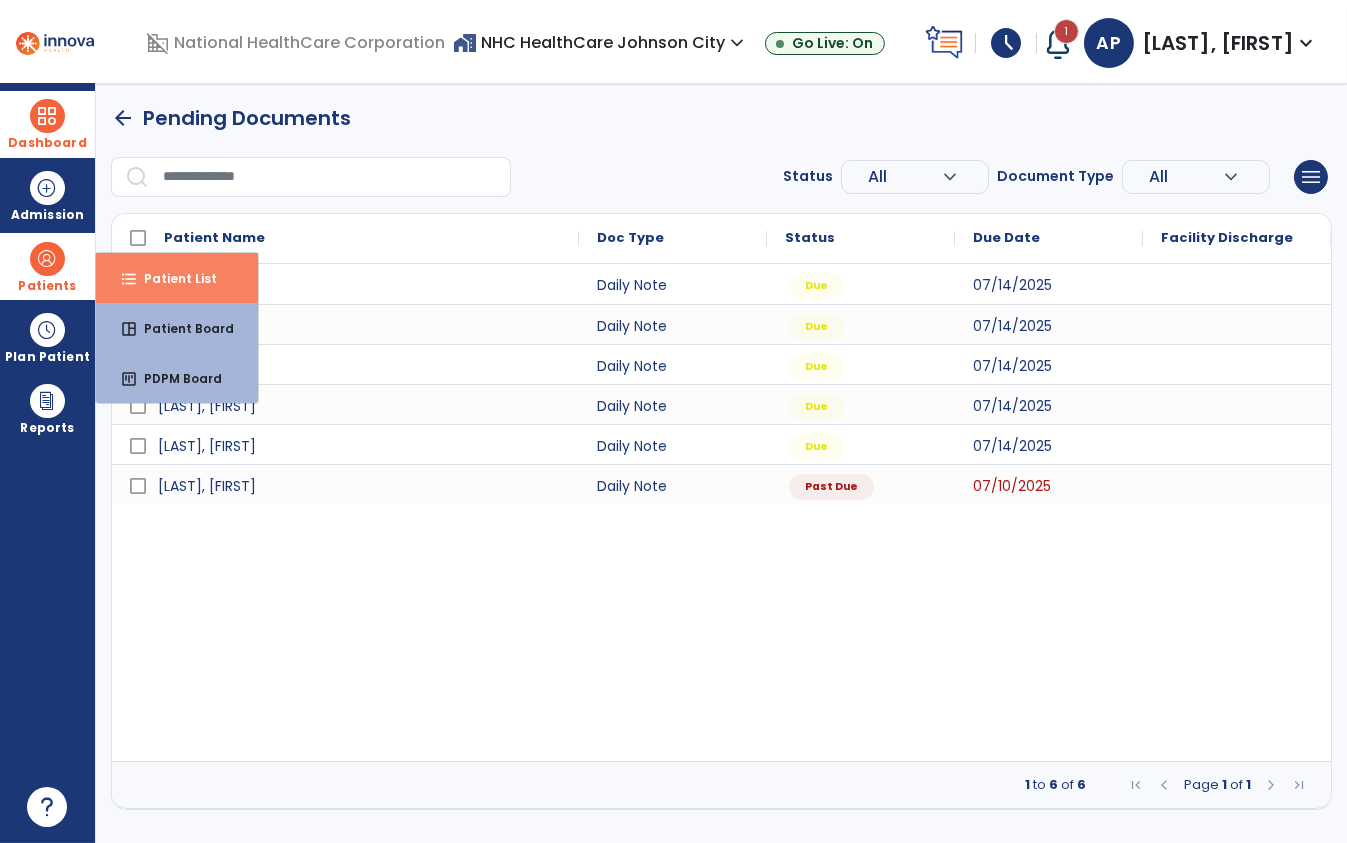 click on "Patient List" at bounding box center [172, 278] 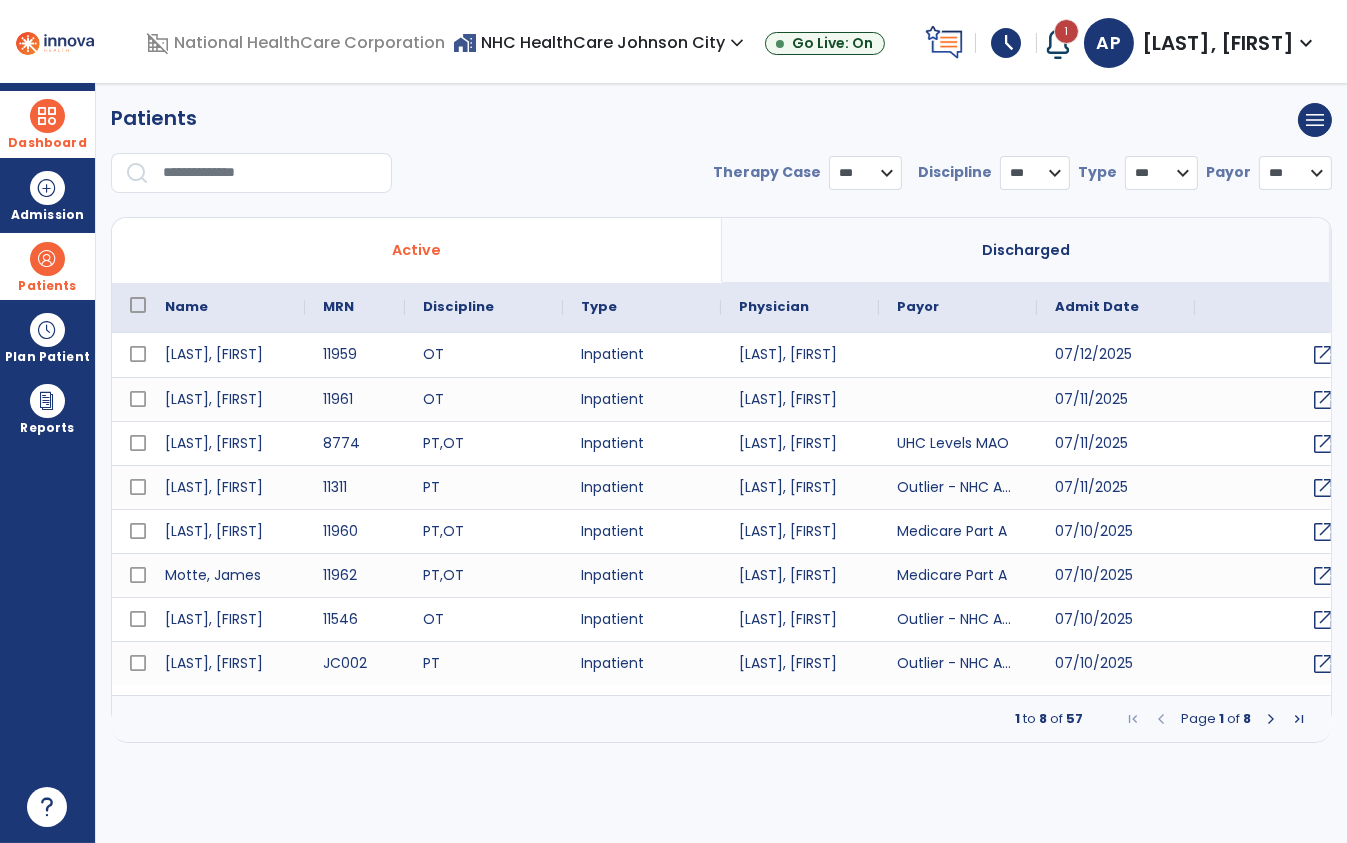 select on "***" 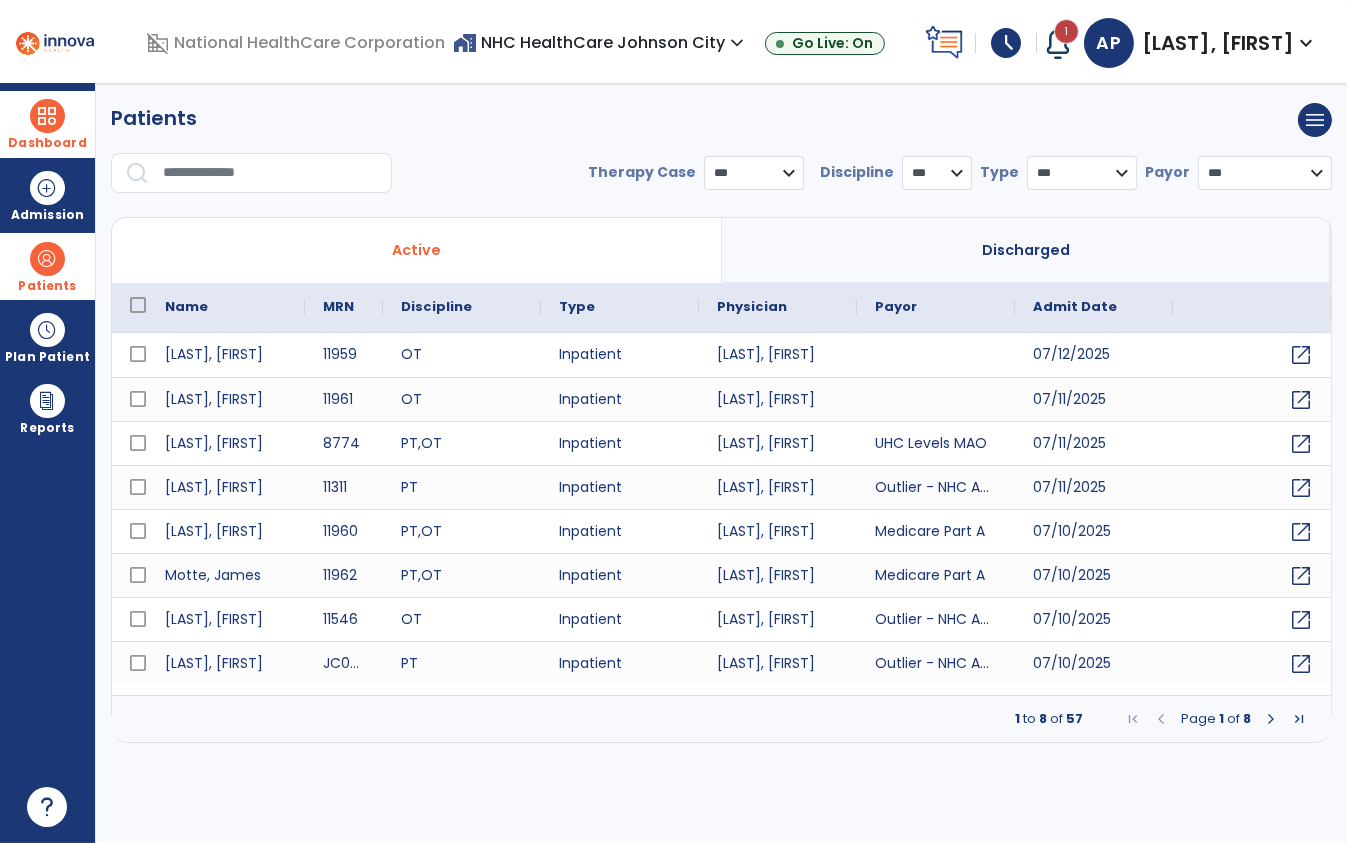 drag, startPoint x: 202, startPoint y: 172, endPoint x: 224, endPoint y: 173, distance: 22.022715 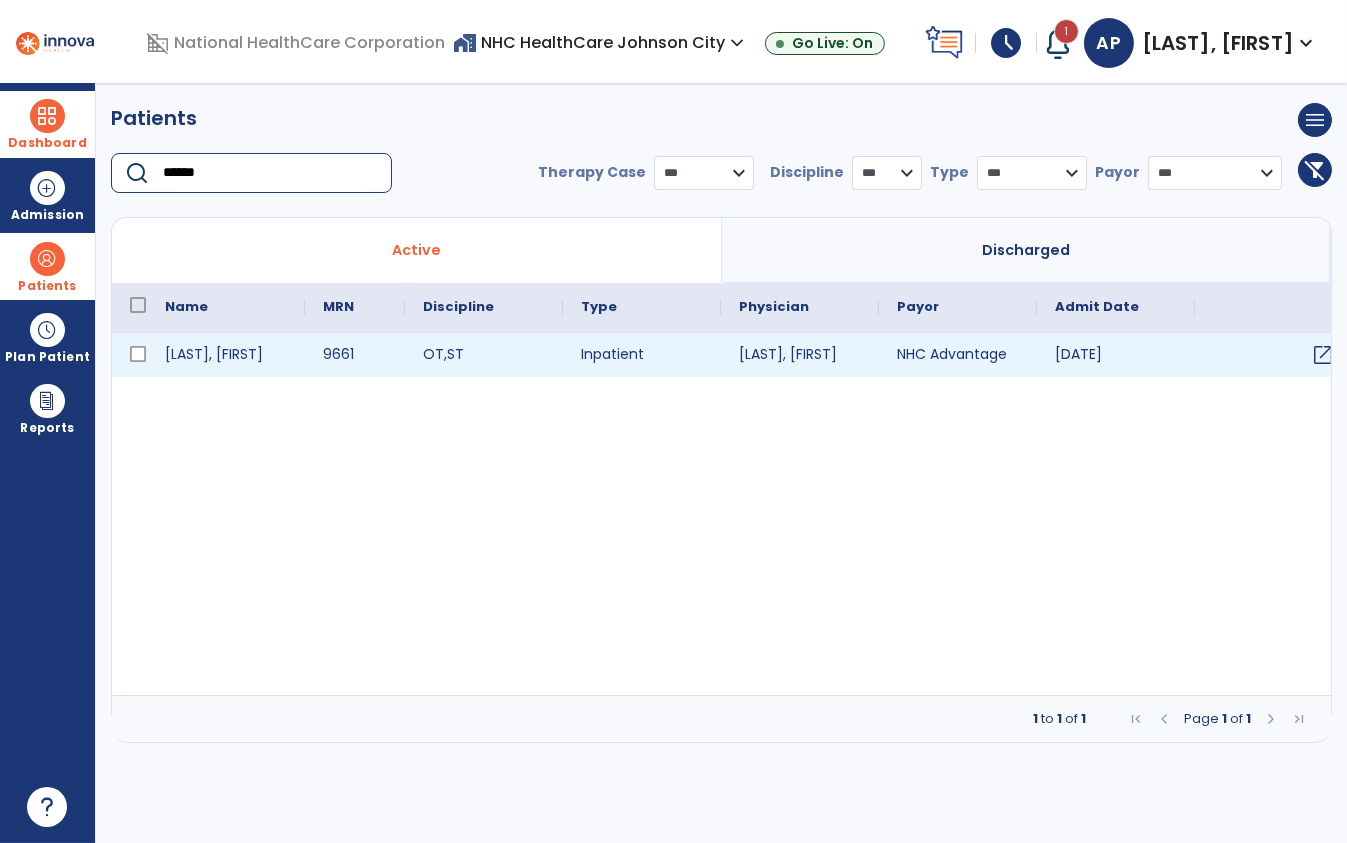 type on "******" 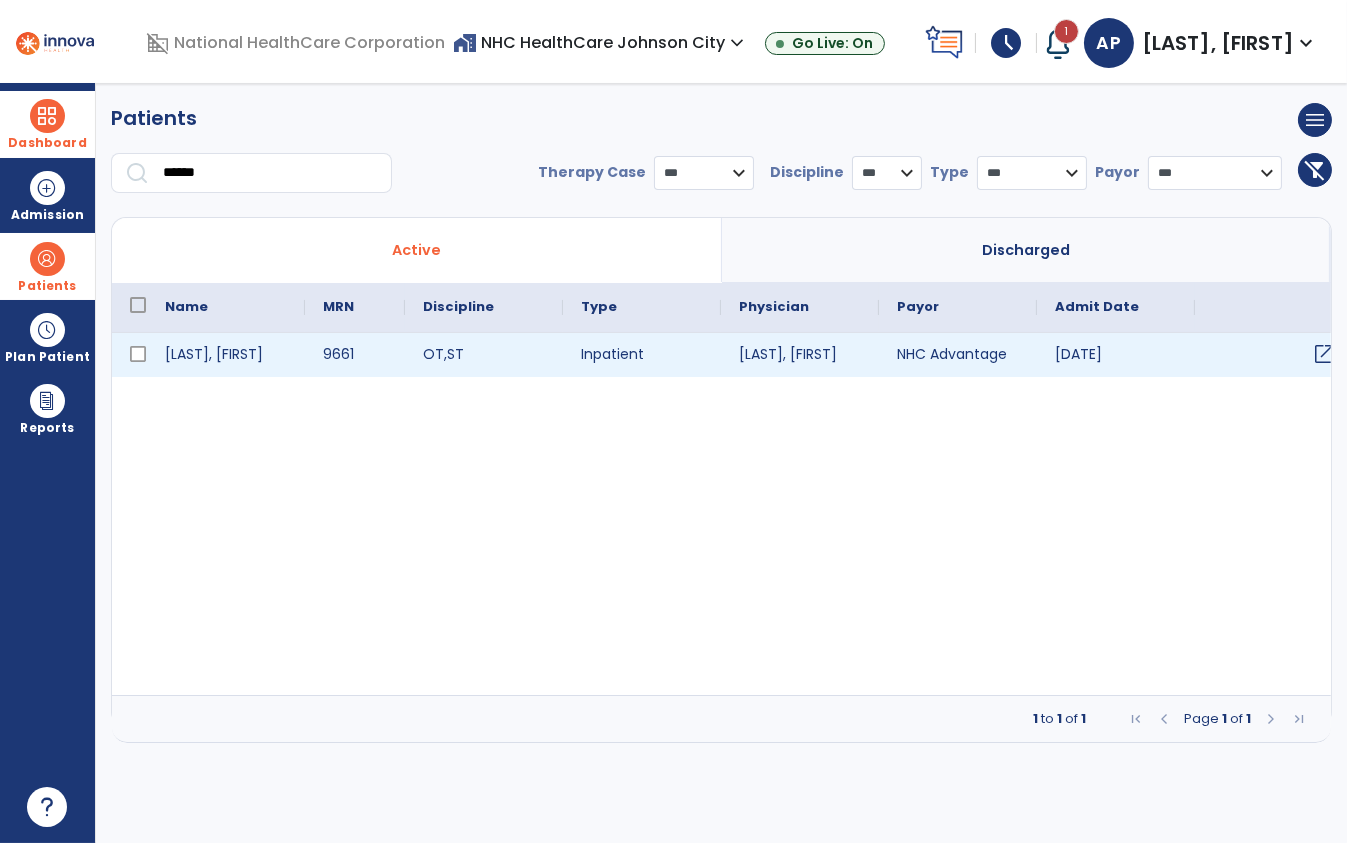 click on "open_in_new" at bounding box center (1324, 354) 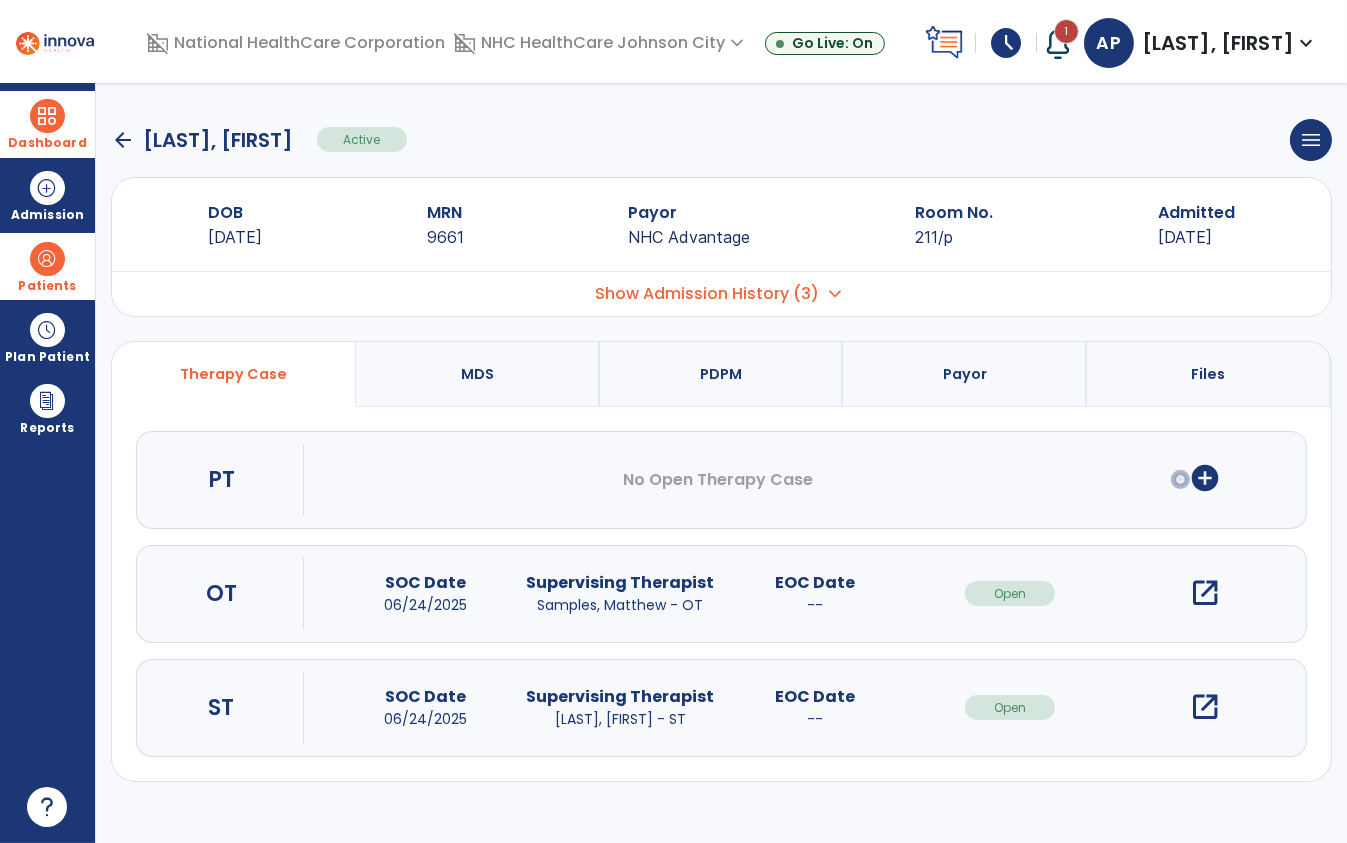 click on "open_in_new" at bounding box center (1205, 707) 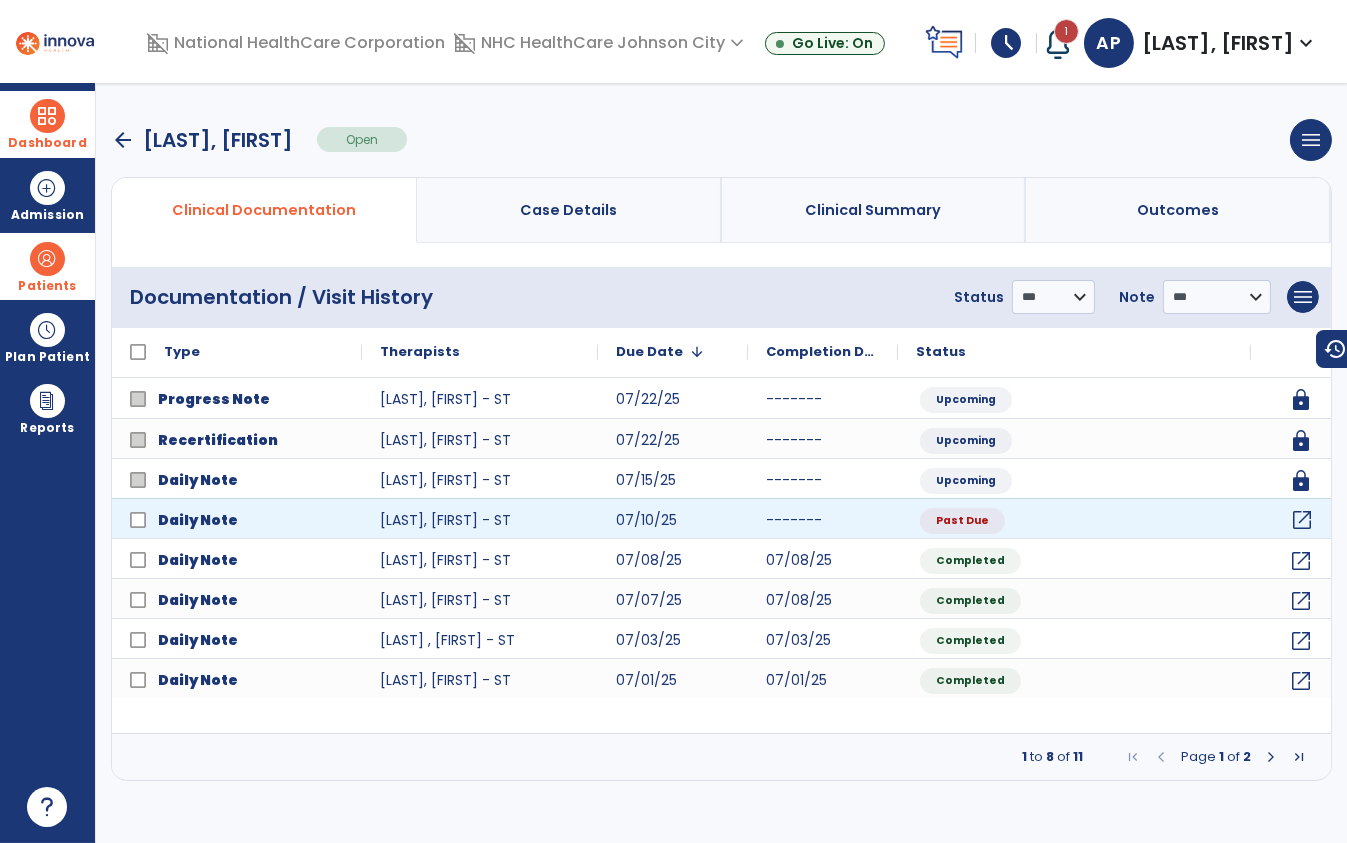 click on "open_in_new" 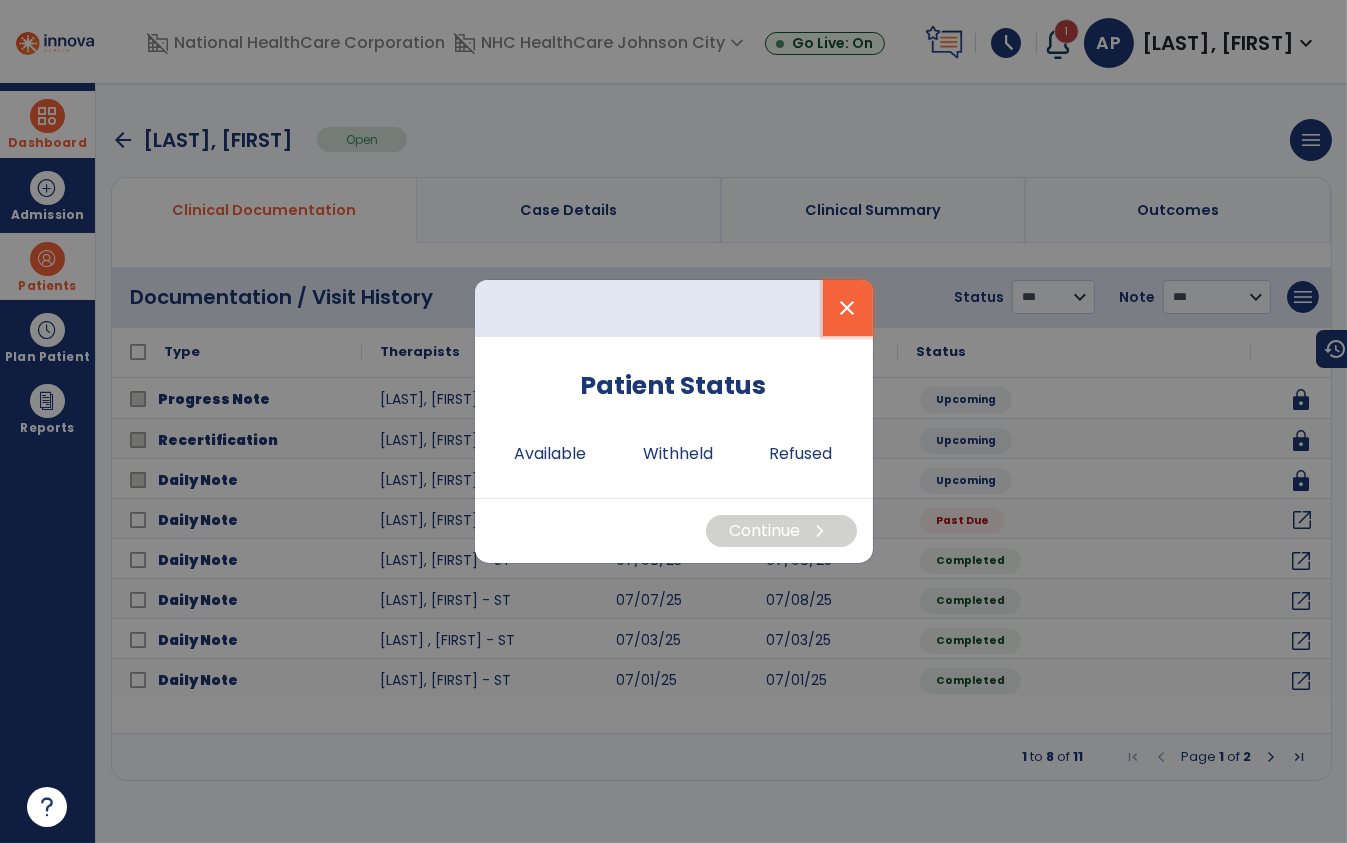 click on "close" at bounding box center (848, 308) 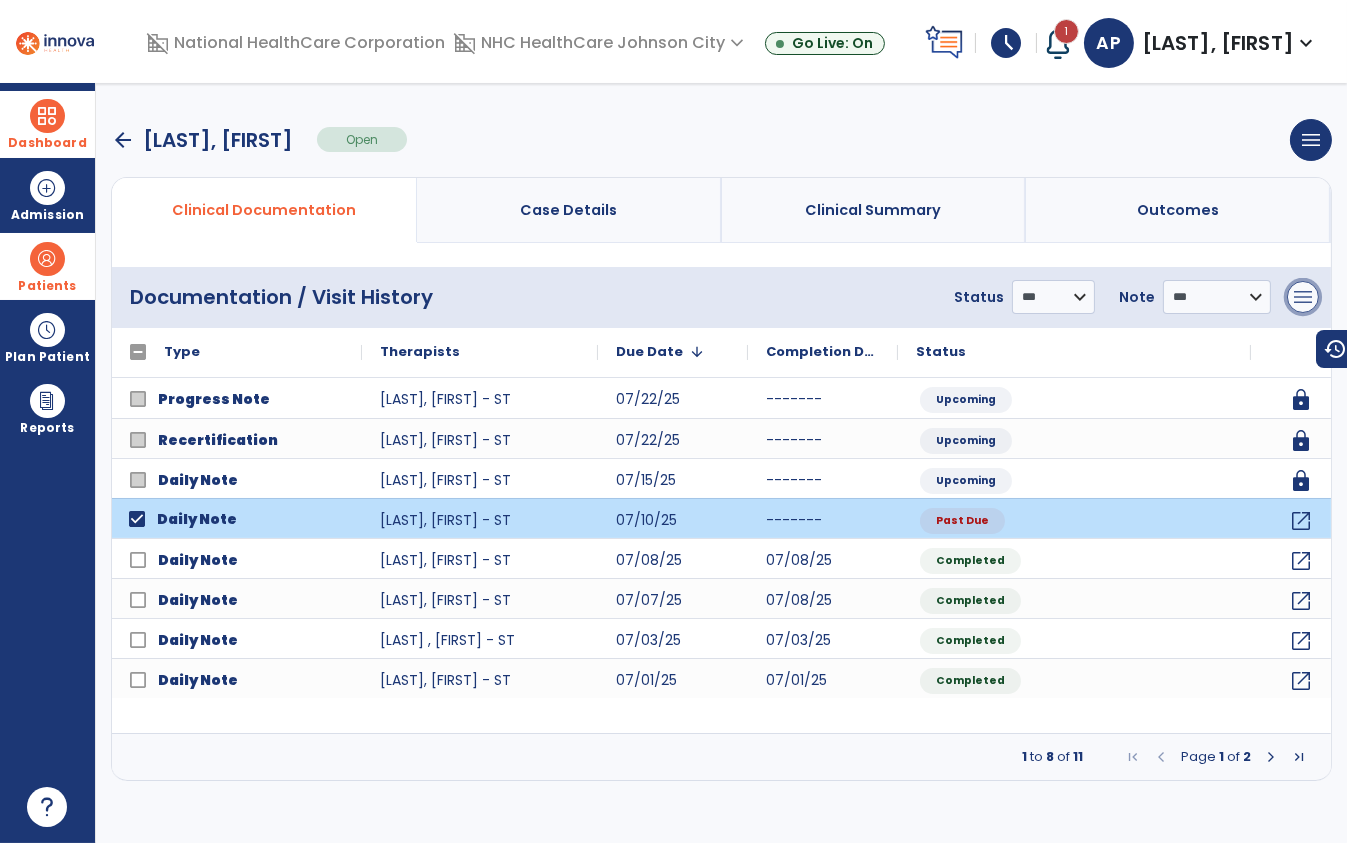 click on "menu" at bounding box center [1303, 297] 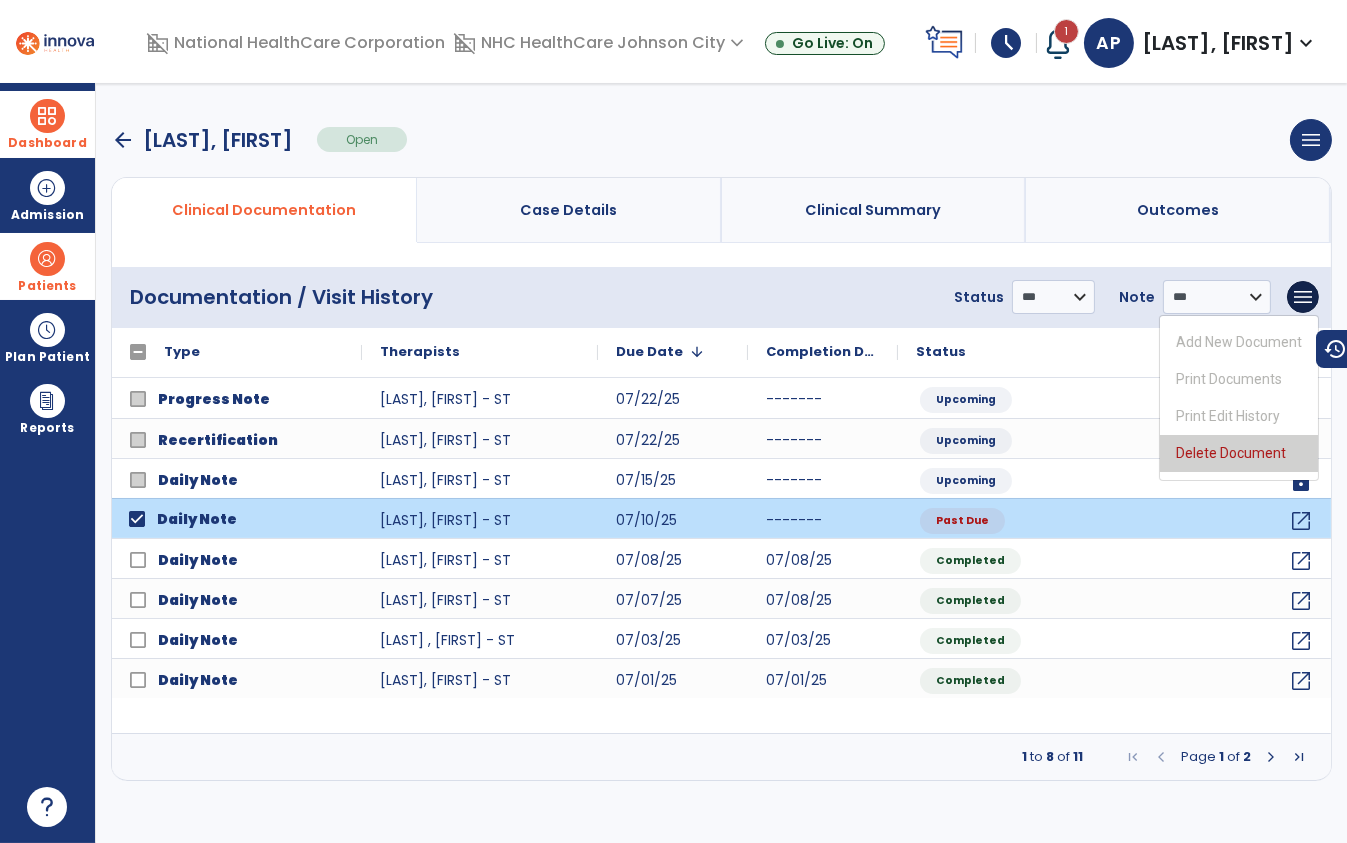 click on "Delete Document" at bounding box center [1239, 453] 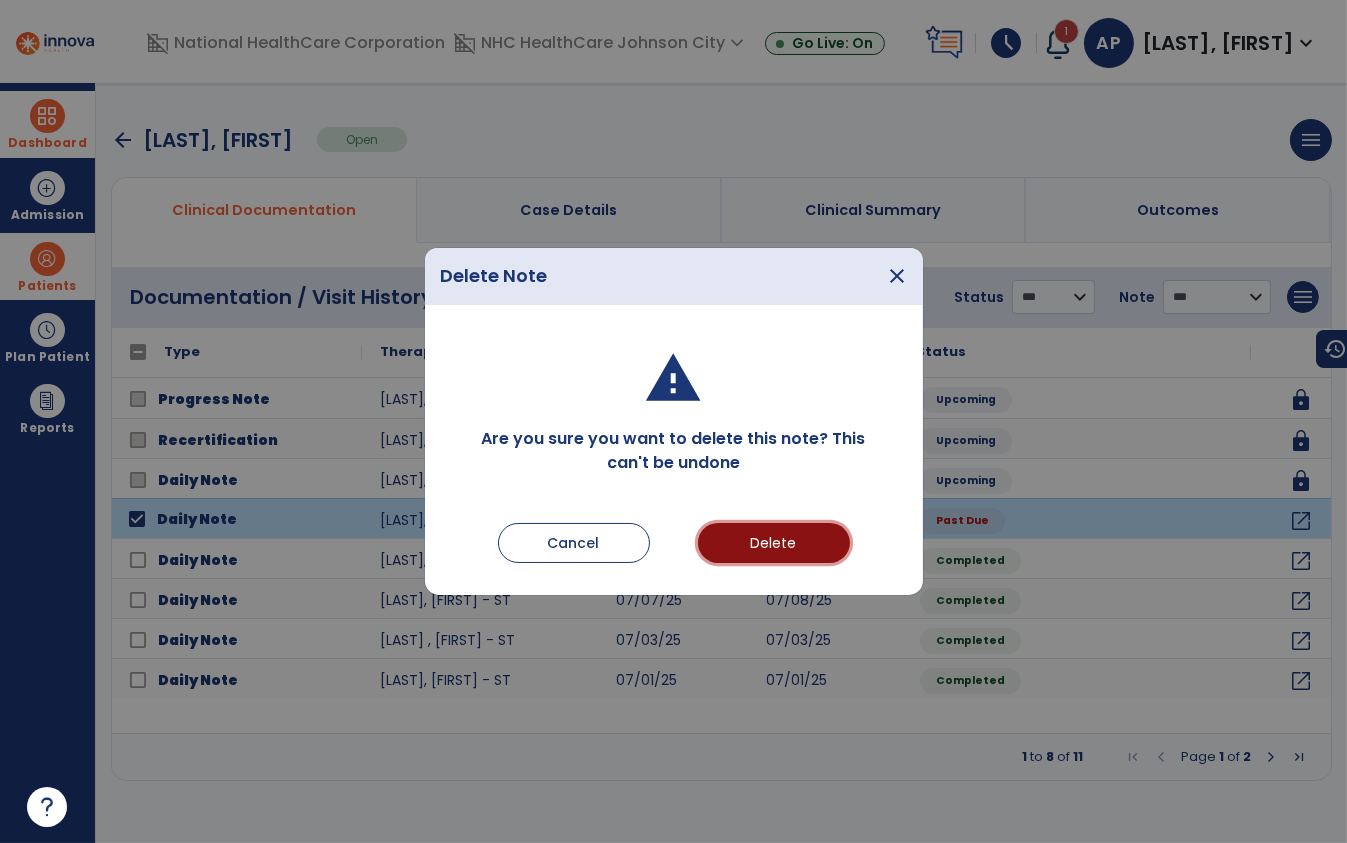 click on "Delete" at bounding box center [774, 543] 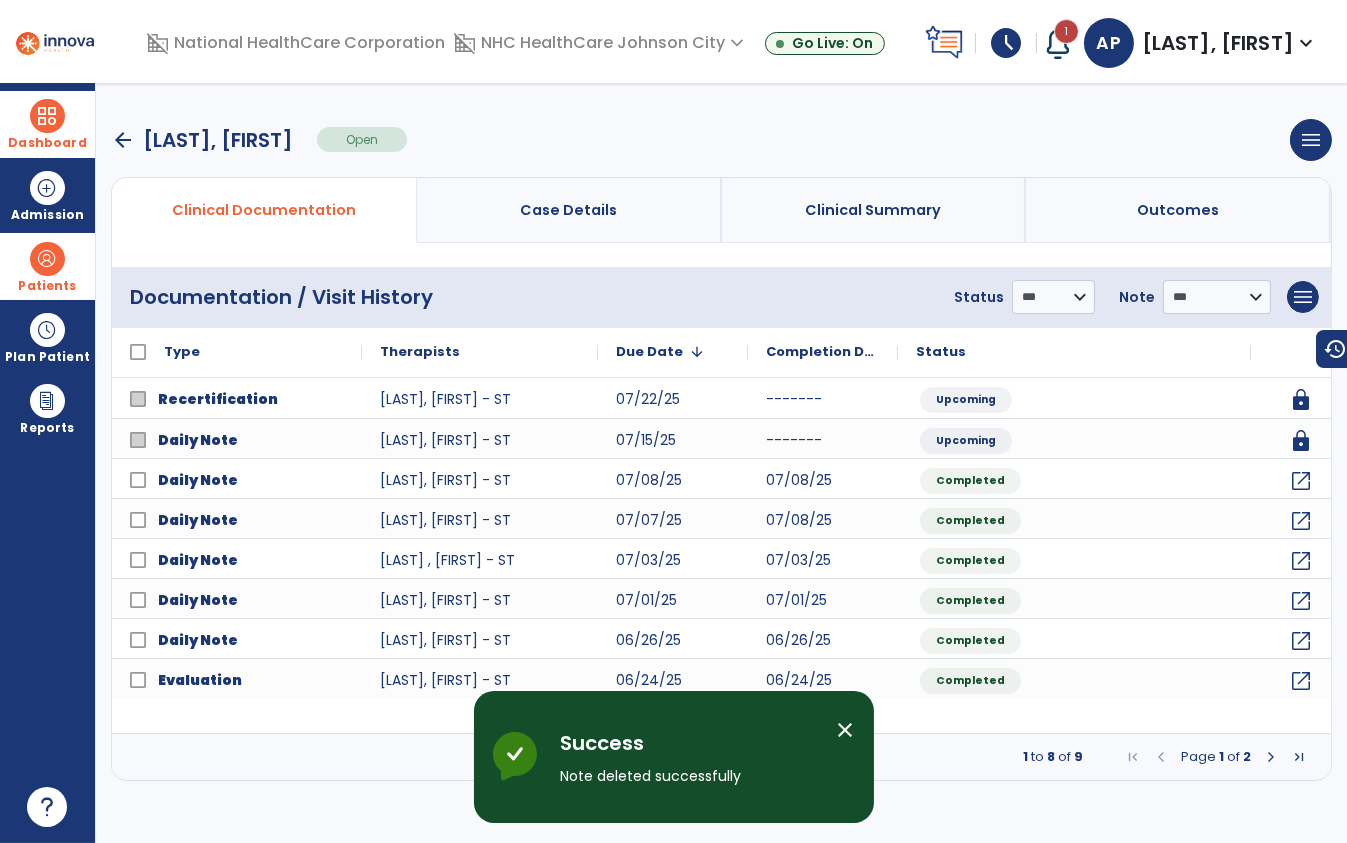 click on "close" at bounding box center [846, 730] 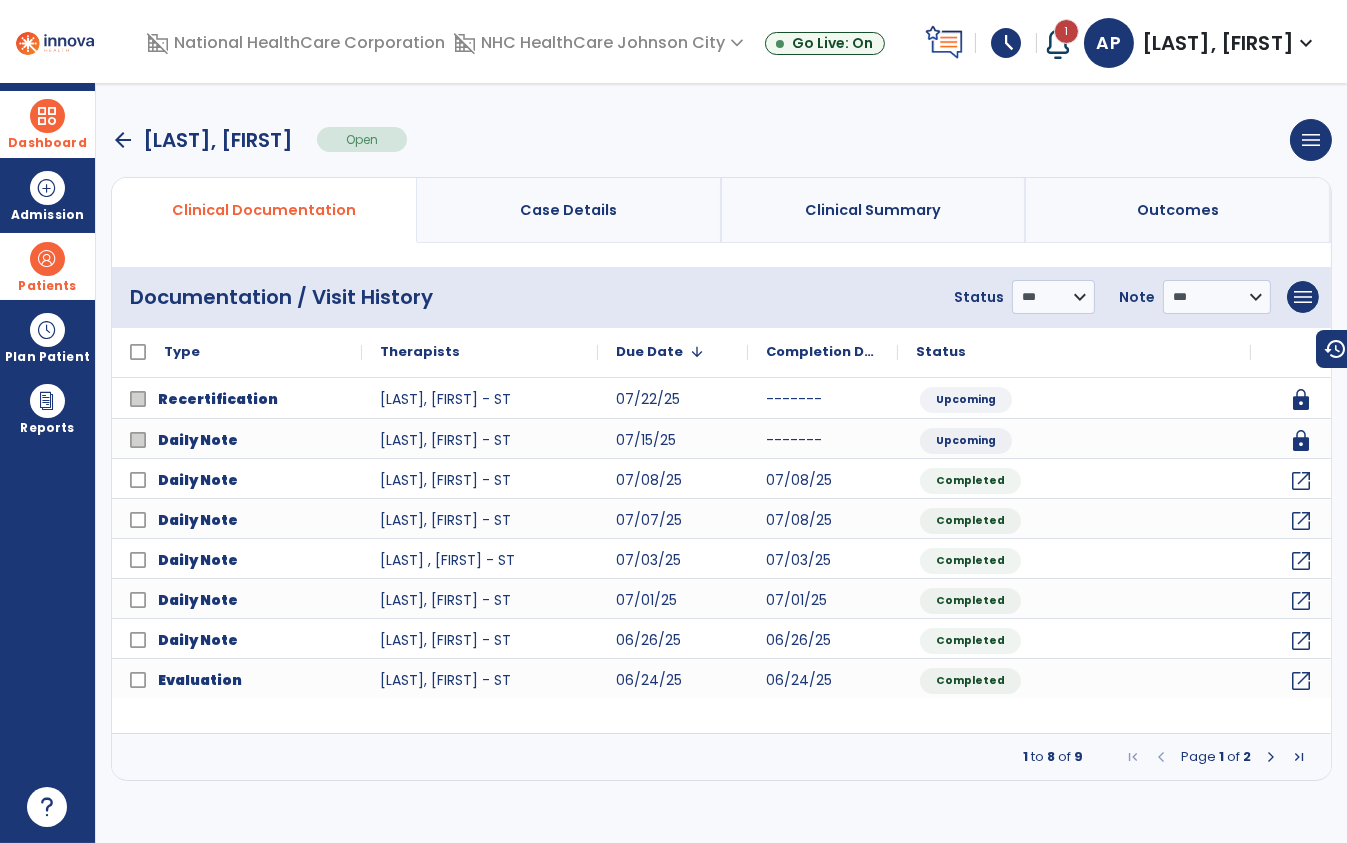 click at bounding box center [47, 116] 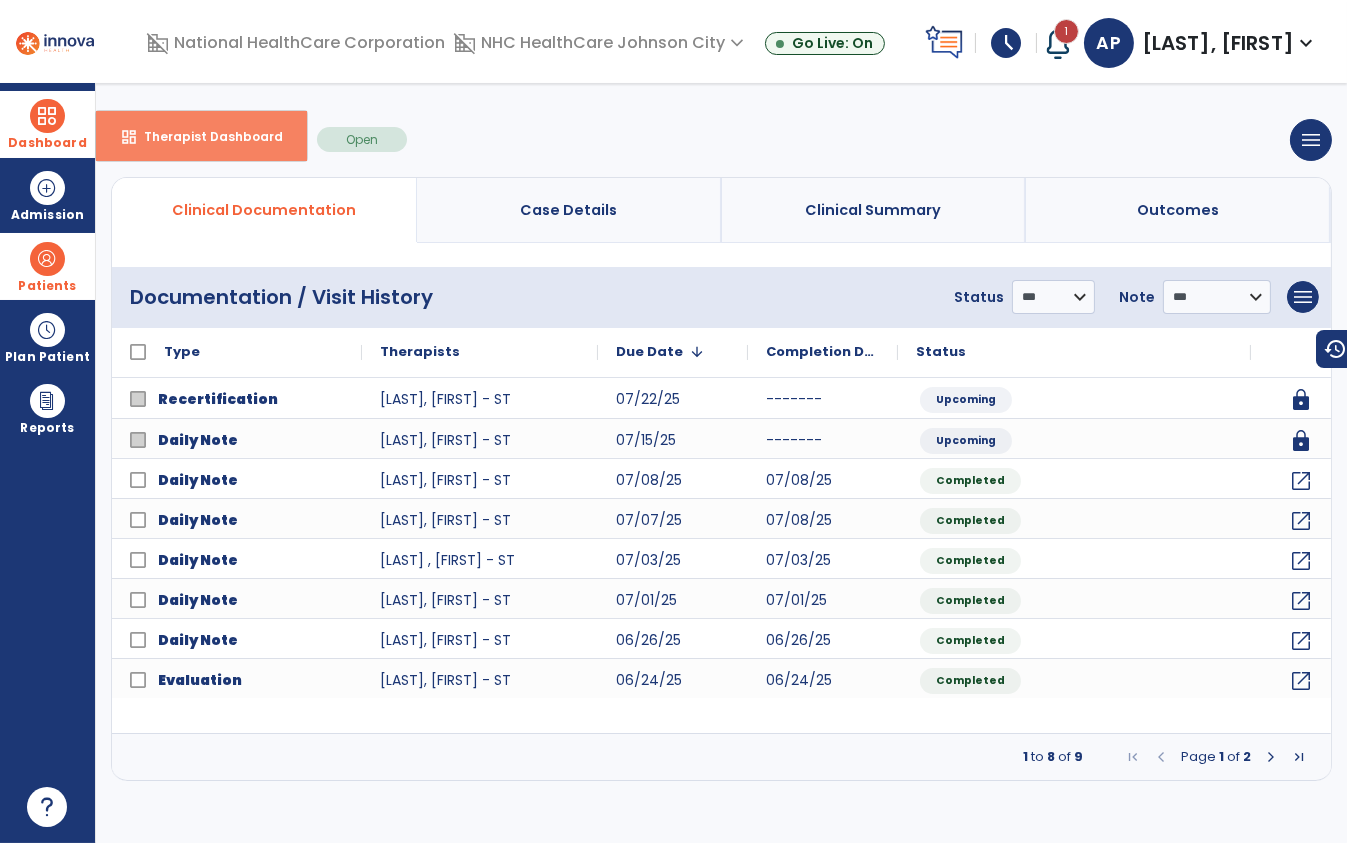 click on "Therapist Dashboard" at bounding box center [205, 136] 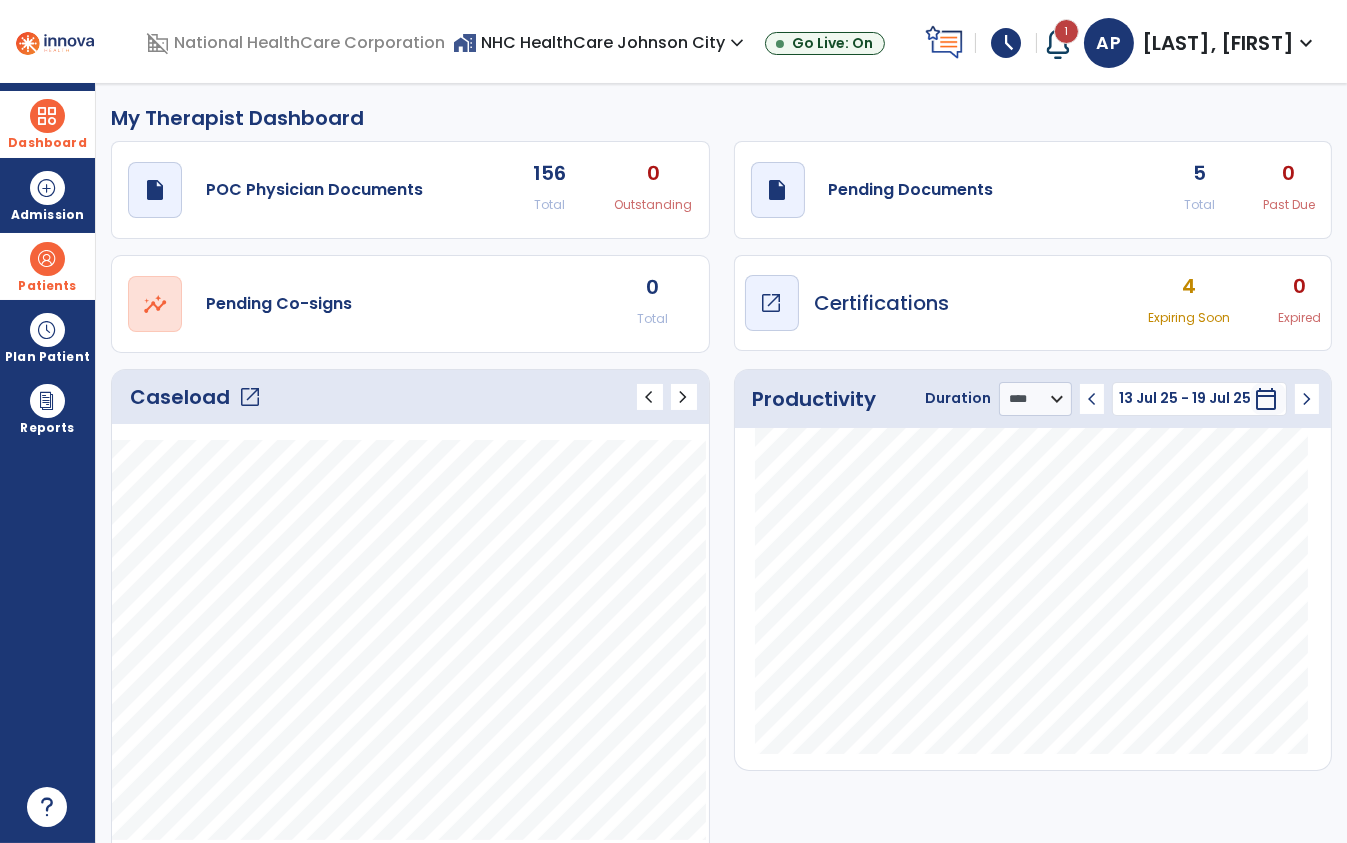 click on "draft   open_in_new" at bounding box center (772, 303) 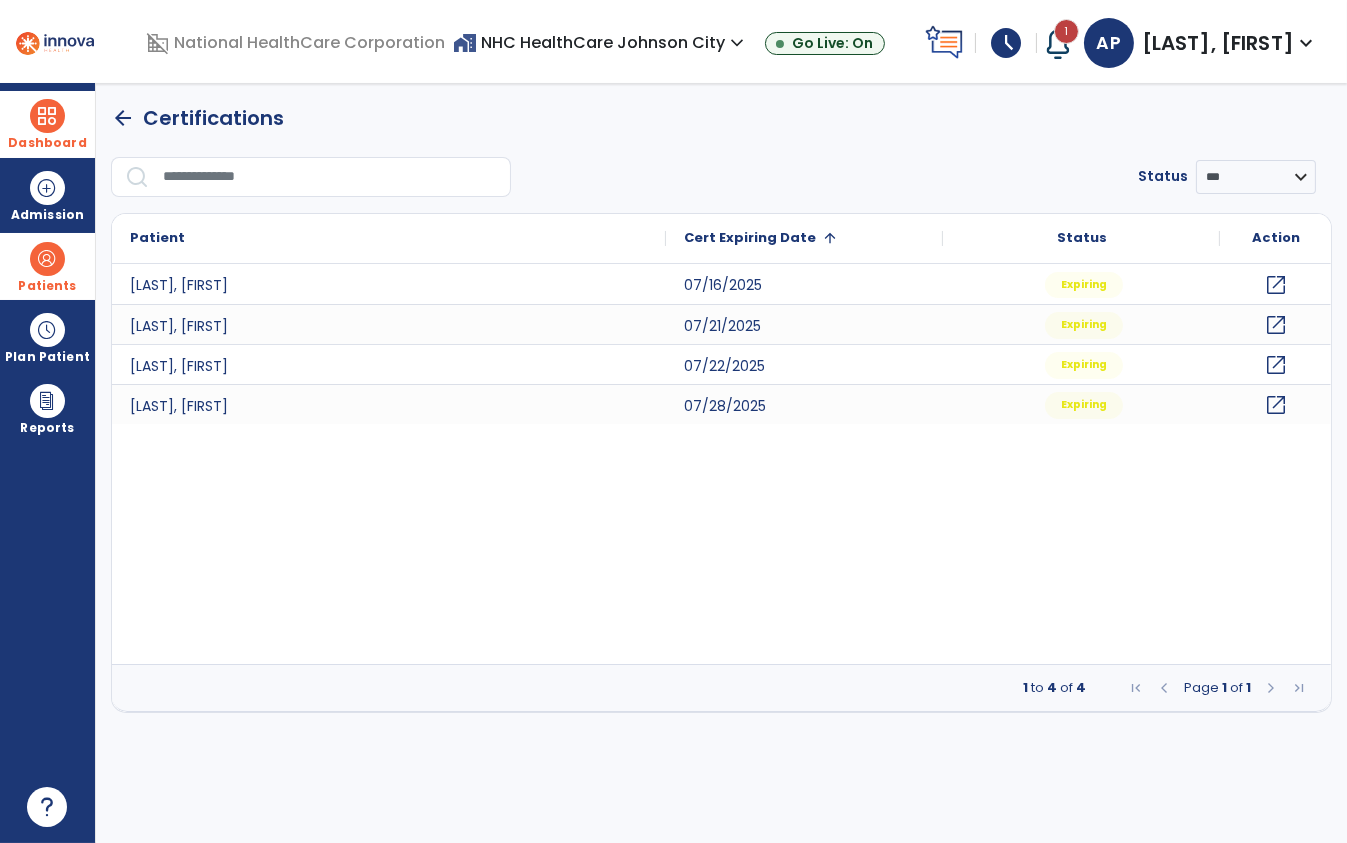 click at bounding box center (47, 116) 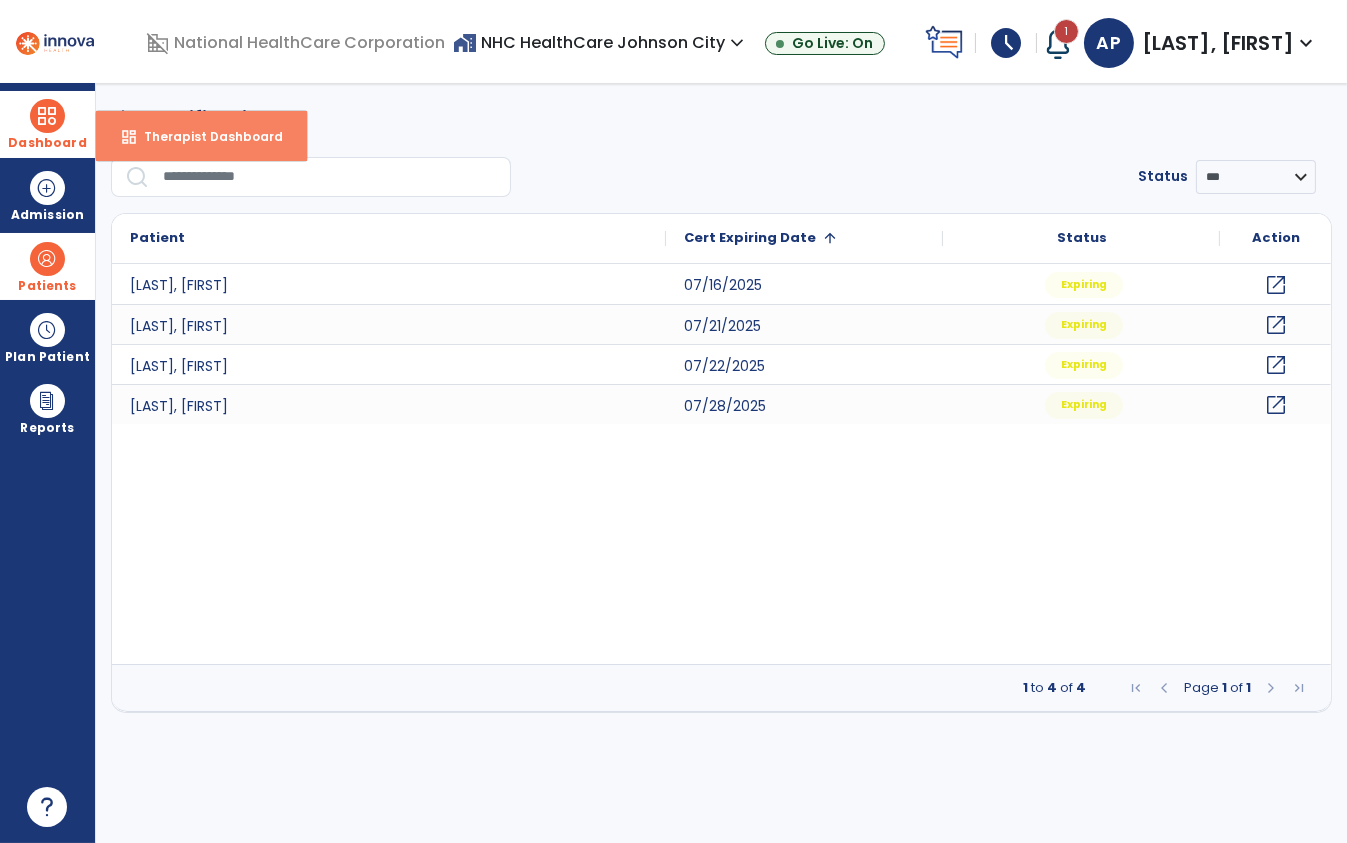 click on "dashboard" at bounding box center [129, 137] 